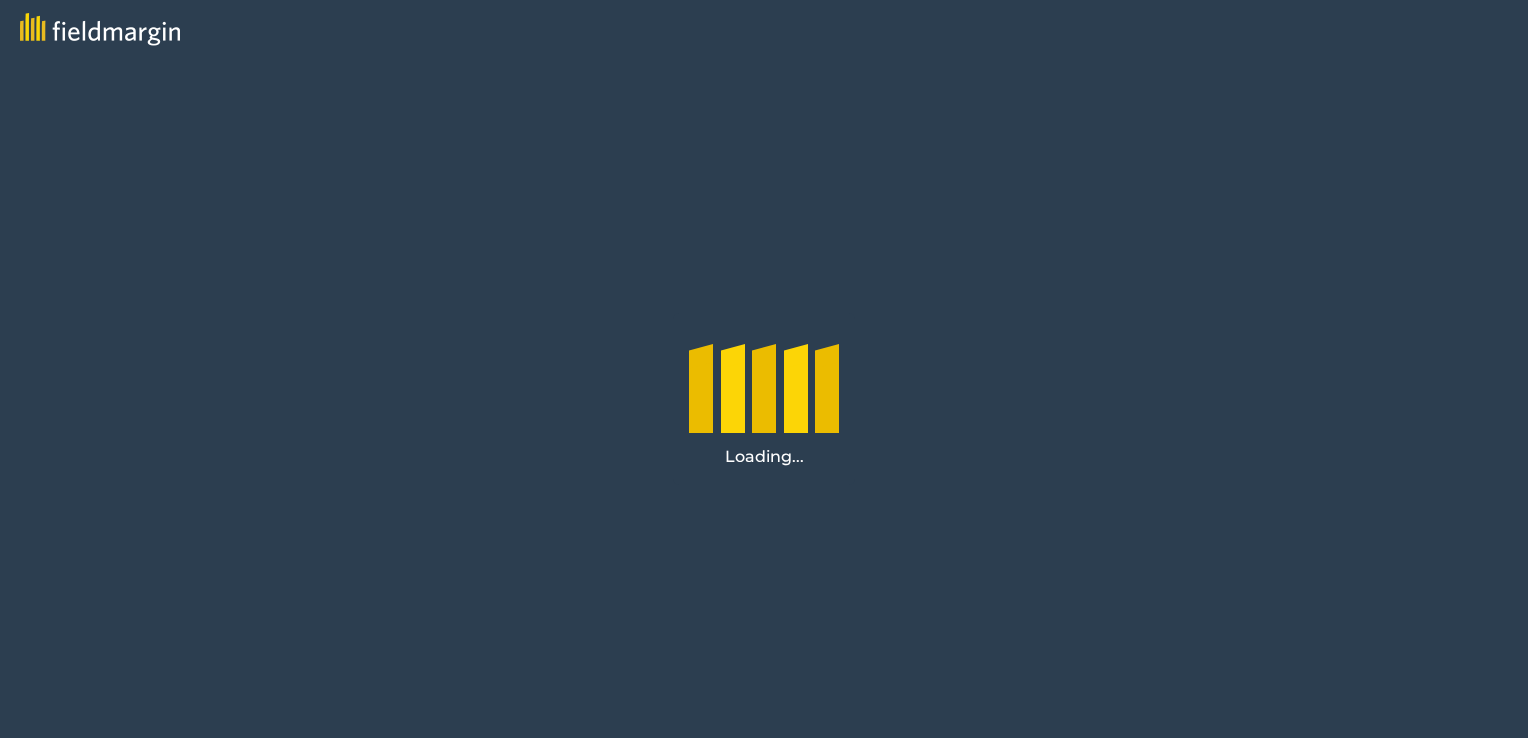 scroll, scrollTop: 0, scrollLeft: 0, axis: both 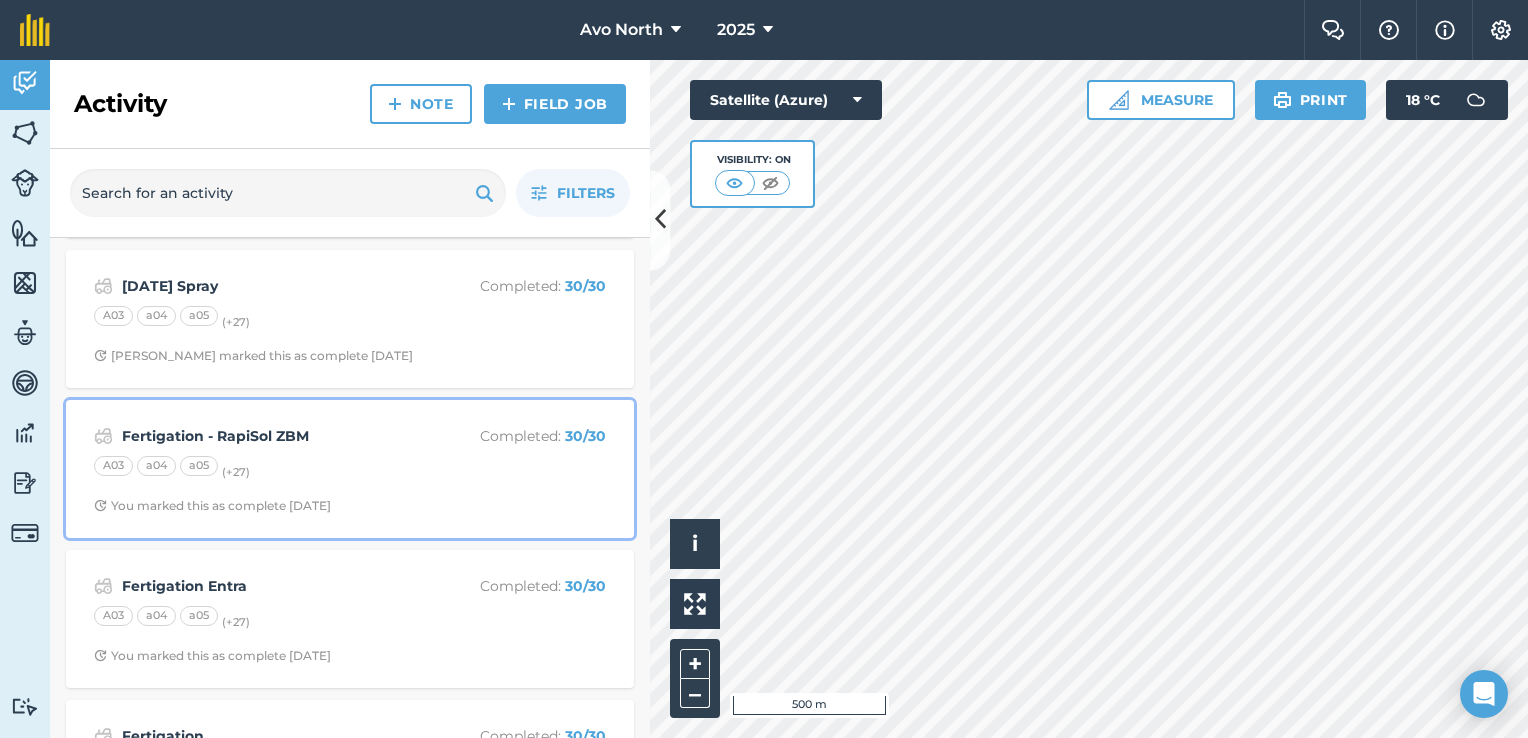 click on "A03 a04 a05 (+ 27 )" at bounding box center [350, 469] 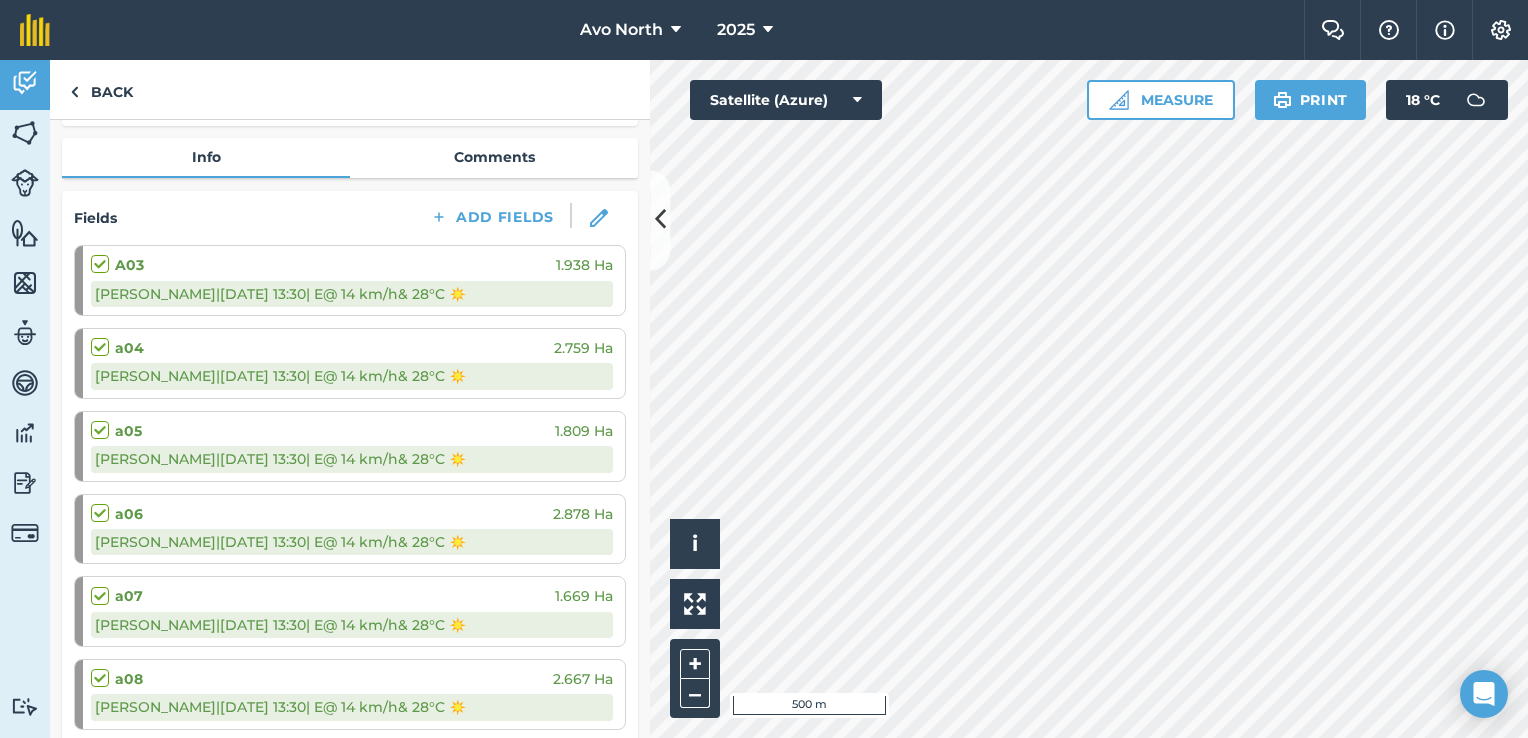 scroll, scrollTop: 200, scrollLeft: 0, axis: vertical 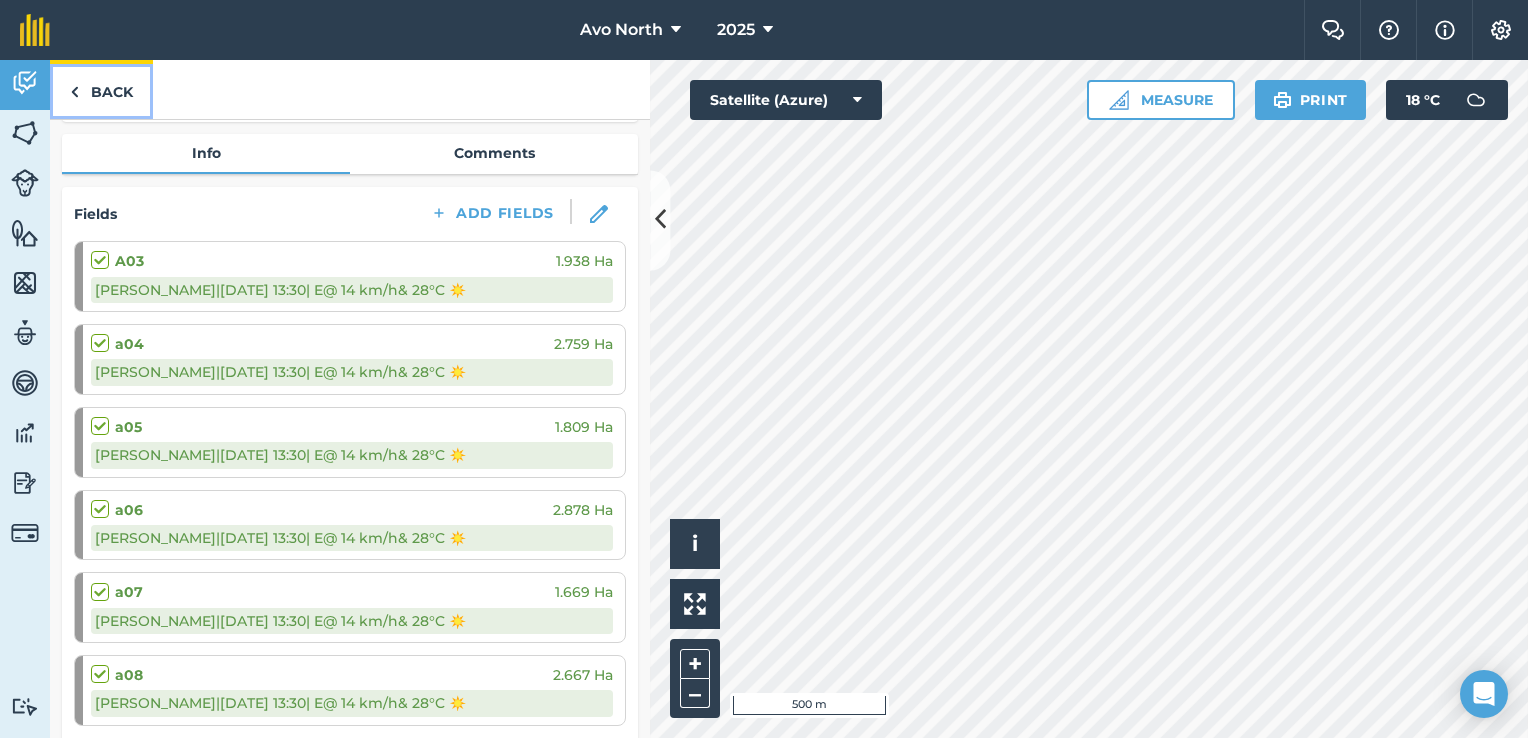 click on "Back" at bounding box center (101, 89) 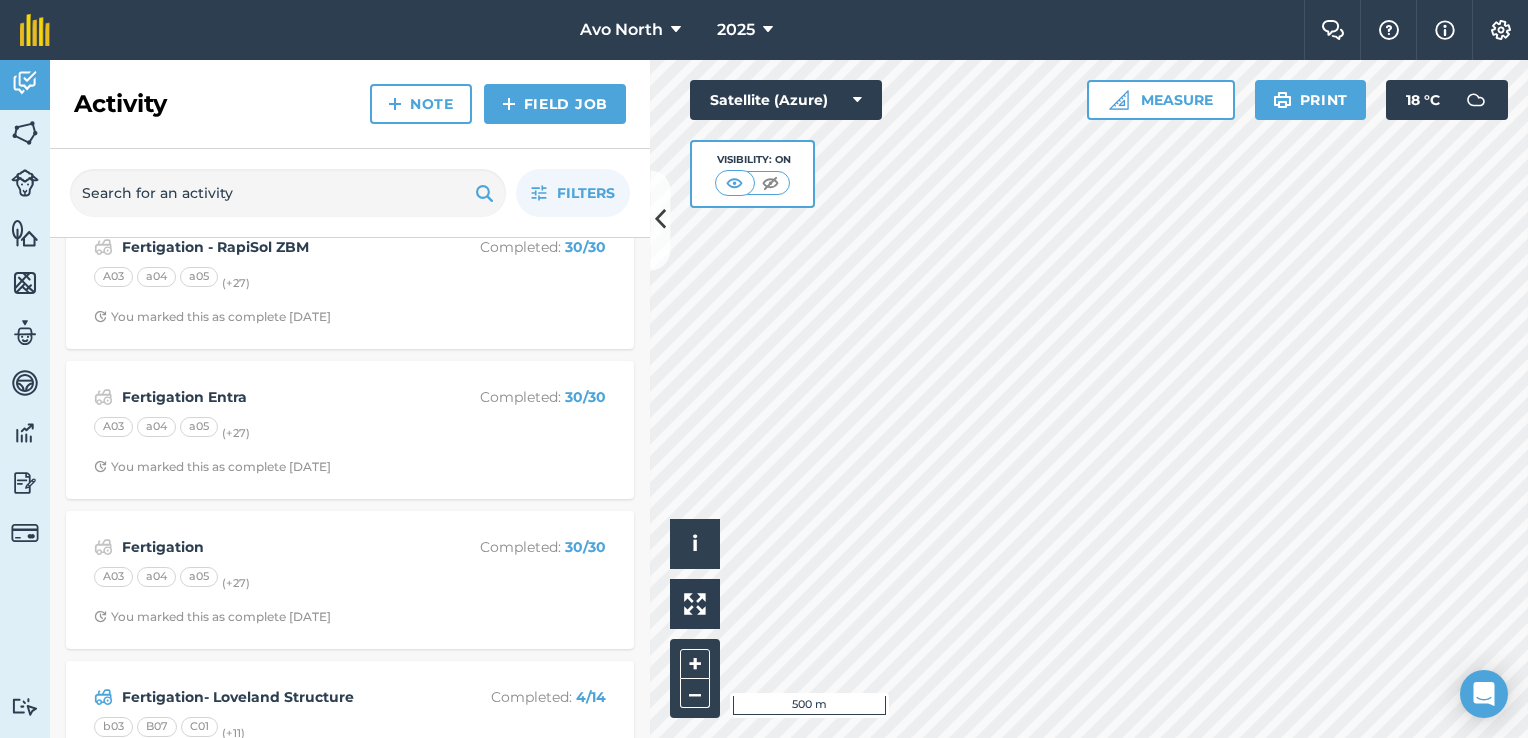scroll, scrollTop: 500, scrollLeft: 0, axis: vertical 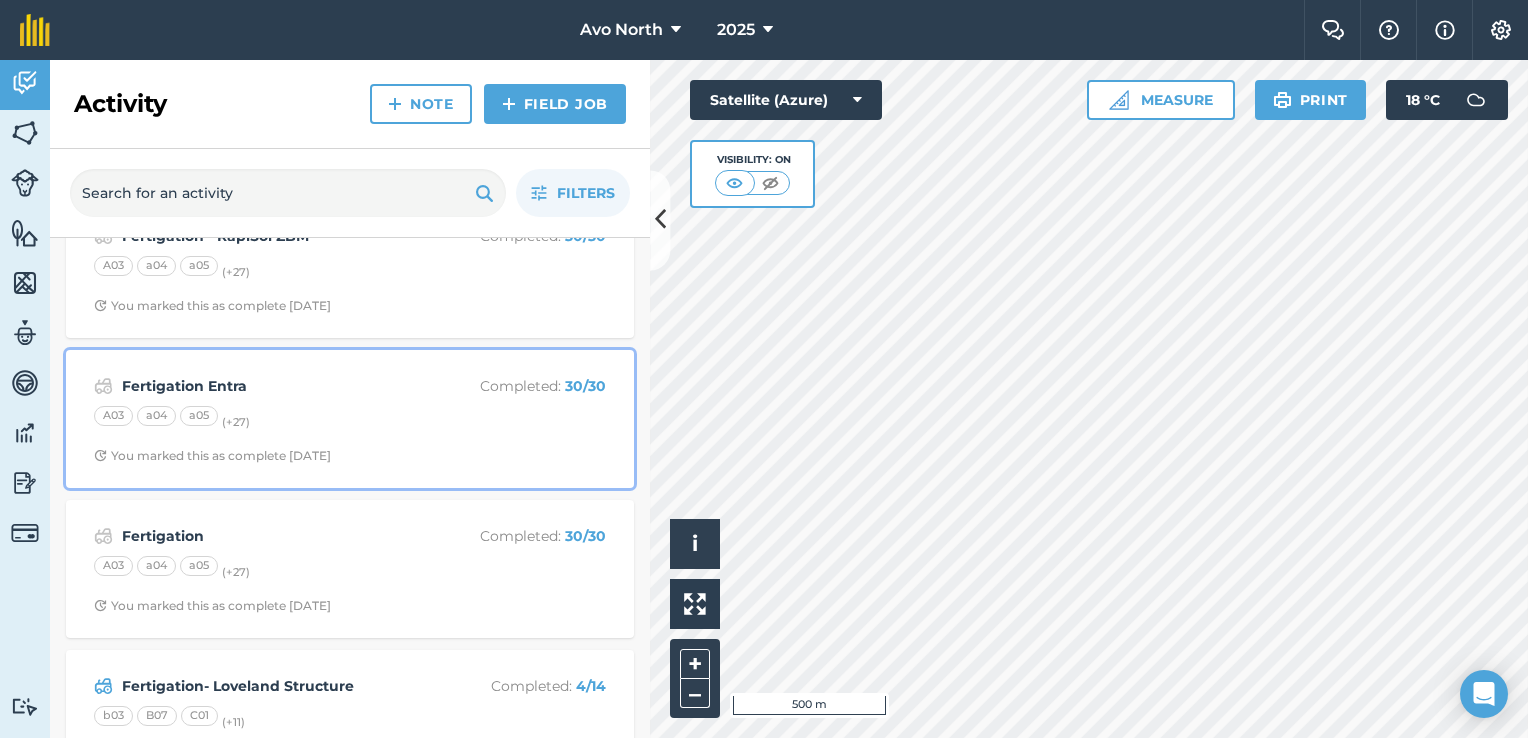 click on "Fertigation Entra" at bounding box center (280, 386) 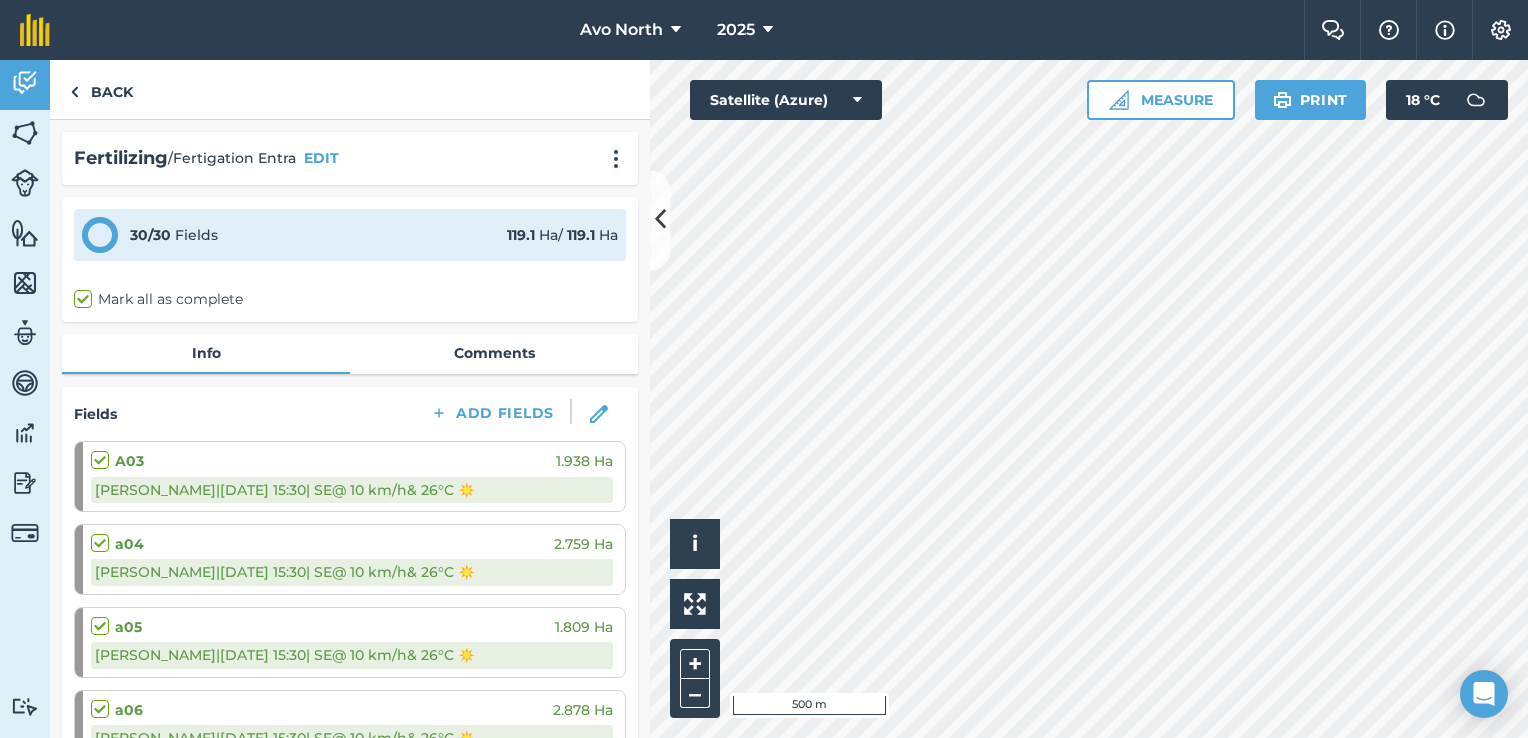 scroll, scrollTop: 100, scrollLeft: 0, axis: vertical 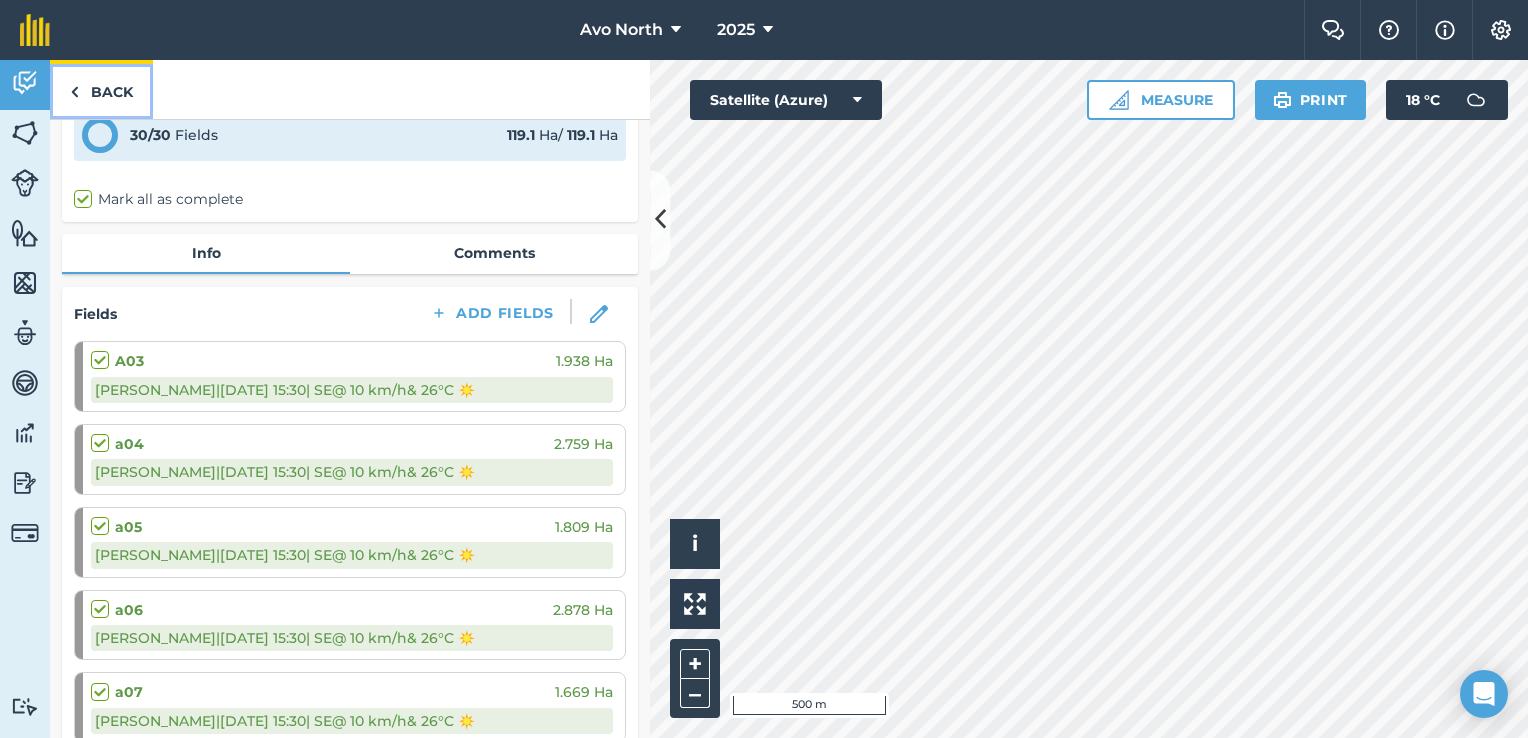 click at bounding box center (74, 92) 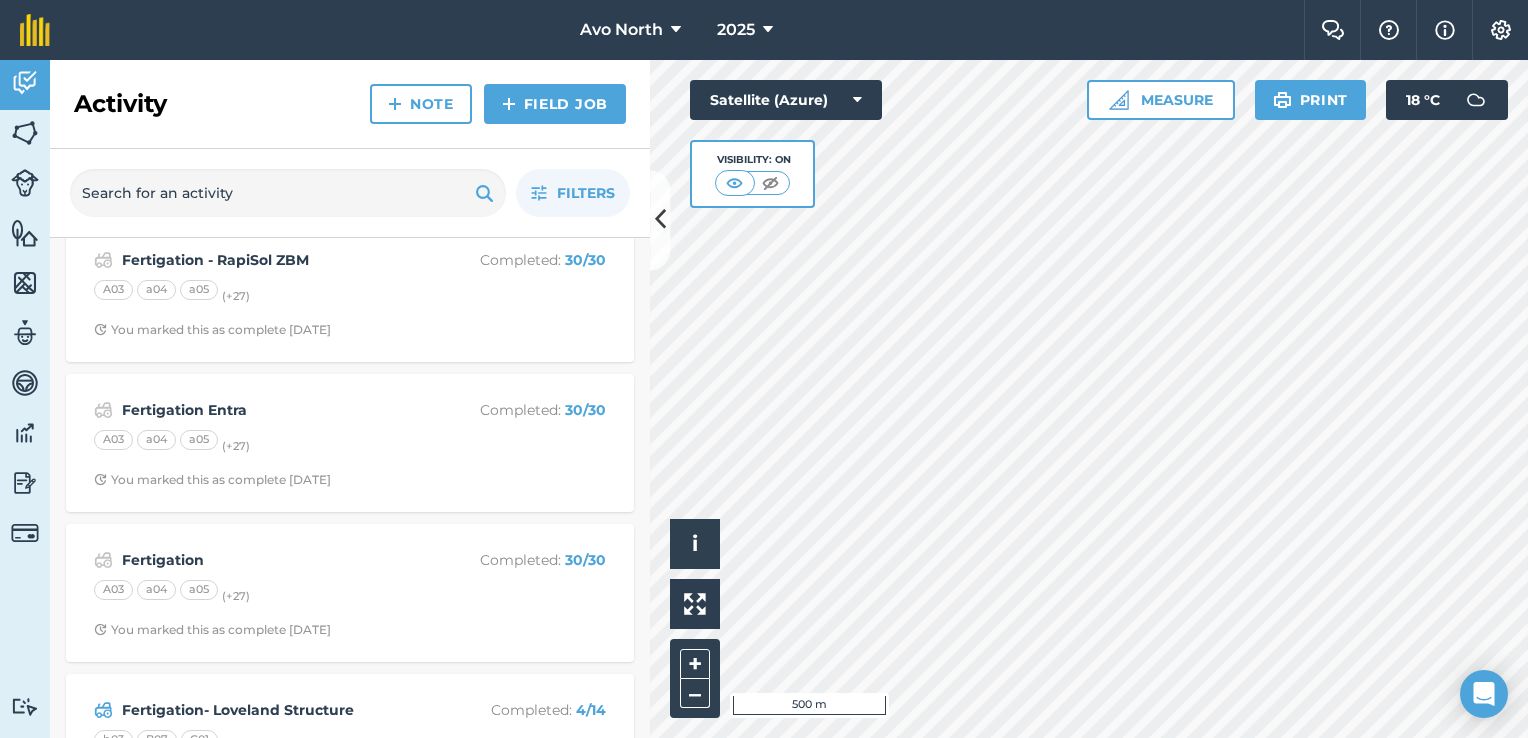 scroll, scrollTop: 500, scrollLeft: 0, axis: vertical 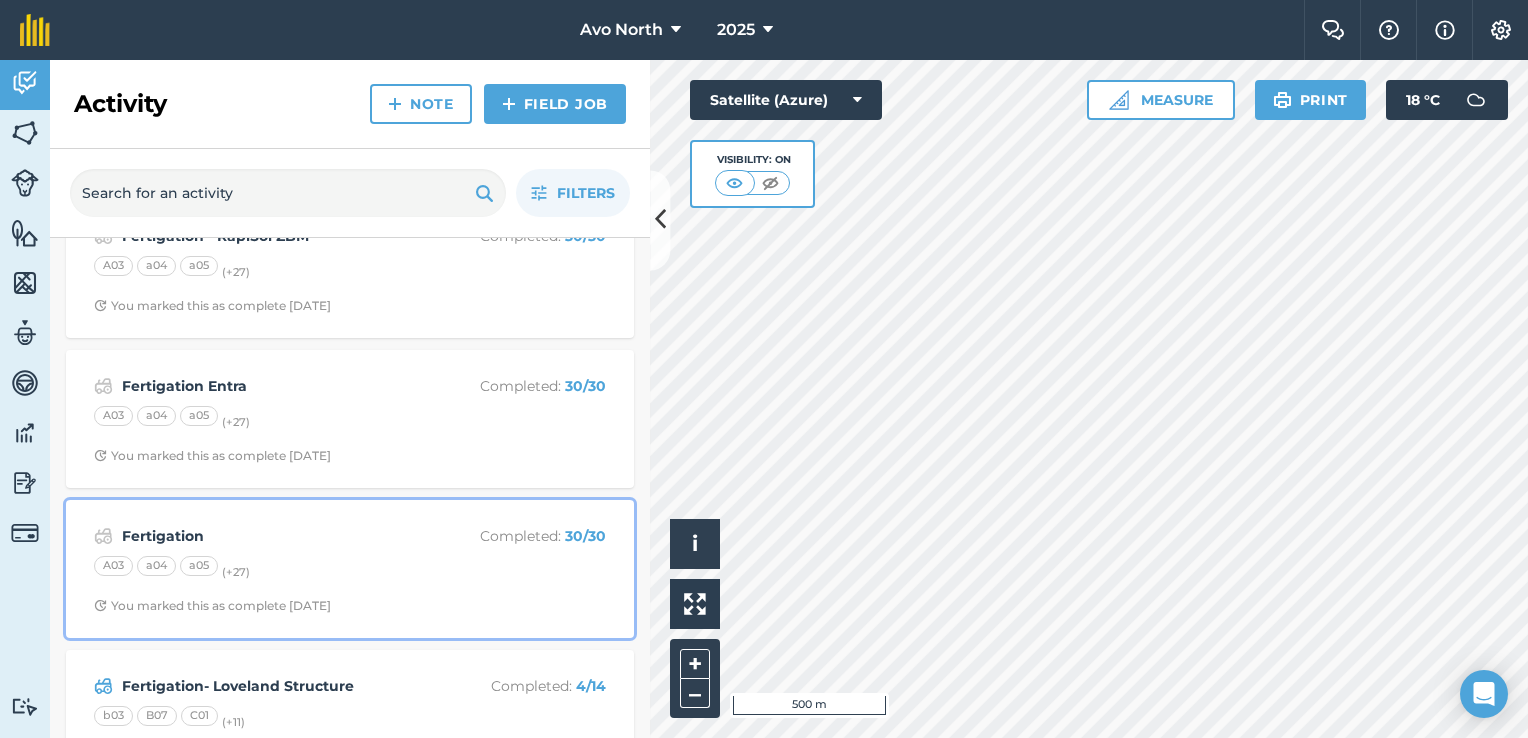 click on "A03 a04 a05 (+ 27 )" at bounding box center [350, 569] 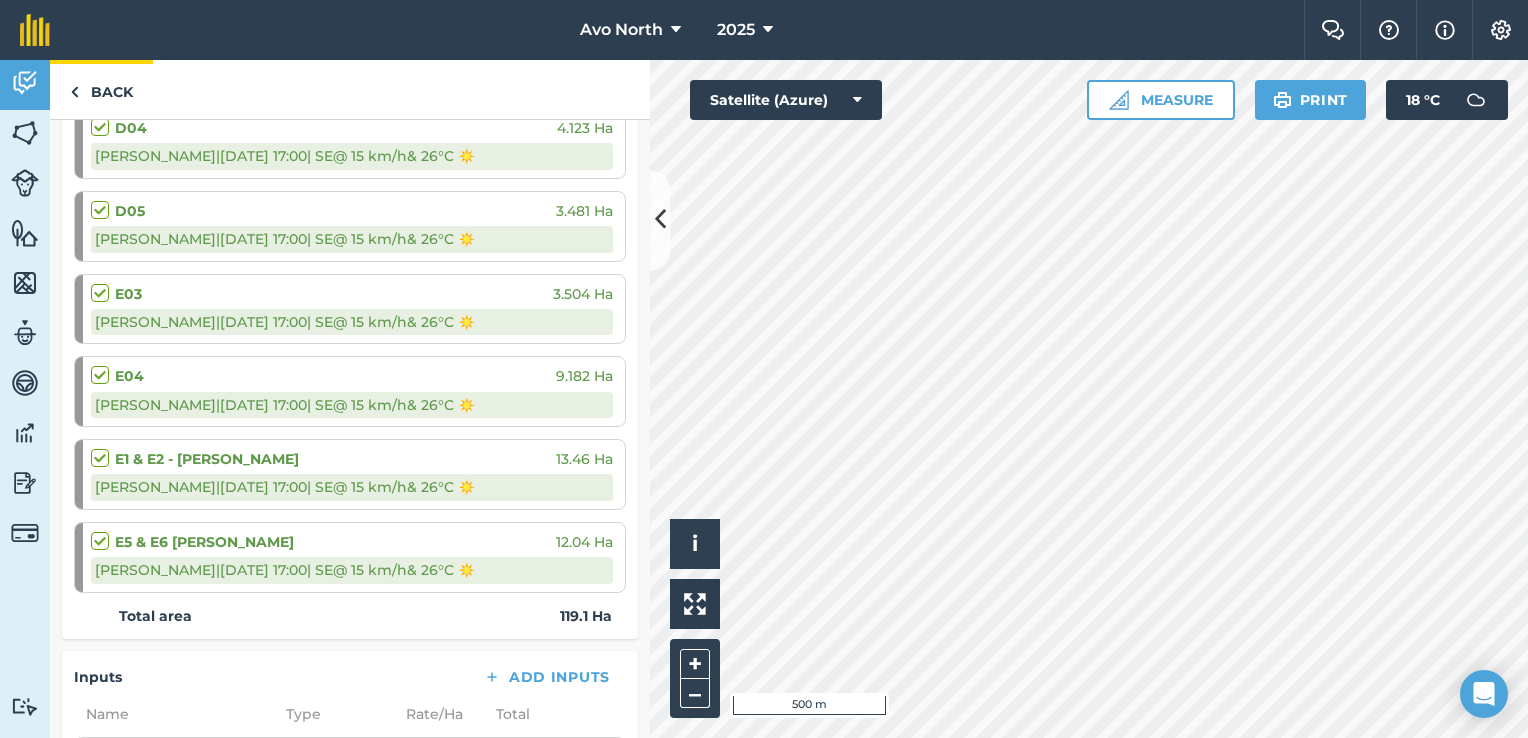 scroll, scrollTop: 2235, scrollLeft: 0, axis: vertical 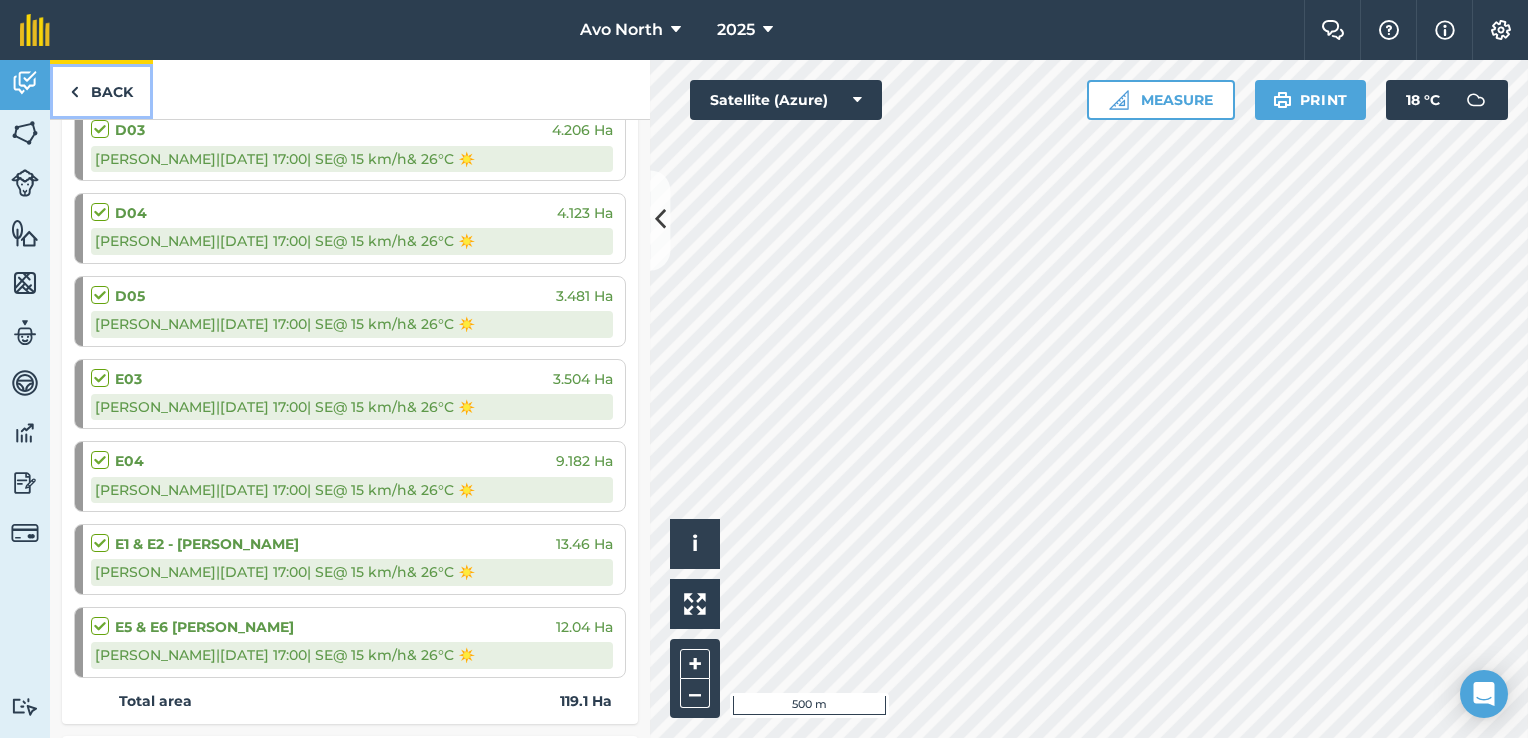 click on "Back" at bounding box center (101, 89) 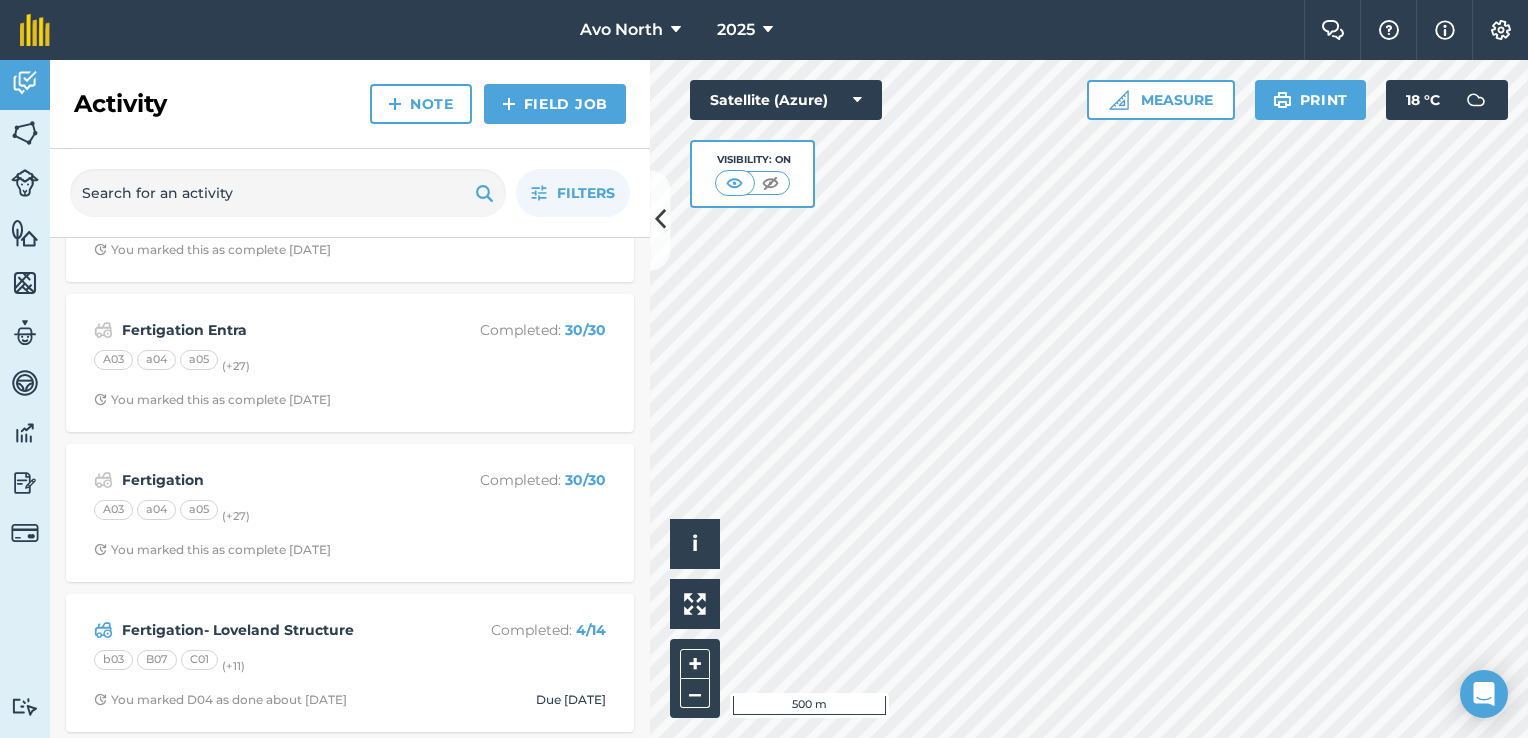 scroll, scrollTop: 700, scrollLeft: 0, axis: vertical 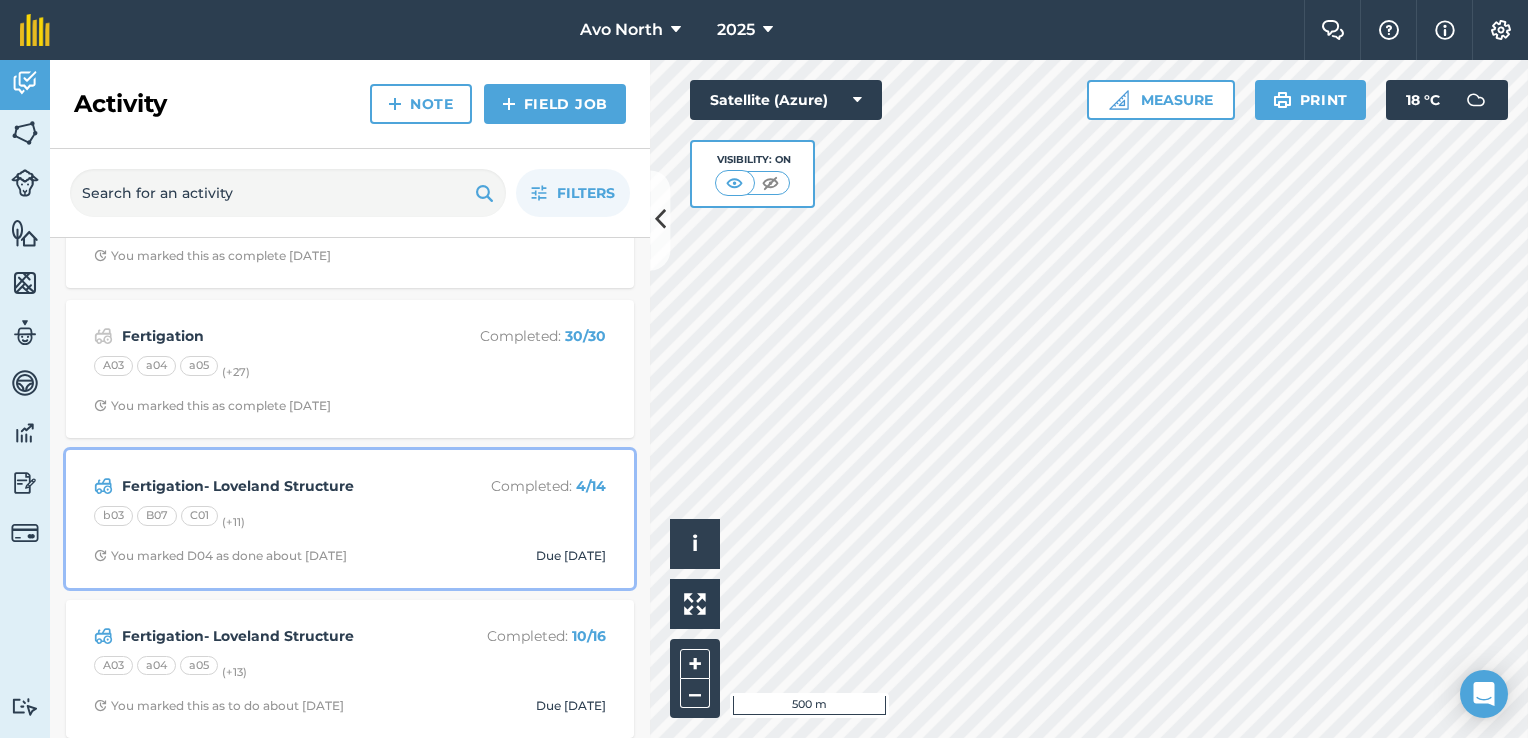 click on "b03 B07 C01 (+ 11 )" at bounding box center (350, 519) 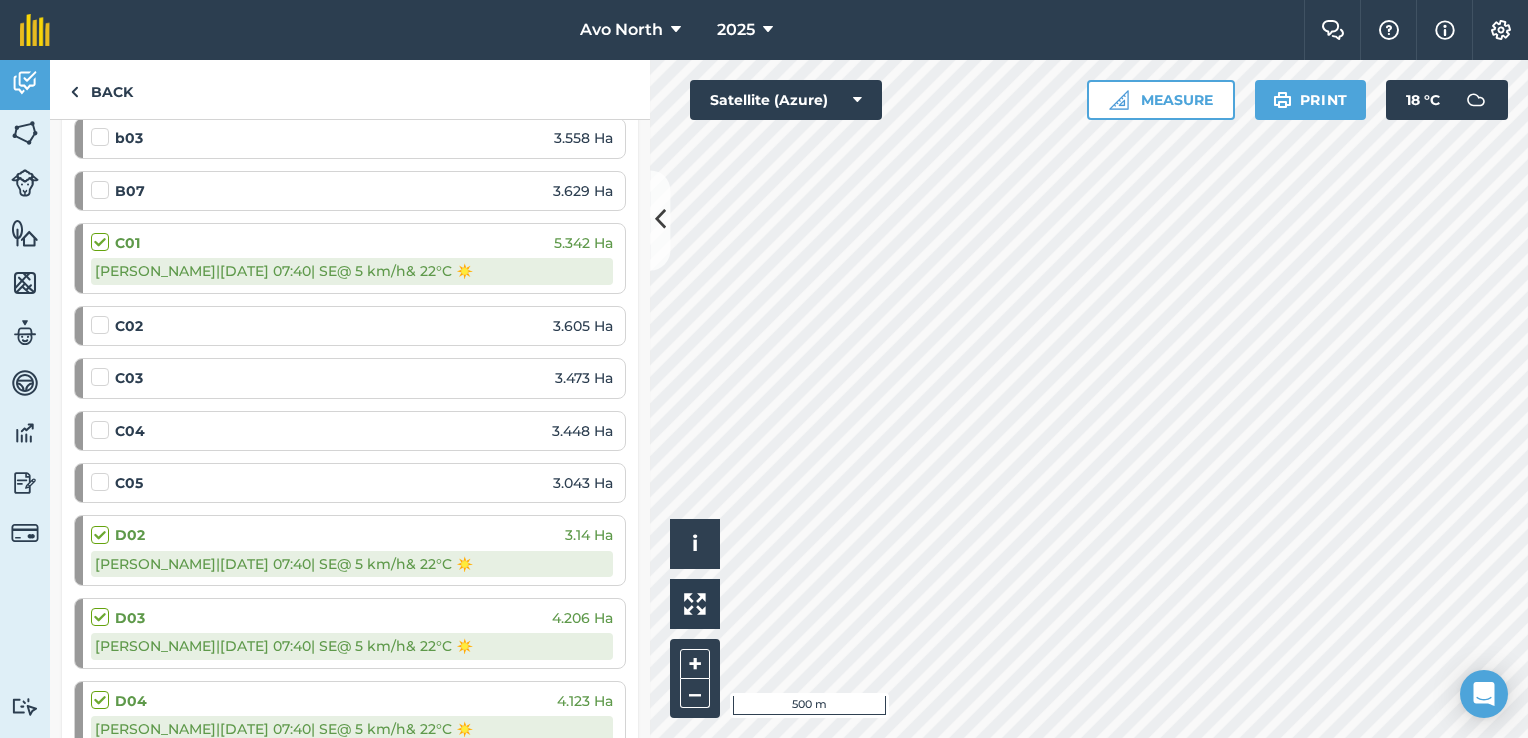 scroll, scrollTop: 0, scrollLeft: 0, axis: both 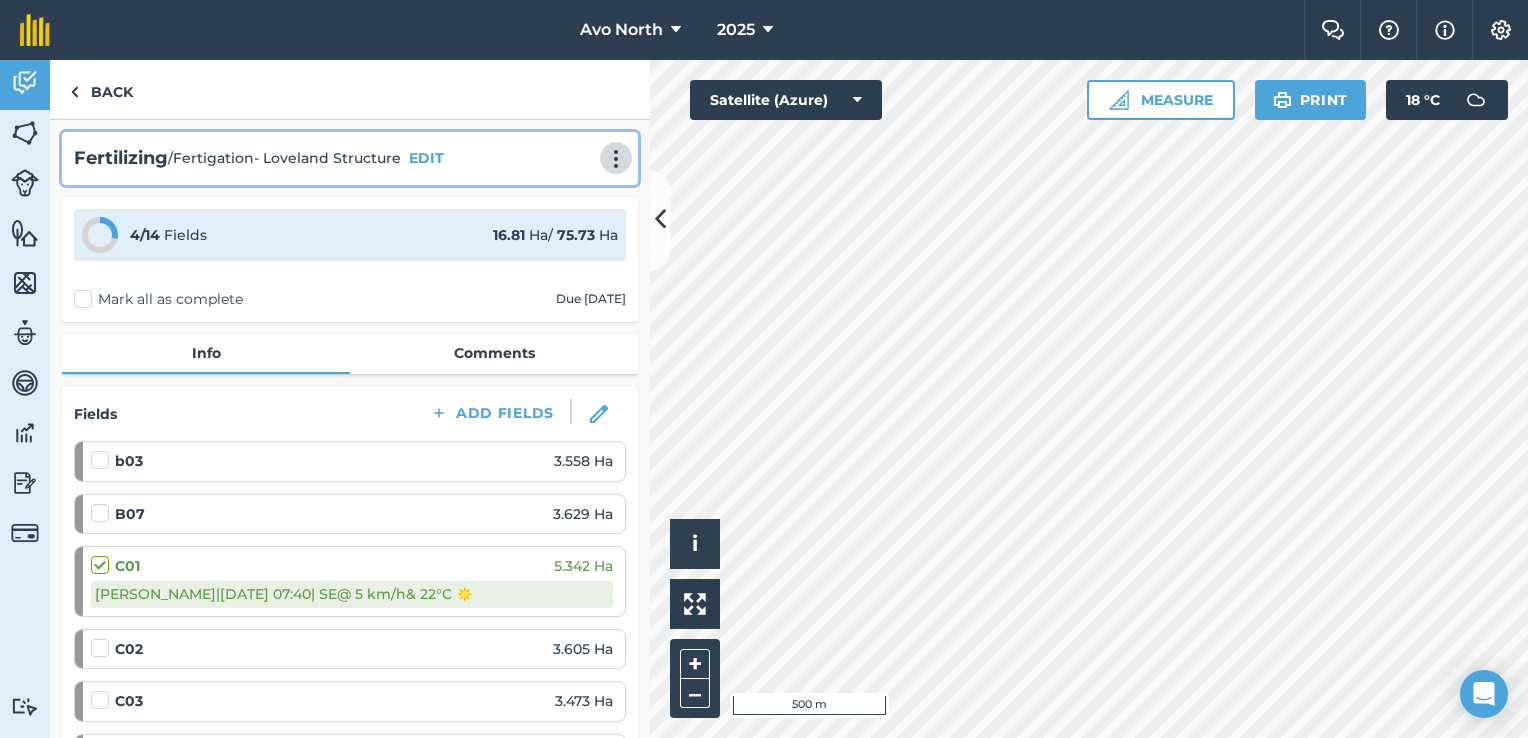 click at bounding box center (616, 158) 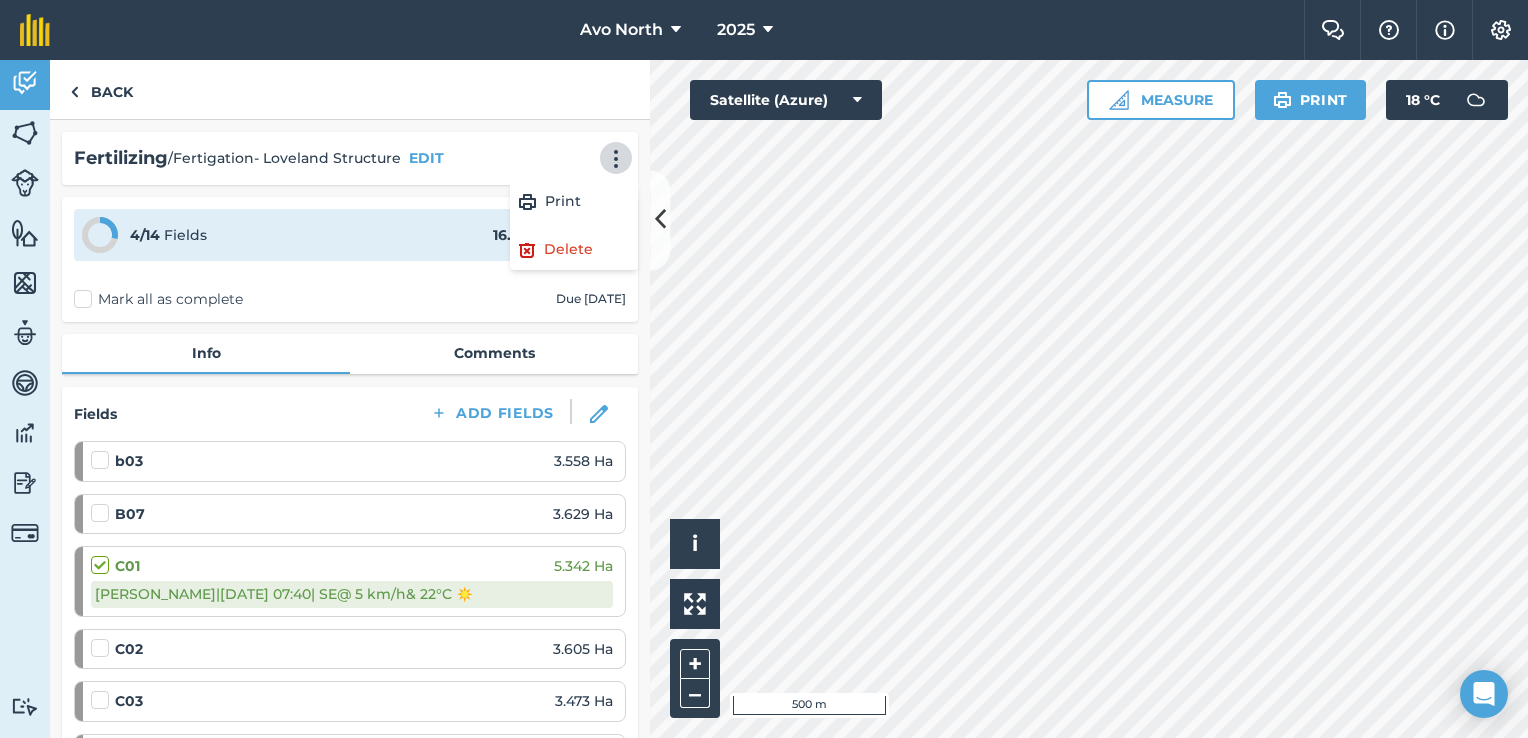 click on "Fertilizing /  Fertigation- Loveland Structure EDIT   Print   Delete" at bounding box center (350, 158) 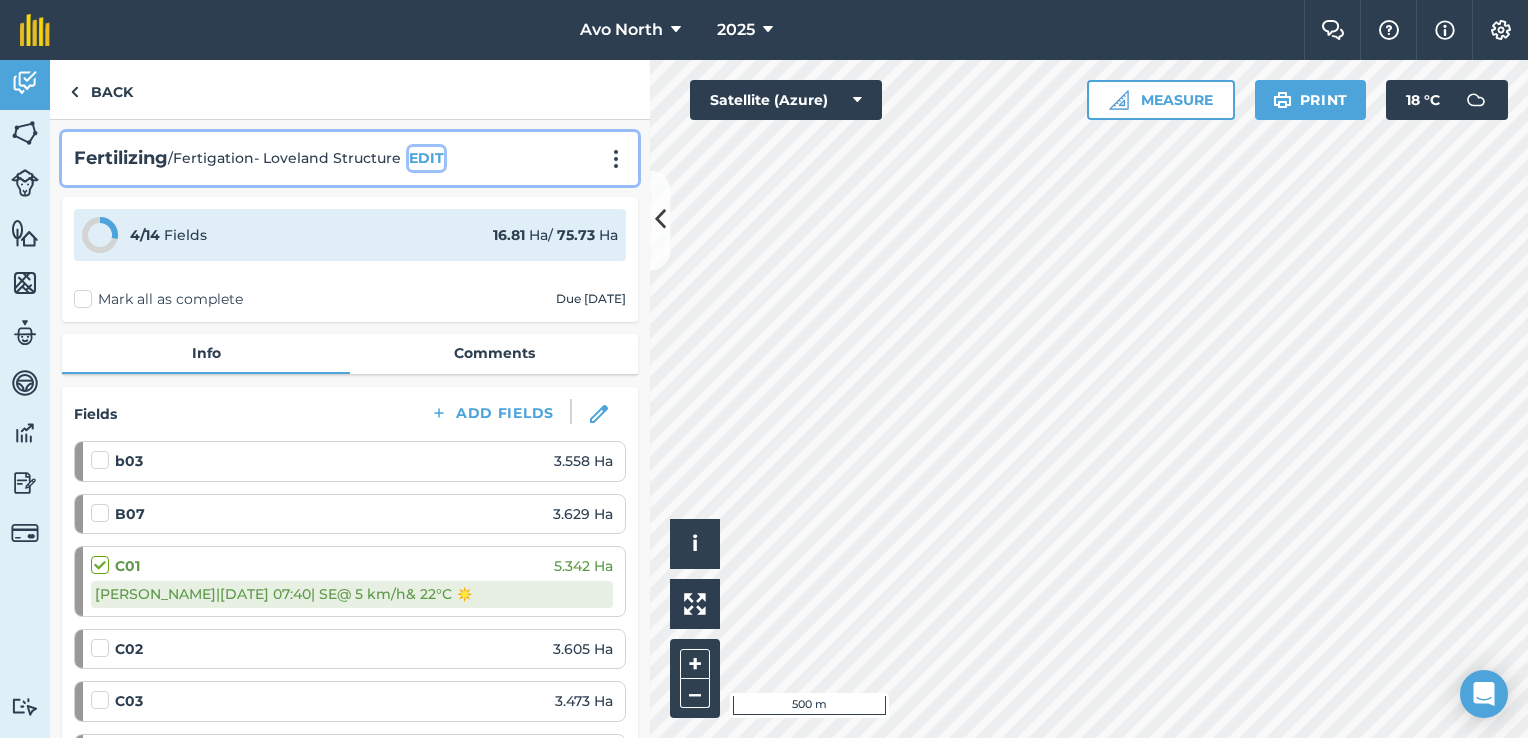 click on "EDIT" at bounding box center [426, 158] 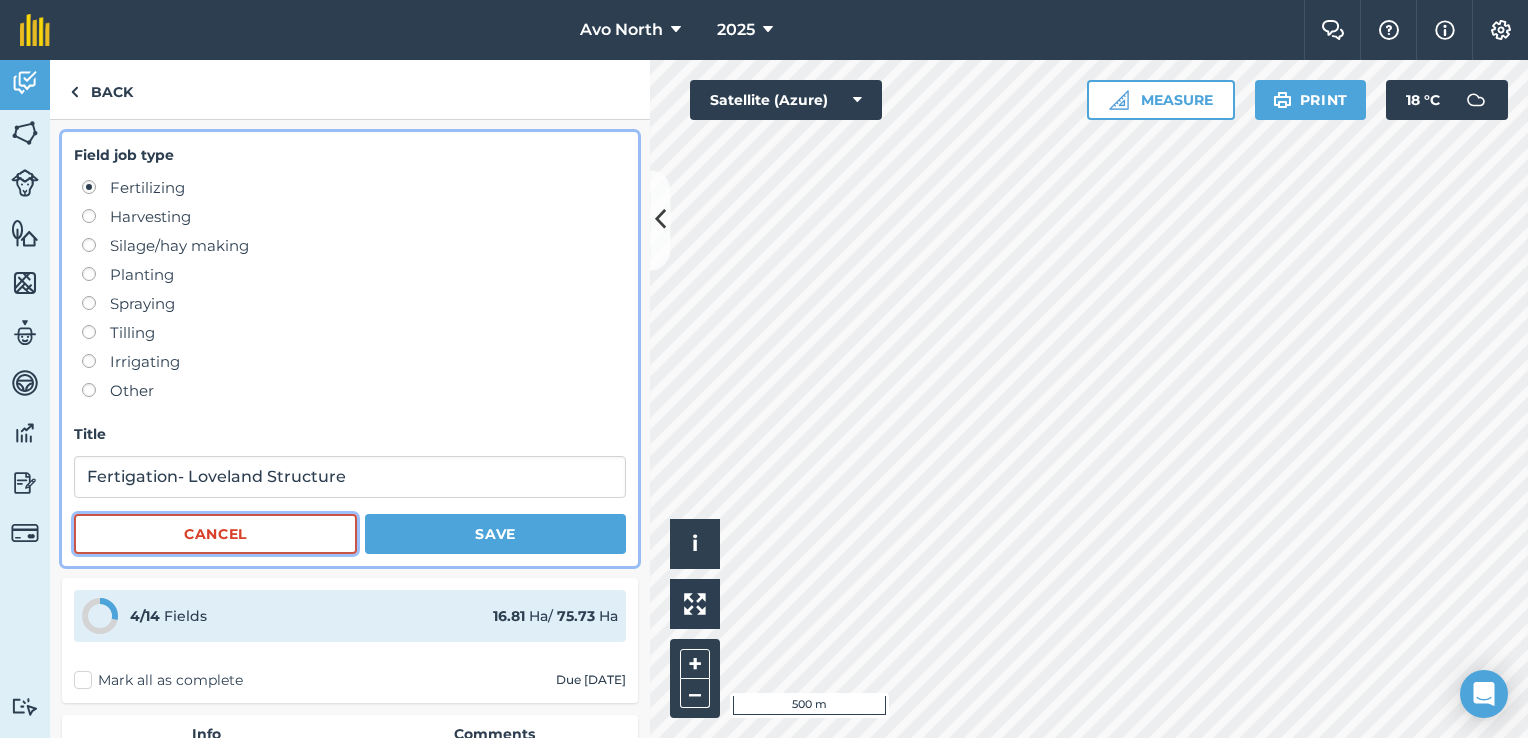 click on "Cancel" at bounding box center [215, 534] 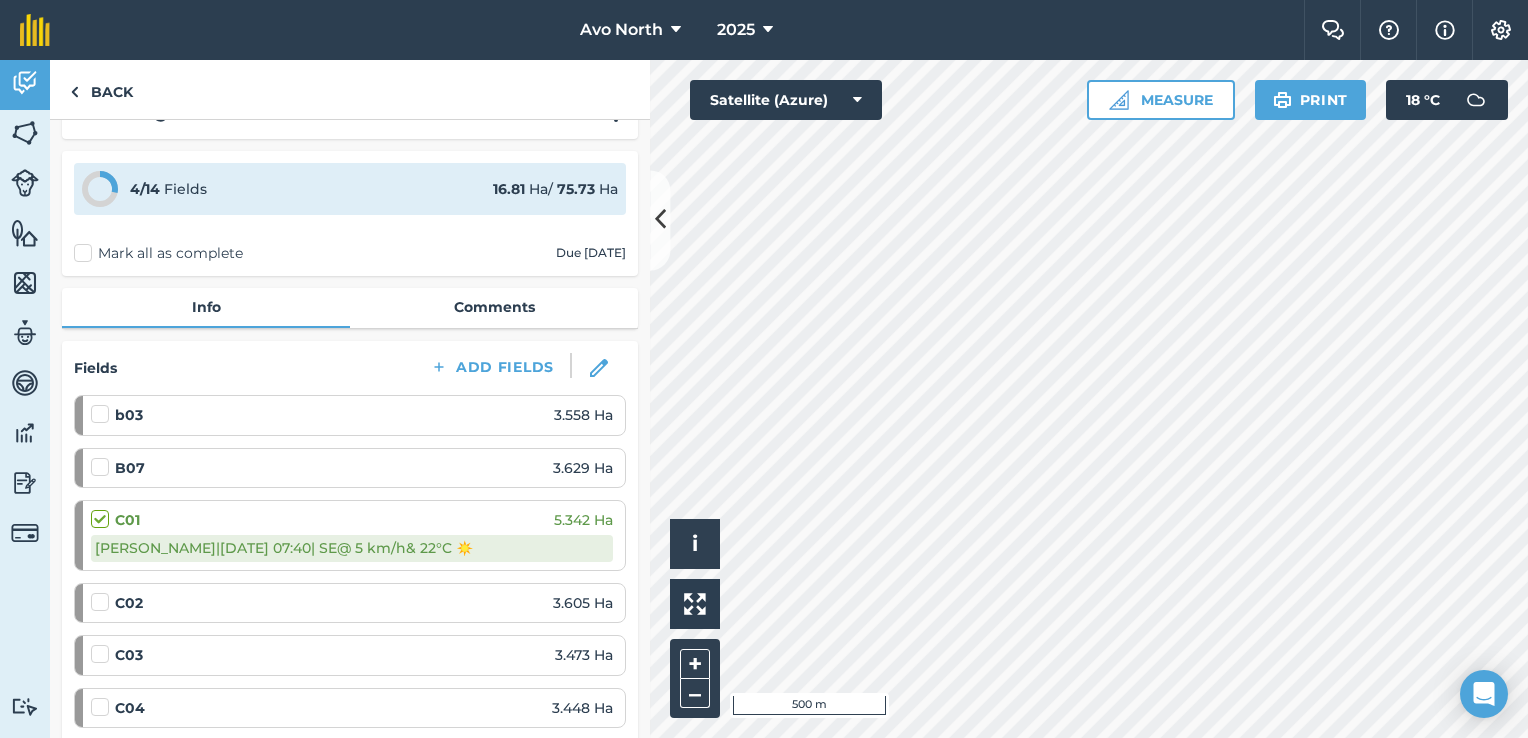 scroll, scrollTop: 0, scrollLeft: 0, axis: both 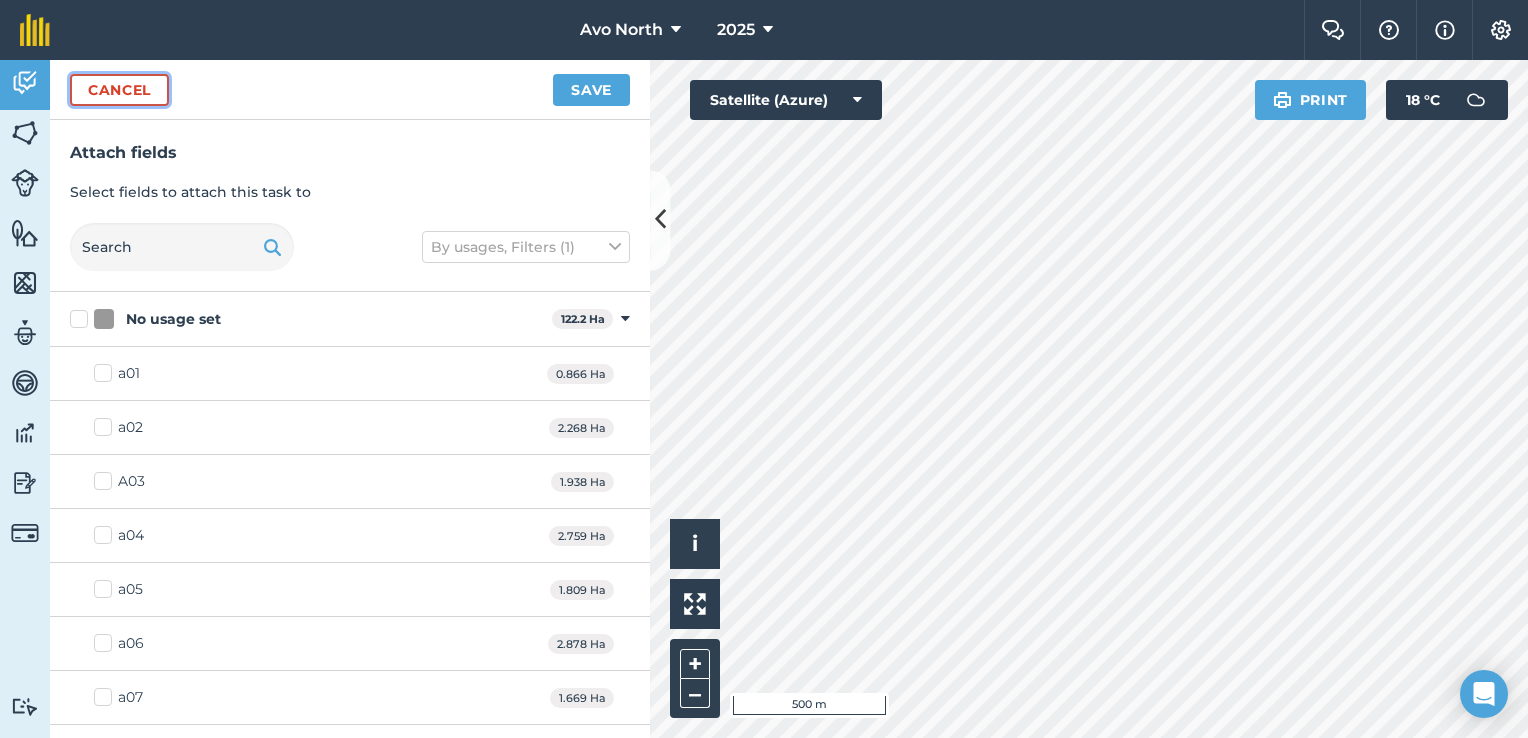 click on "Cancel" at bounding box center (119, 90) 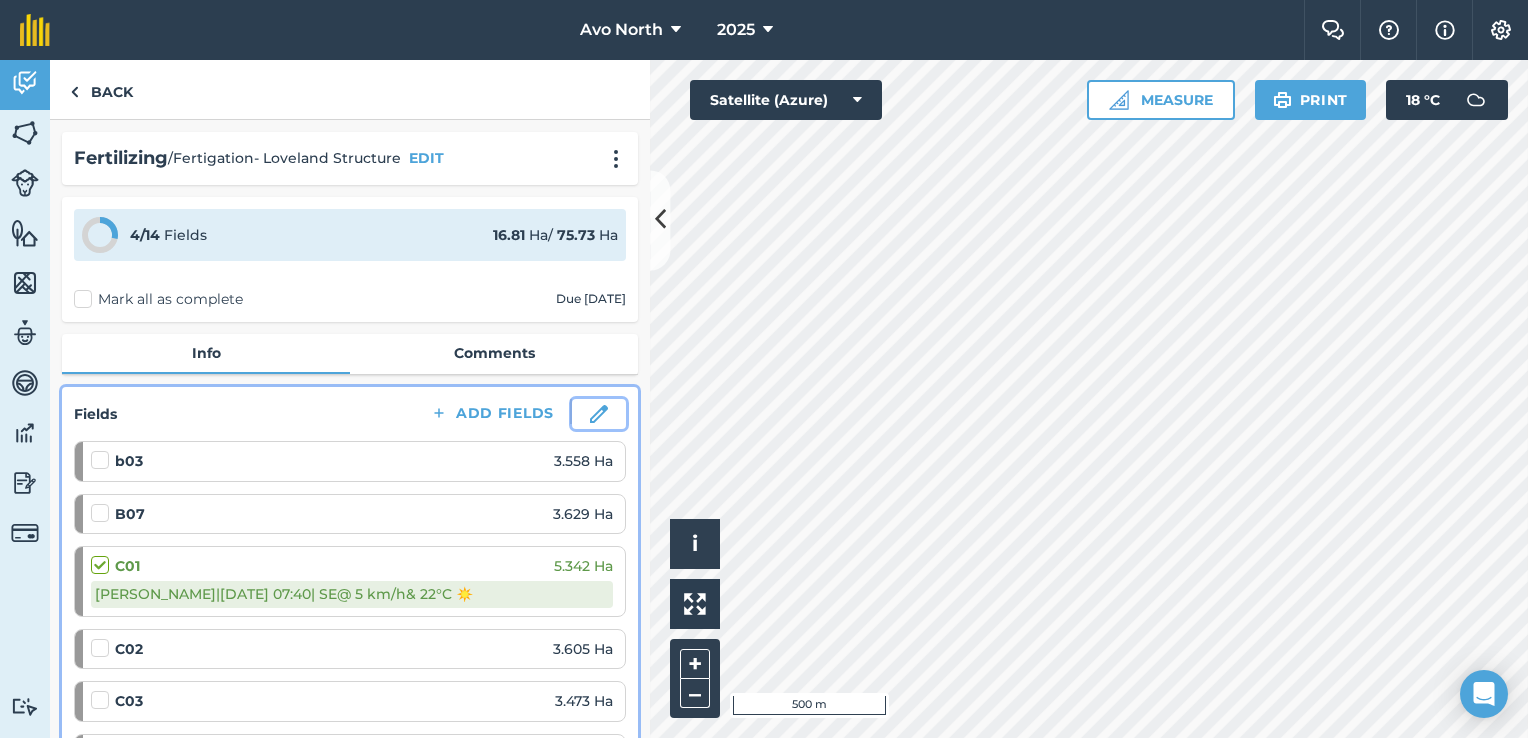 click at bounding box center [599, 414] 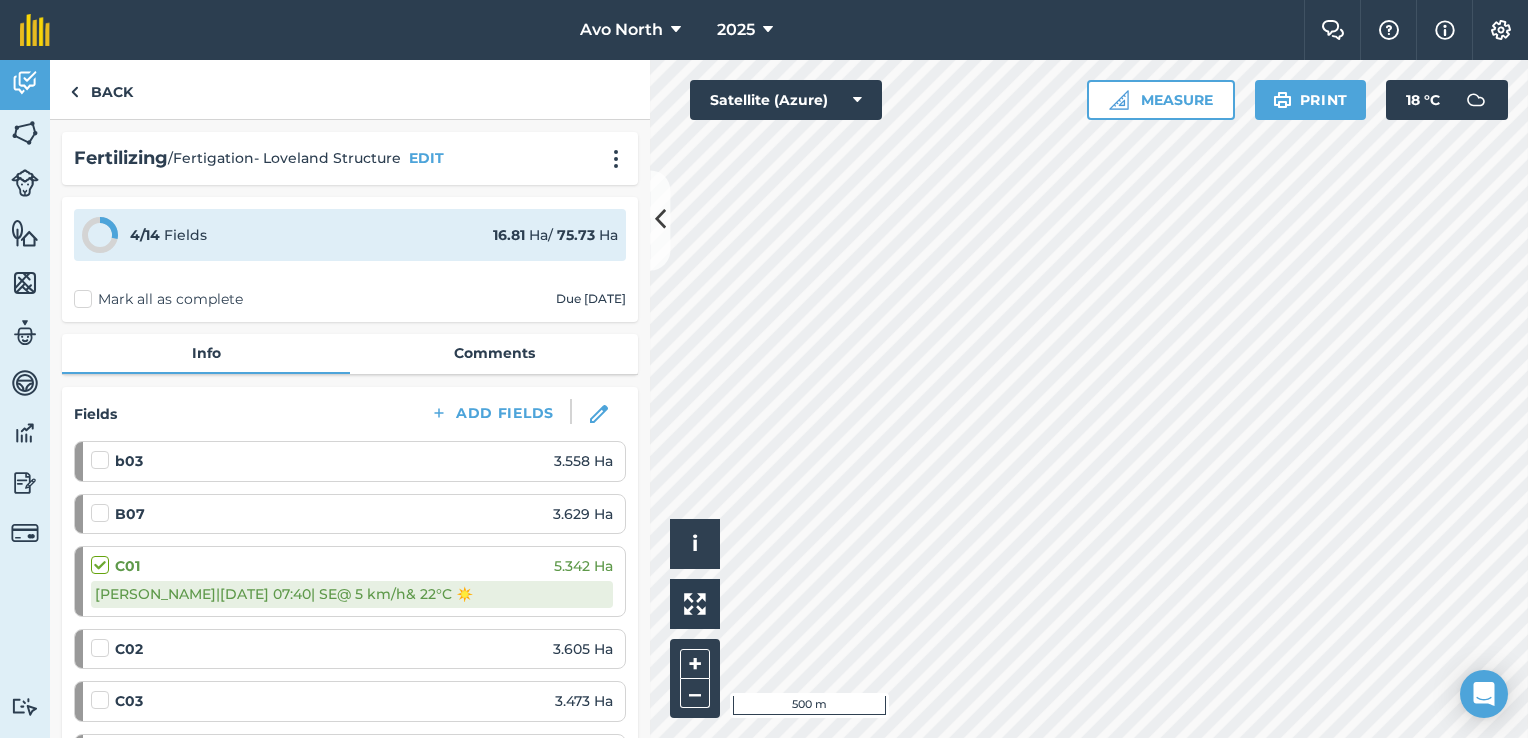 select on "SE" 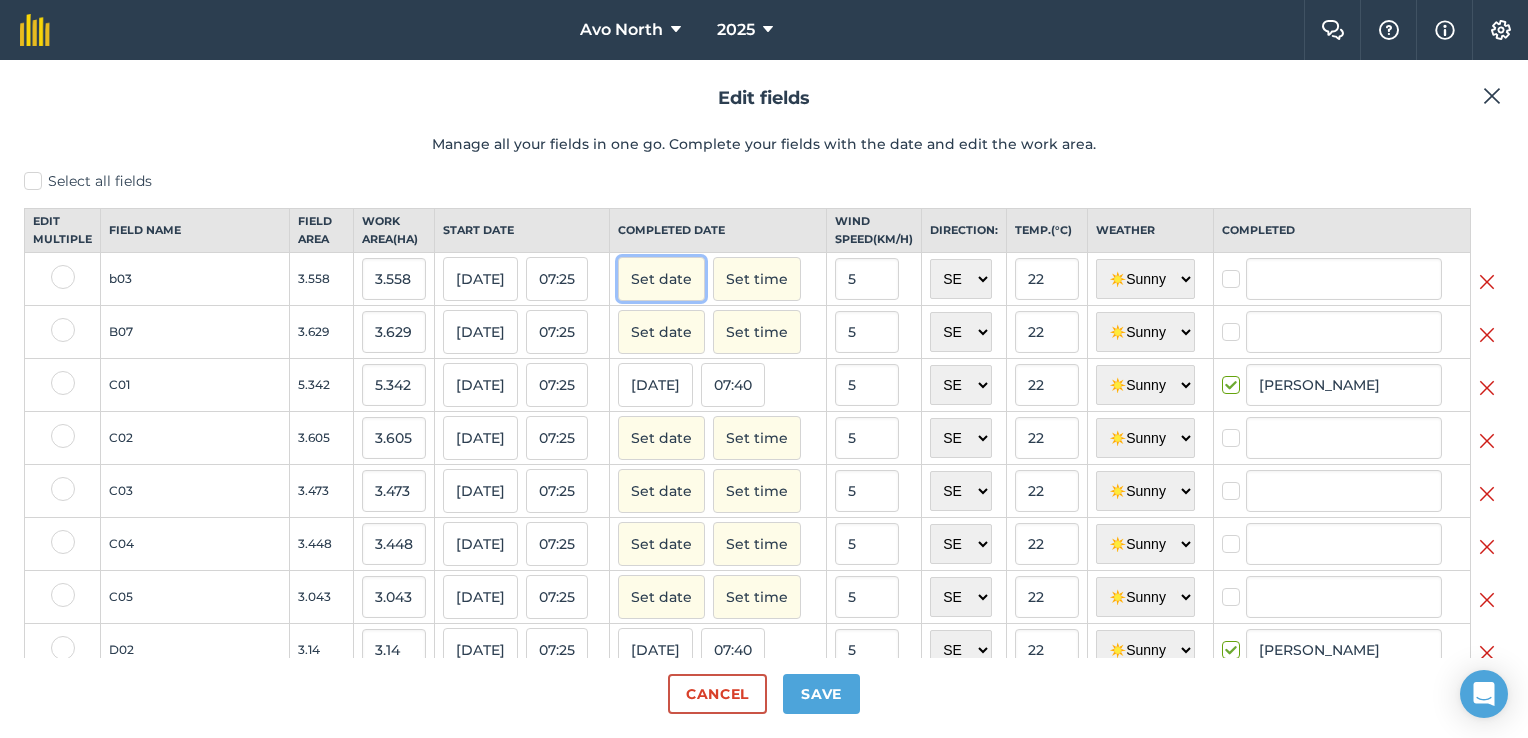 click on "Set date" at bounding box center (661, 279) 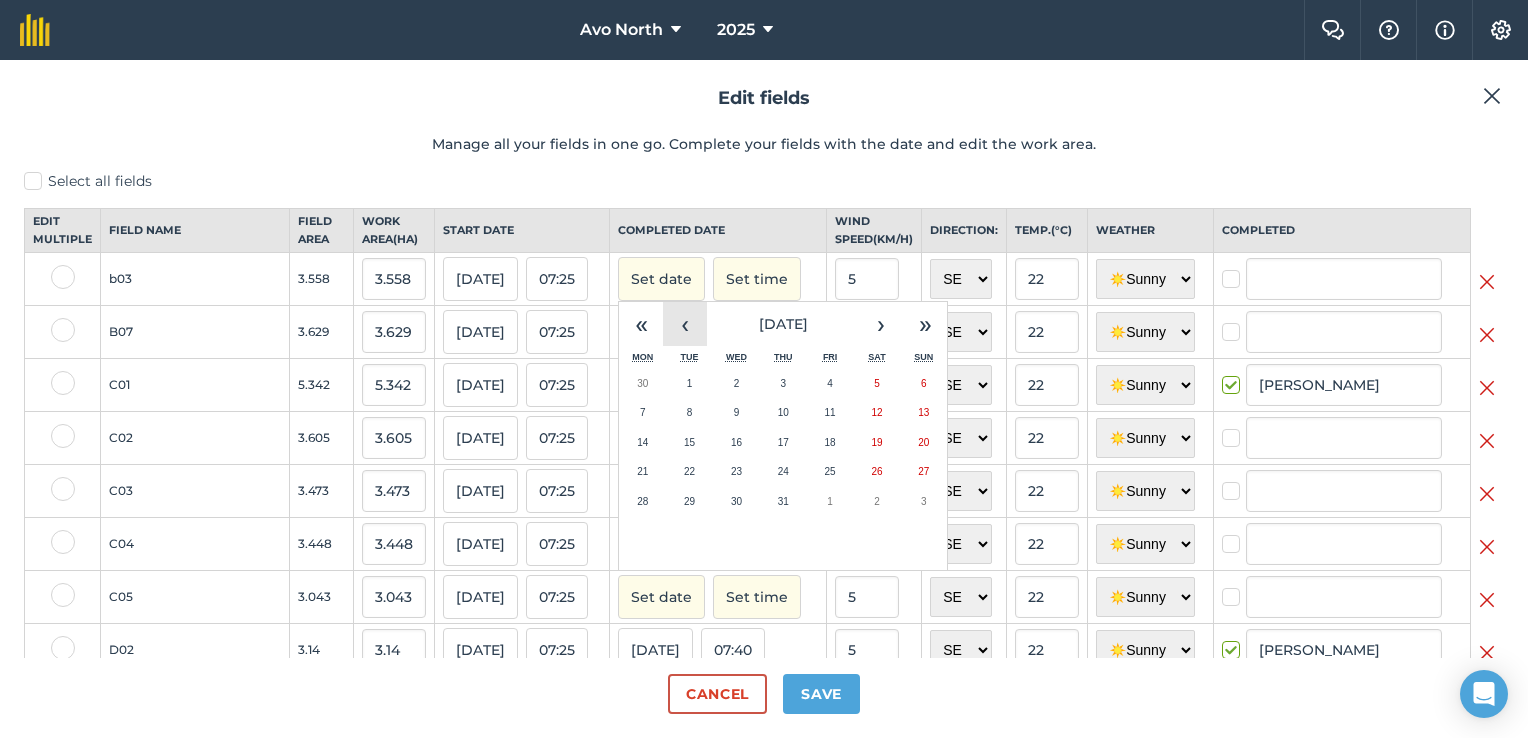 click on "‹" at bounding box center (685, 324) 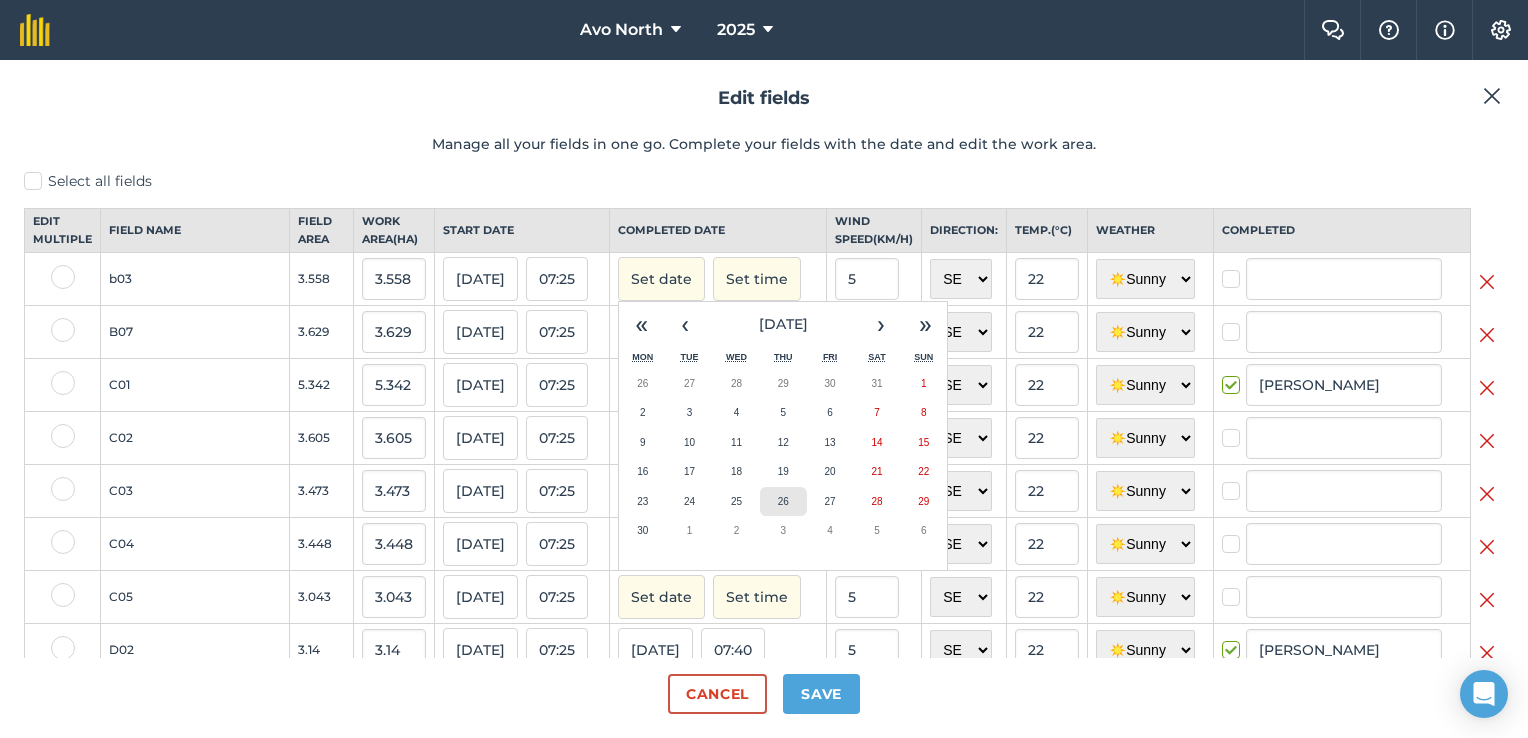 click on "26" at bounding box center [783, 502] 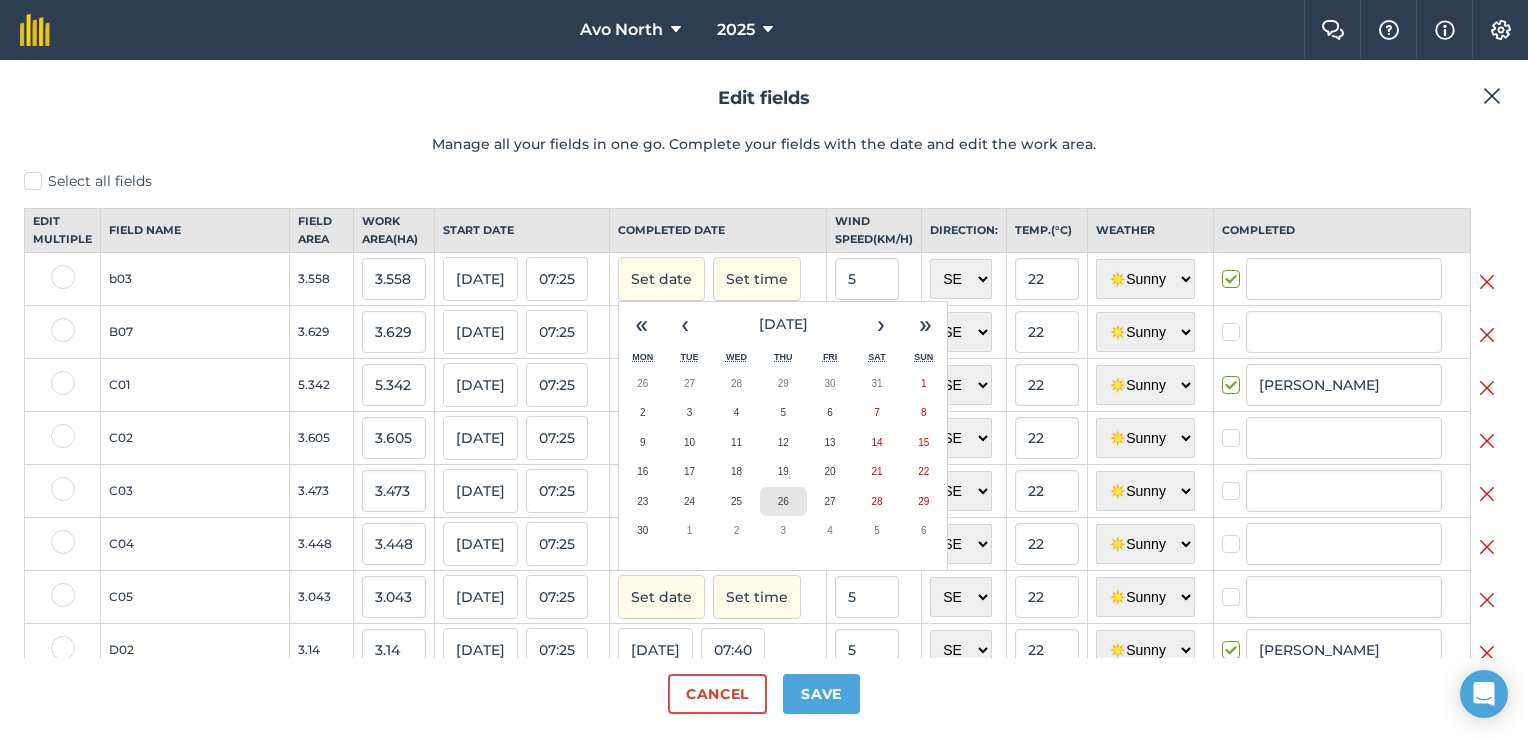 checkbox on "true" 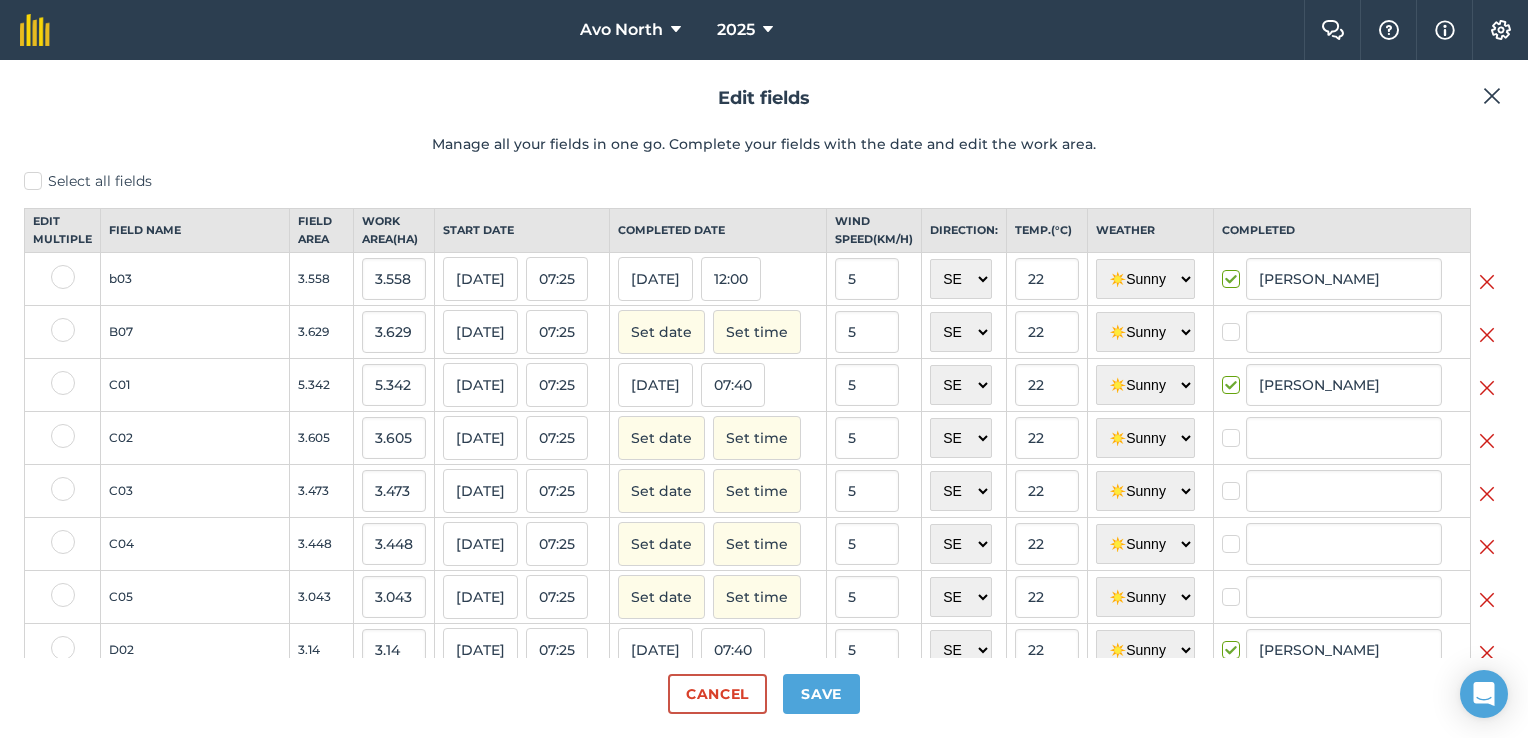 click at bounding box center (63, 330) 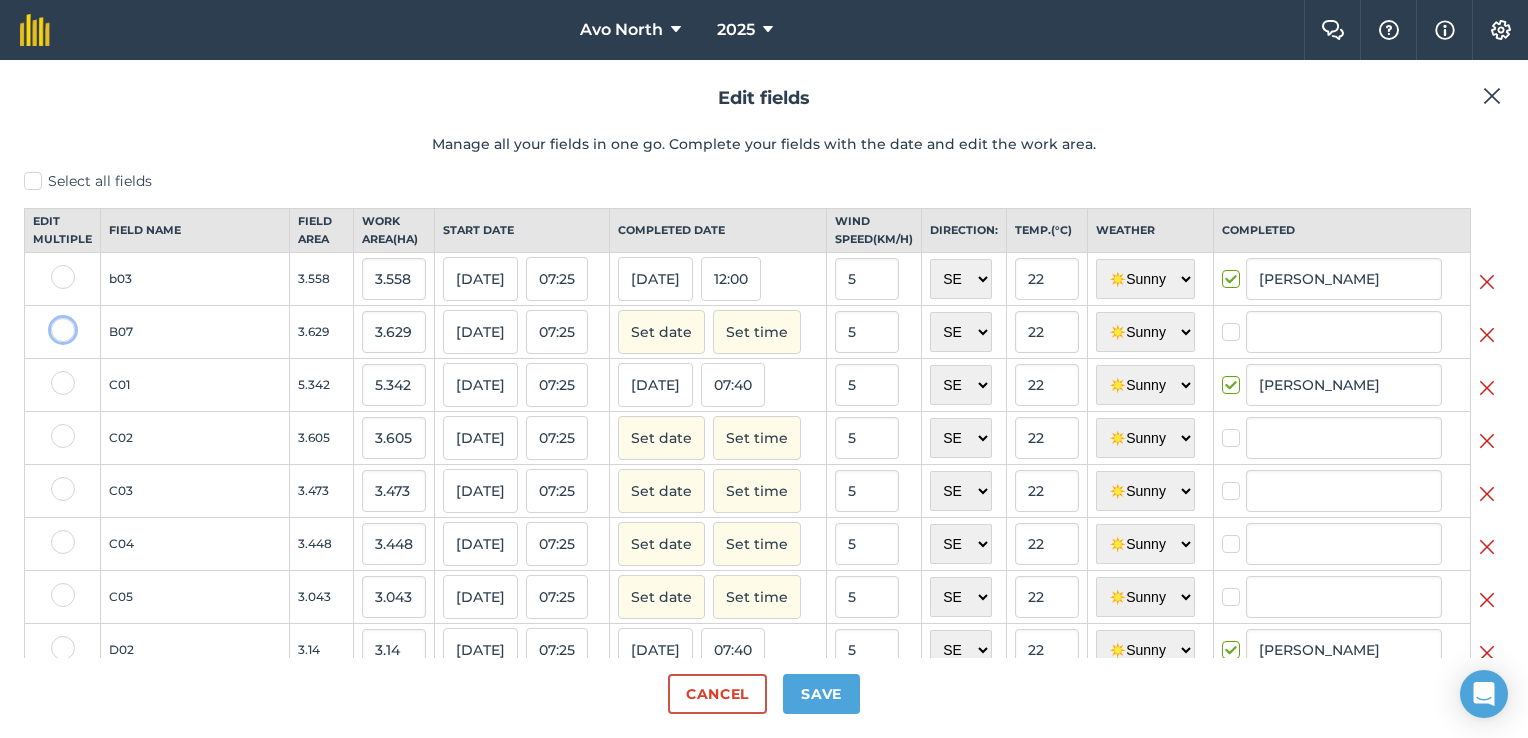 click at bounding box center (57, 324) 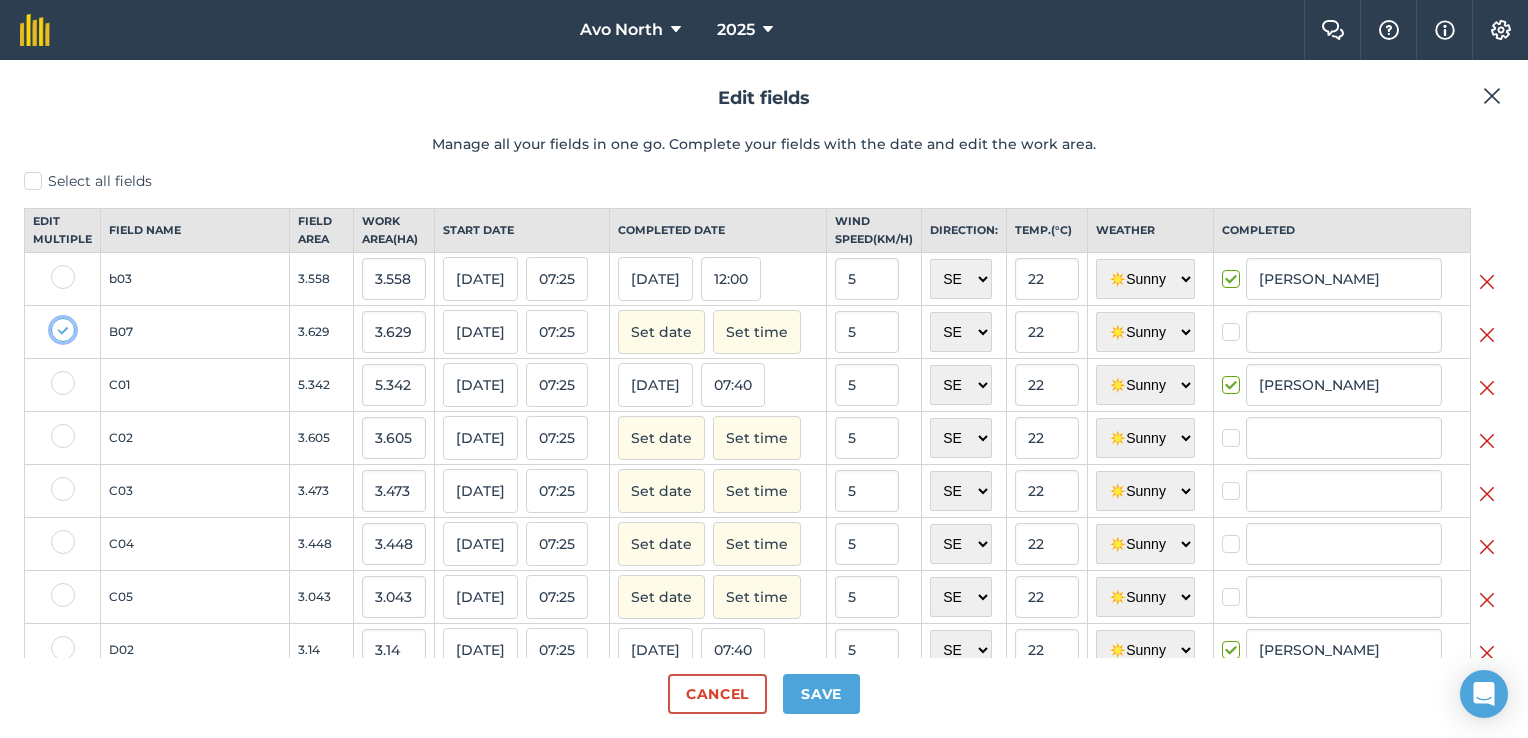 checkbox on "true" 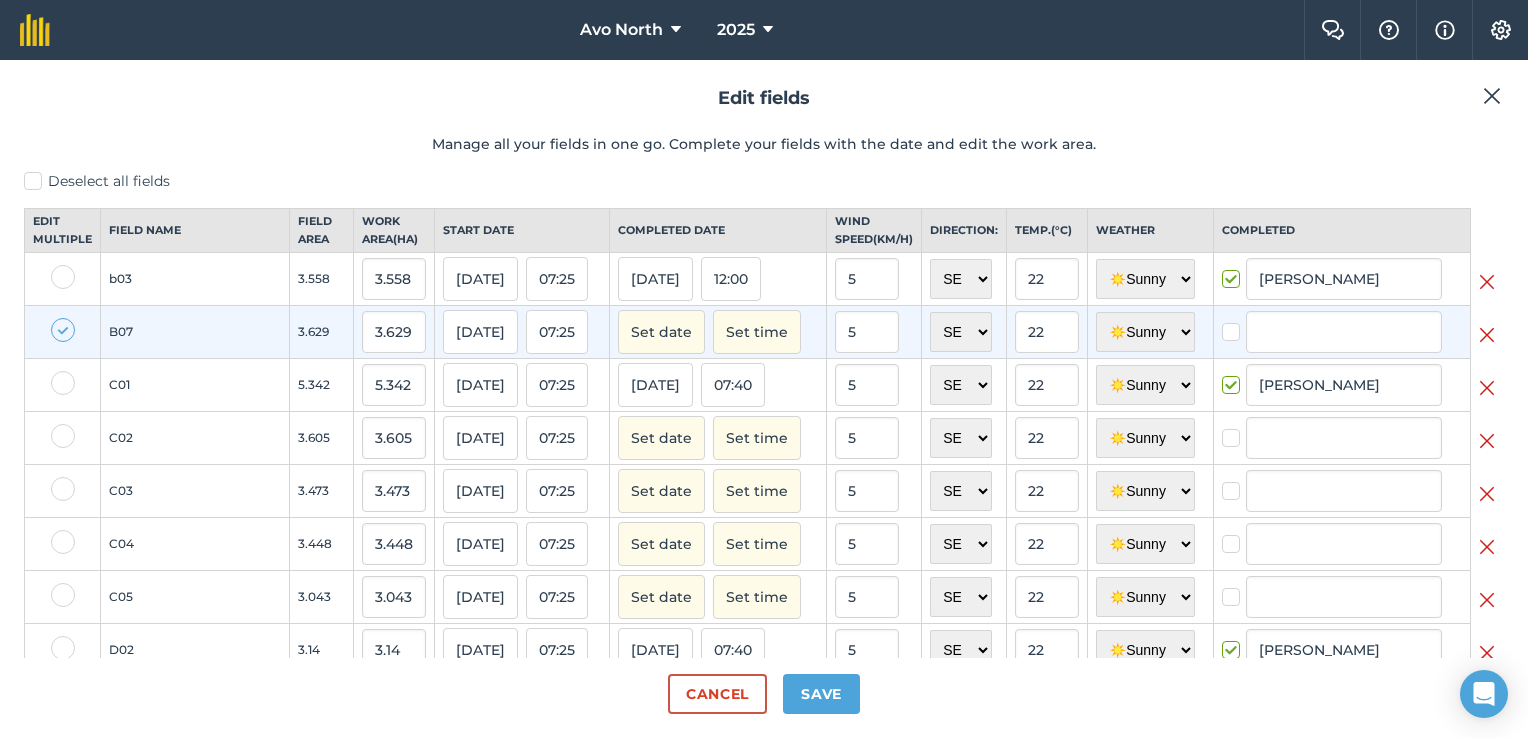 click at bounding box center [63, 436] 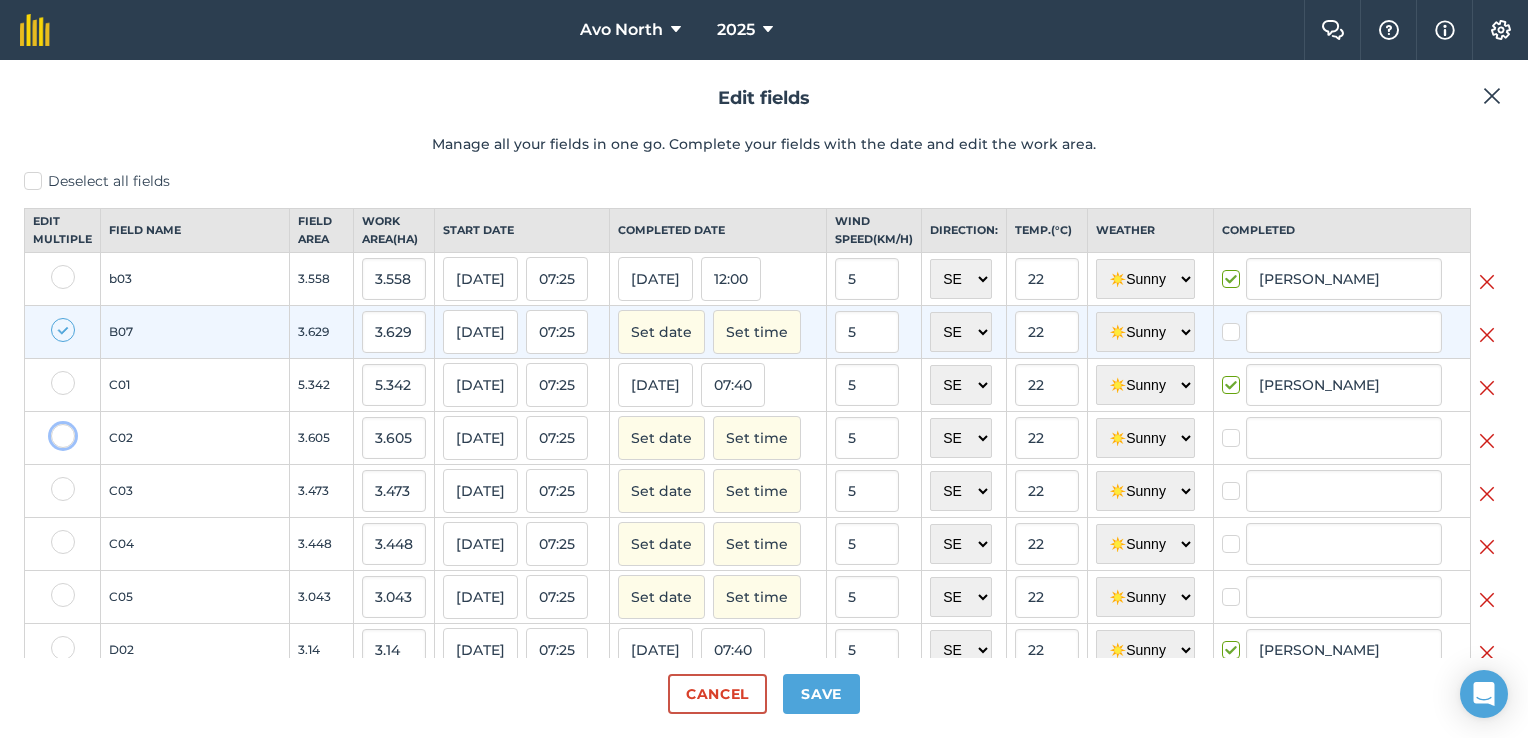 click at bounding box center (57, 430) 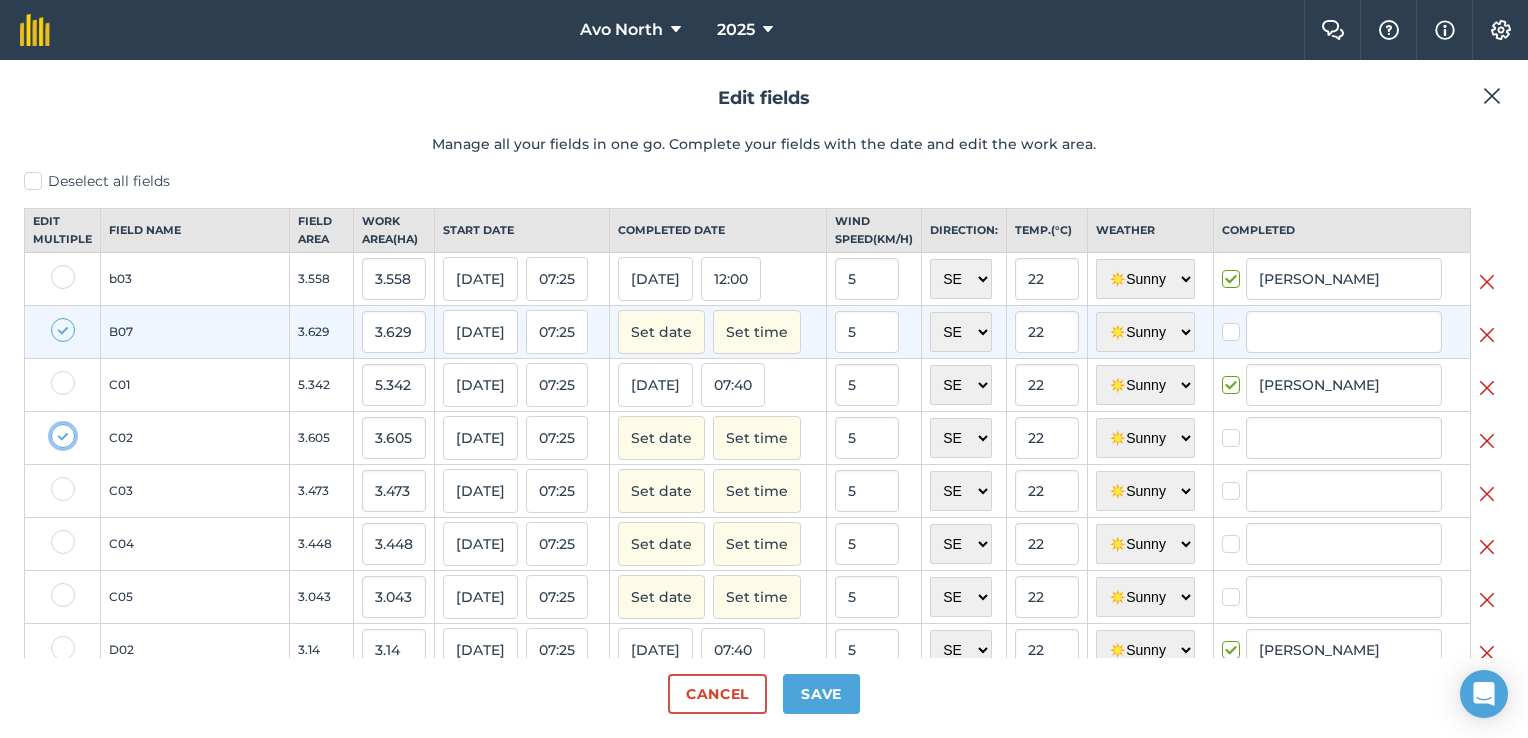 checkbox on "true" 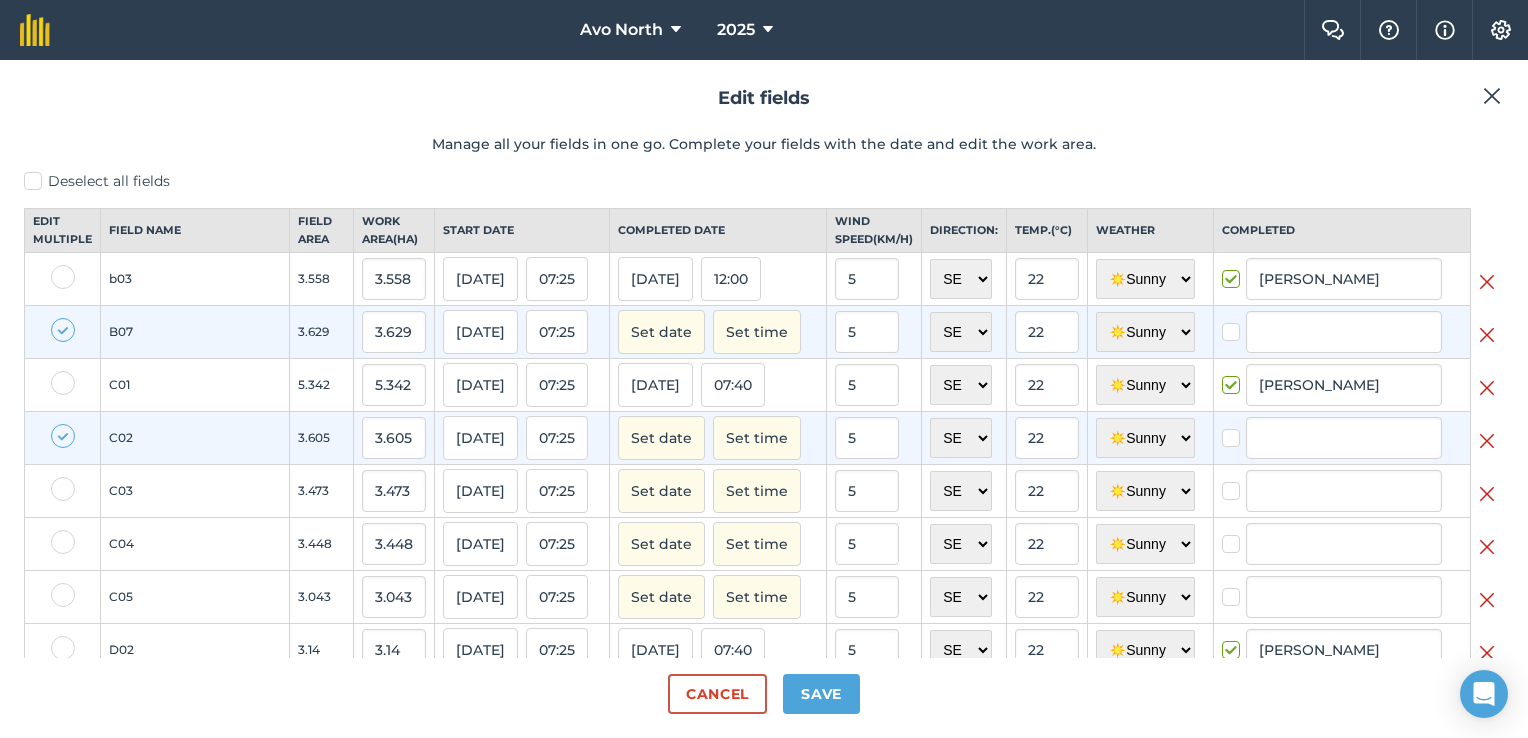 click at bounding box center (63, 489) 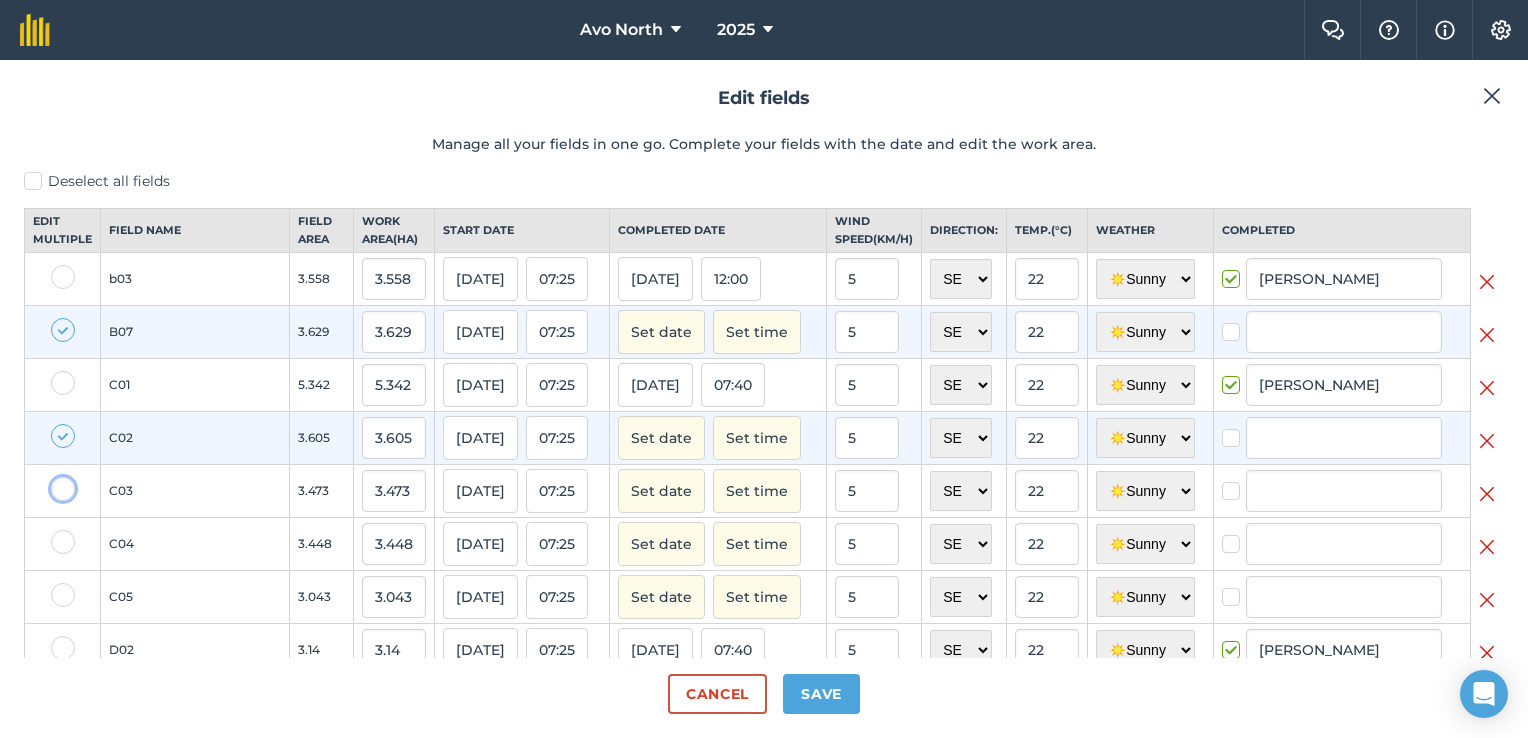 click at bounding box center [57, 483] 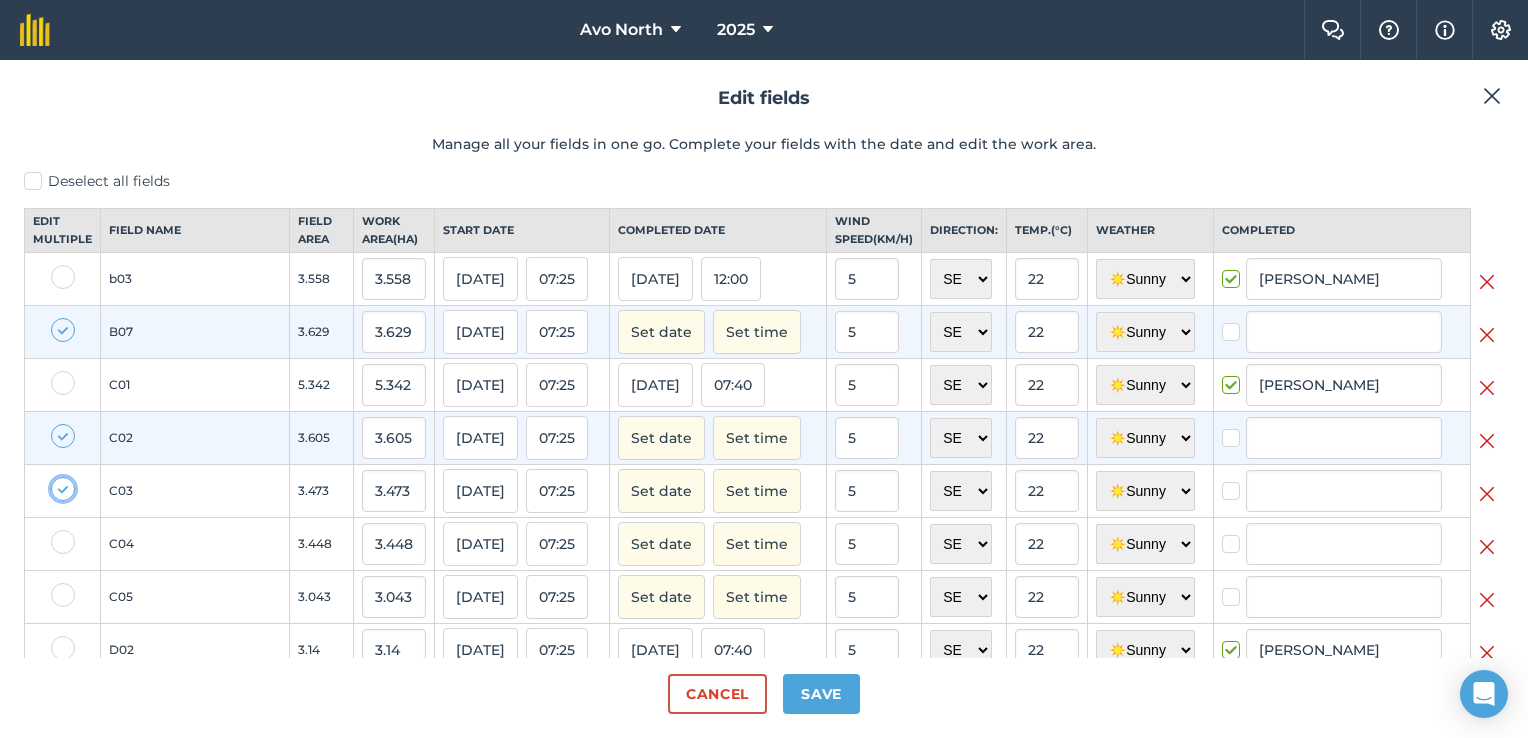 checkbox on "true" 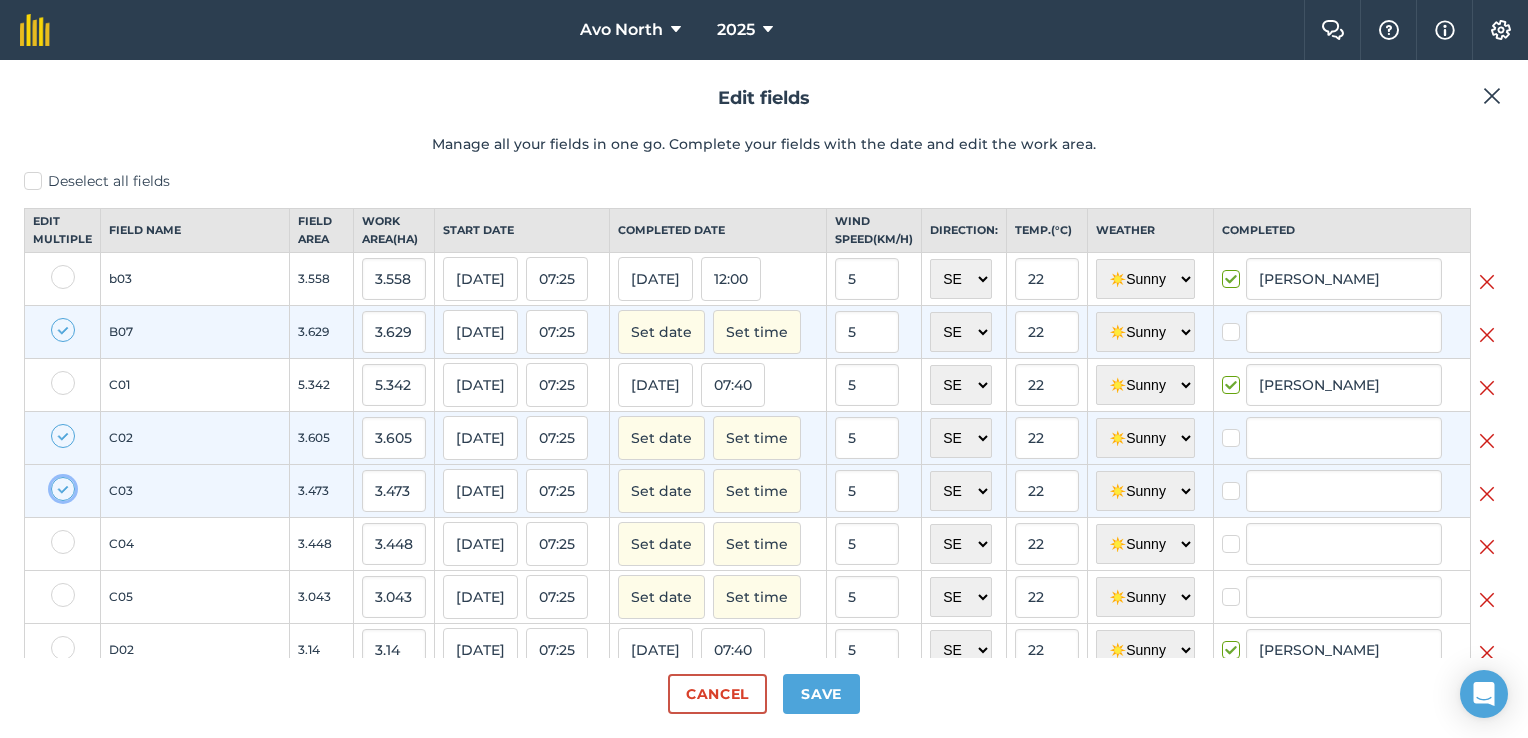 scroll, scrollTop: 100, scrollLeft: 0, axis: vertical 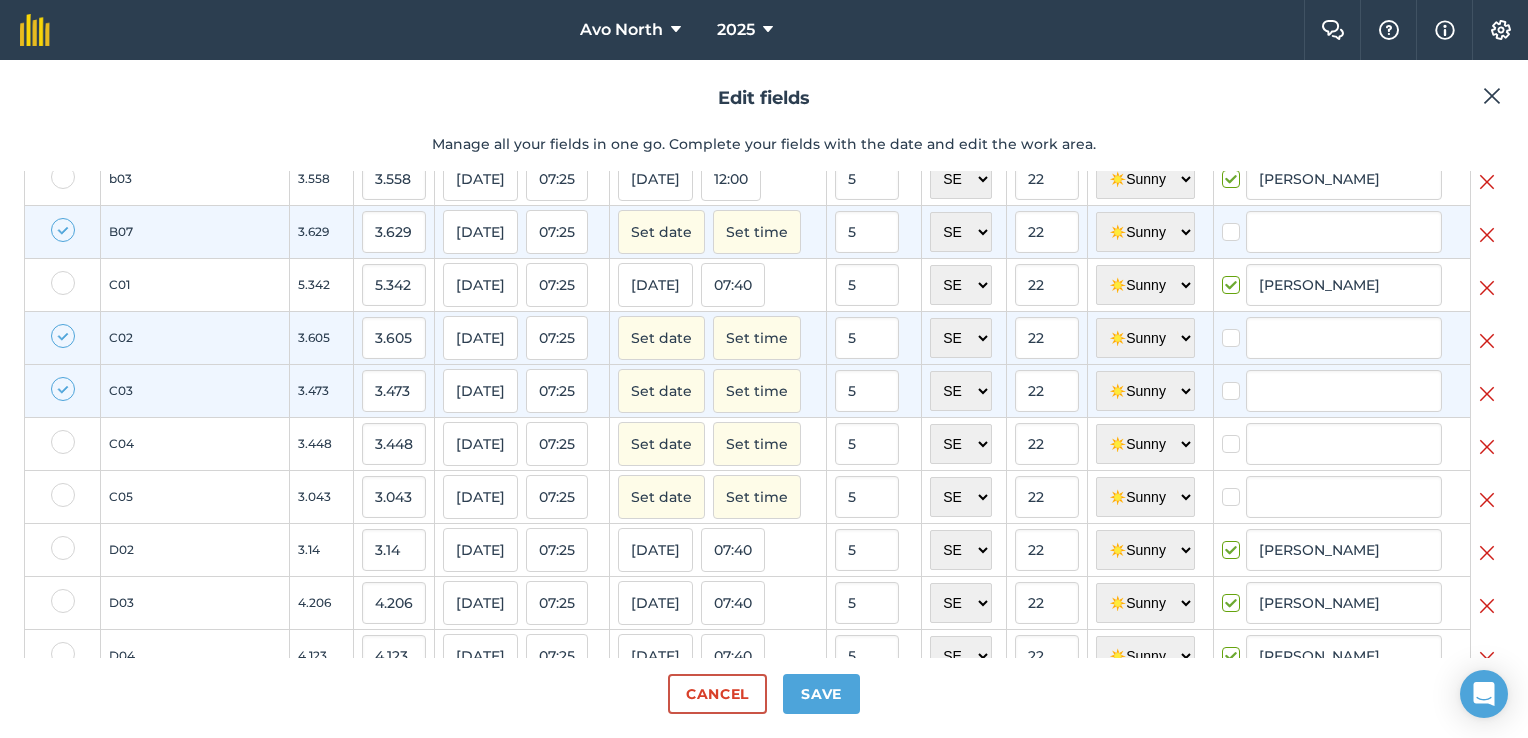 click at bounding box center [63, 442] 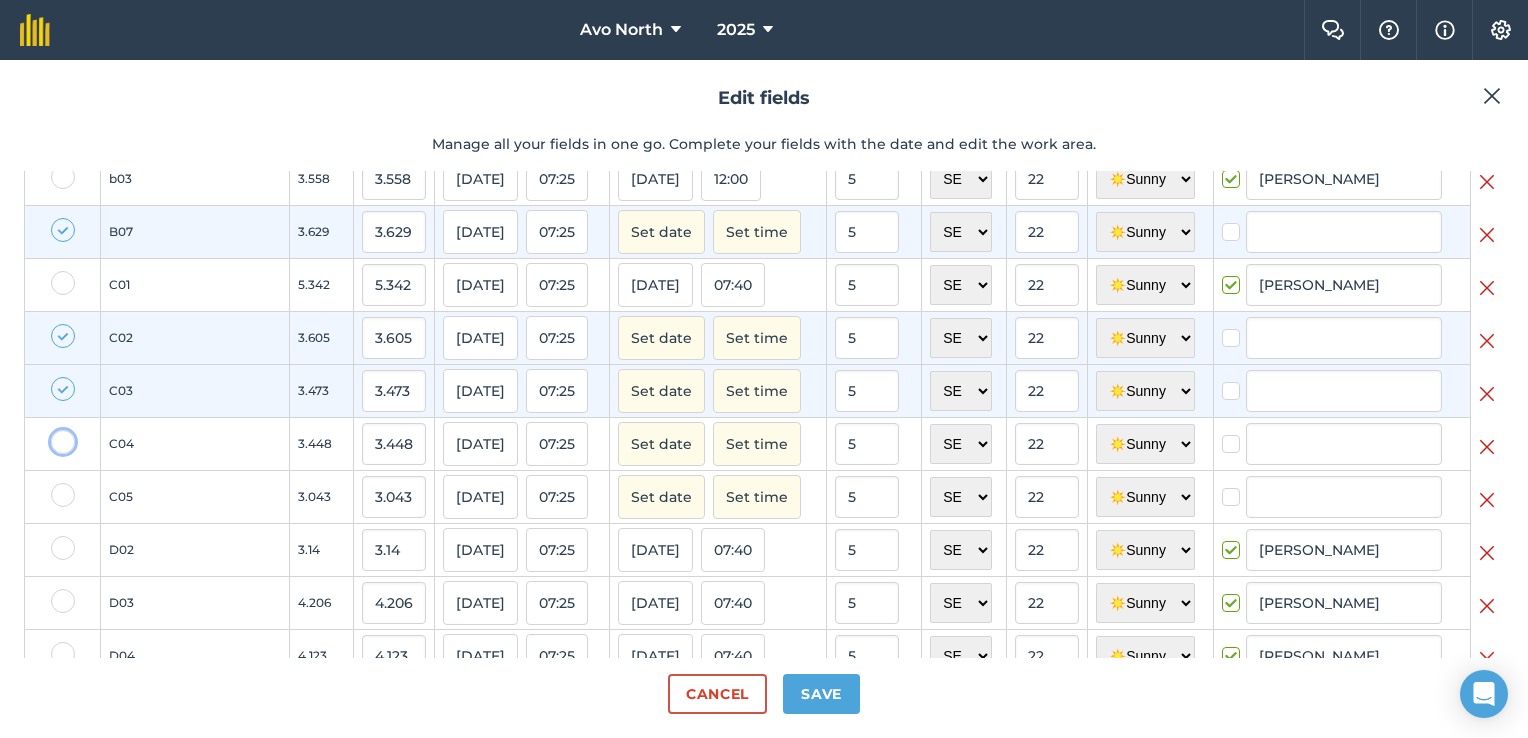 click at bounding box center (57, 436) 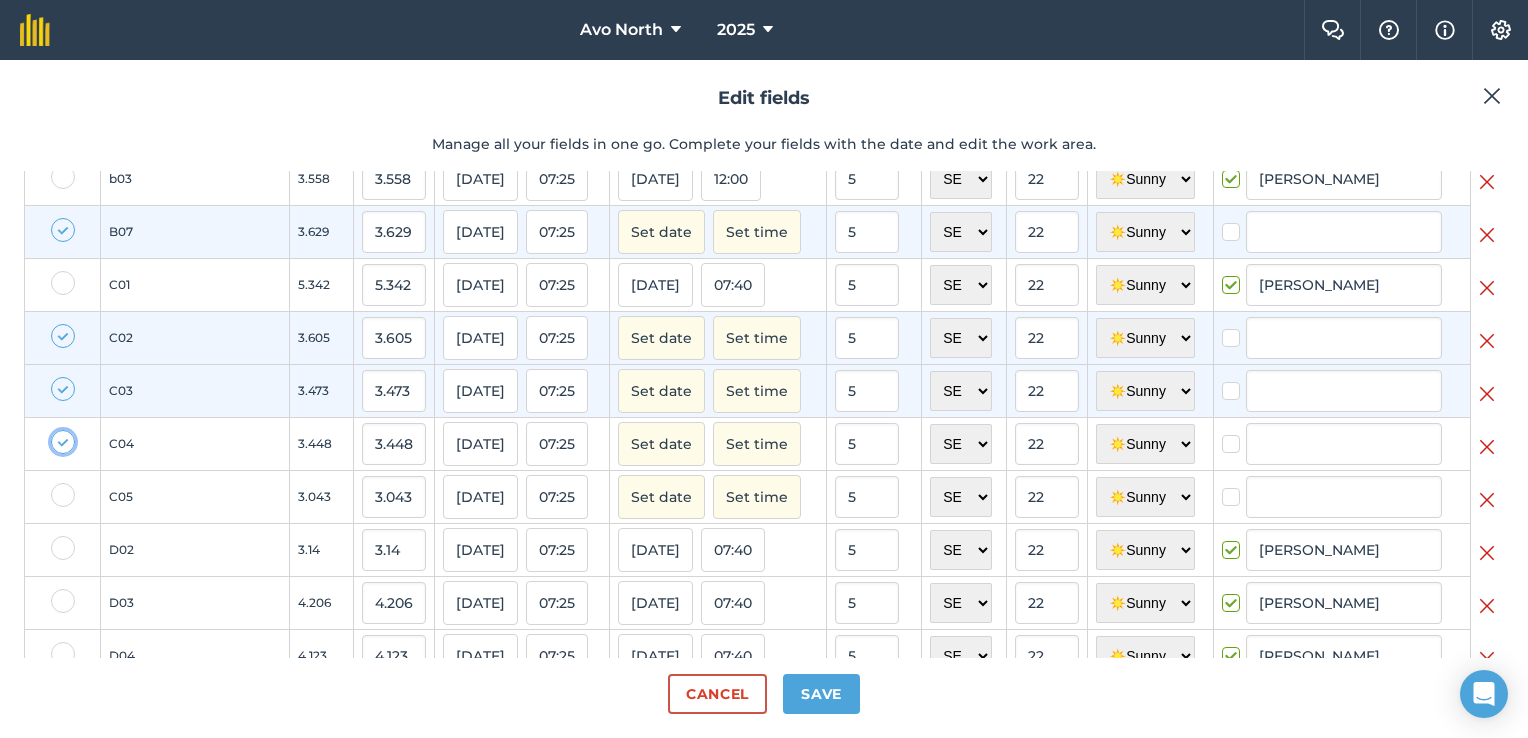 checkbox on "true" 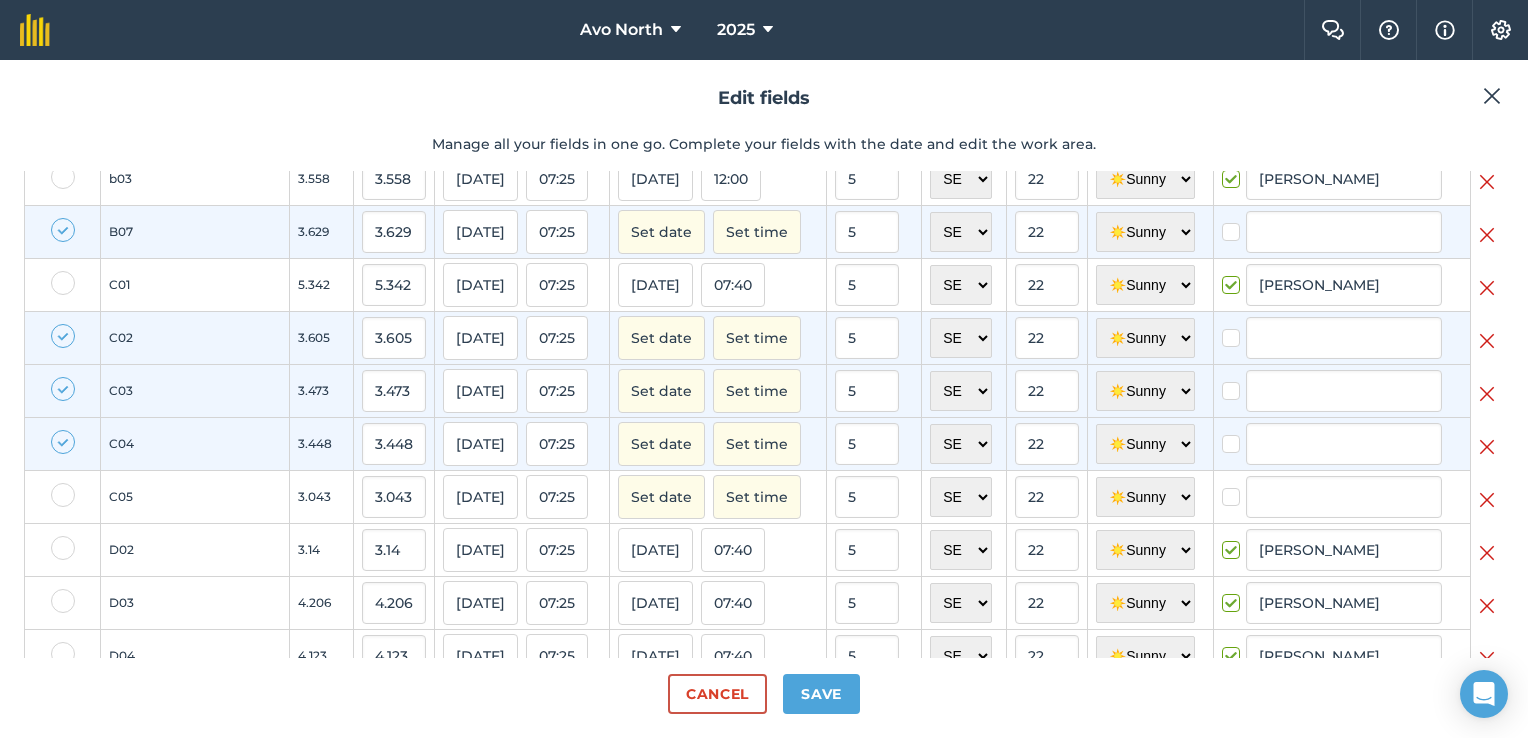 drag, startPoint x: 55, startPoint y: 514, endPoint x: 72, endPoint y: 543, distance: 33.61547 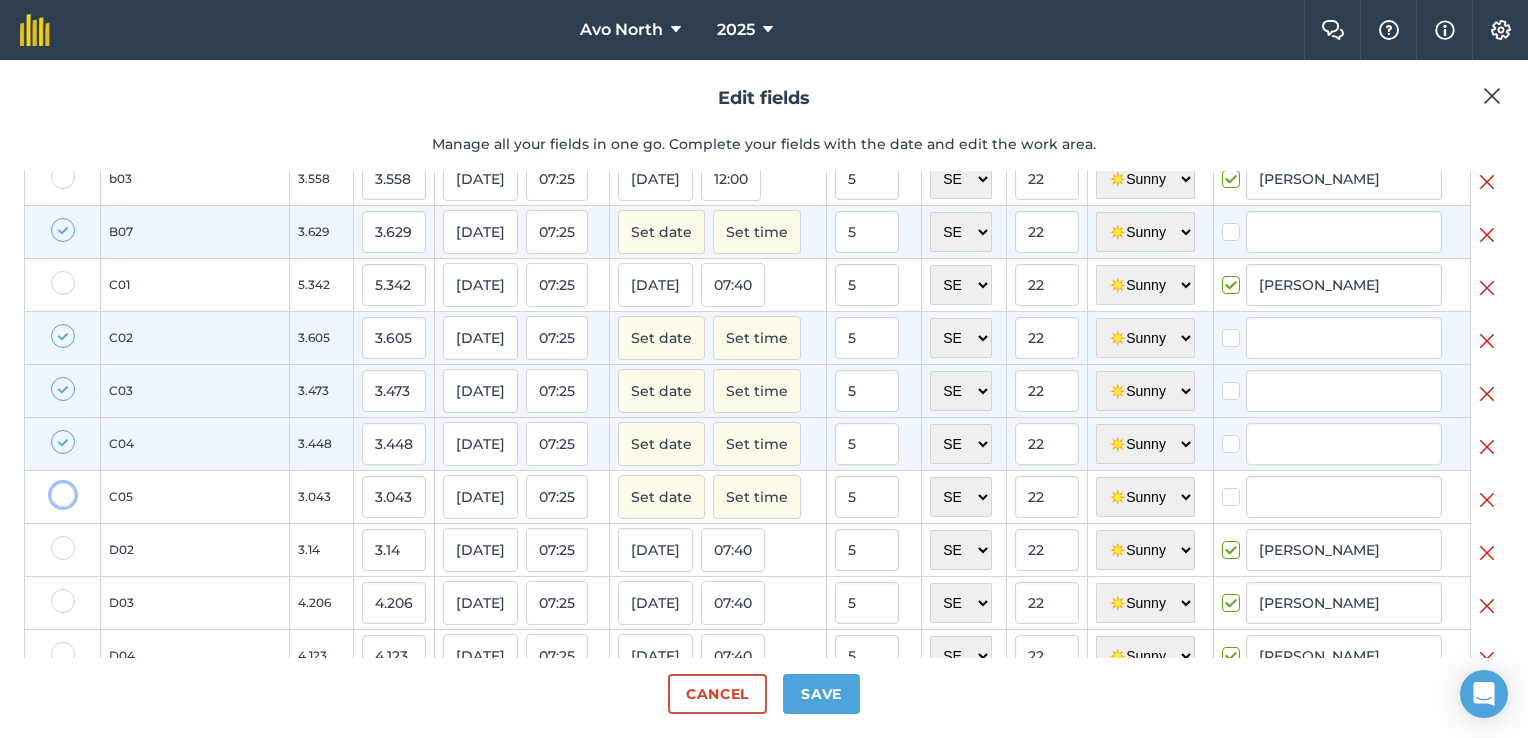 click at bounding box center (57, 489) 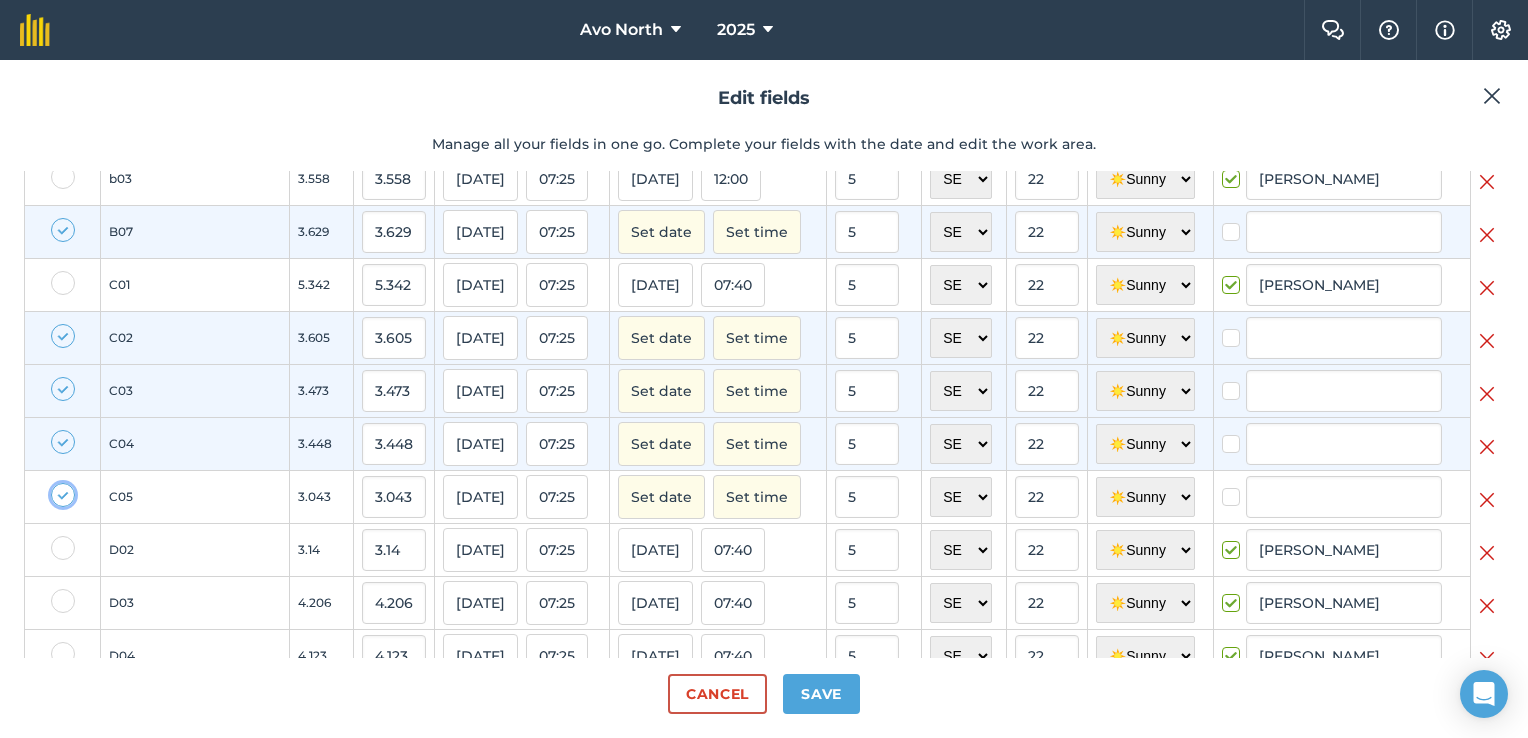 checkbox on "true" 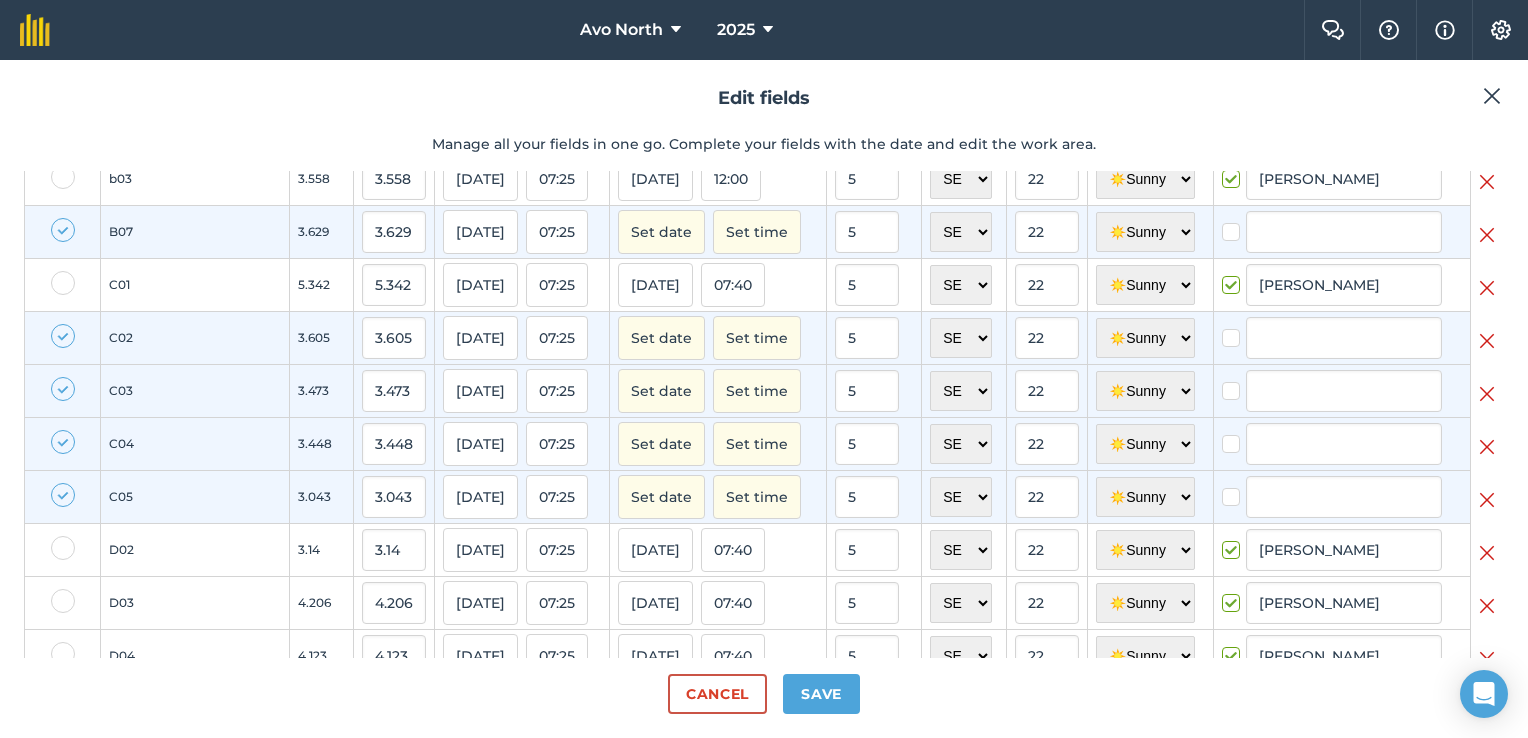 click at bounding box center [63, 548] 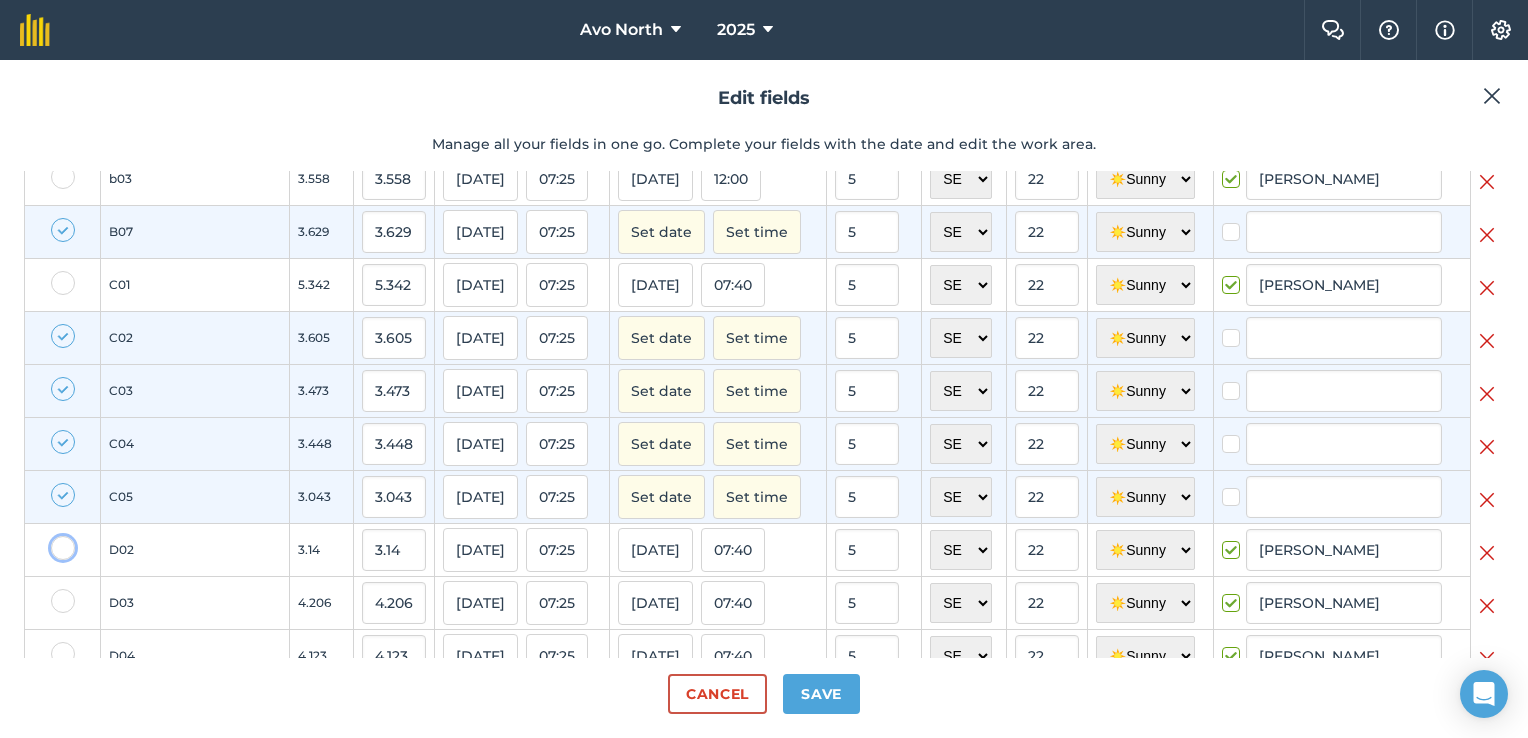 click at bounding box center [57, 542] 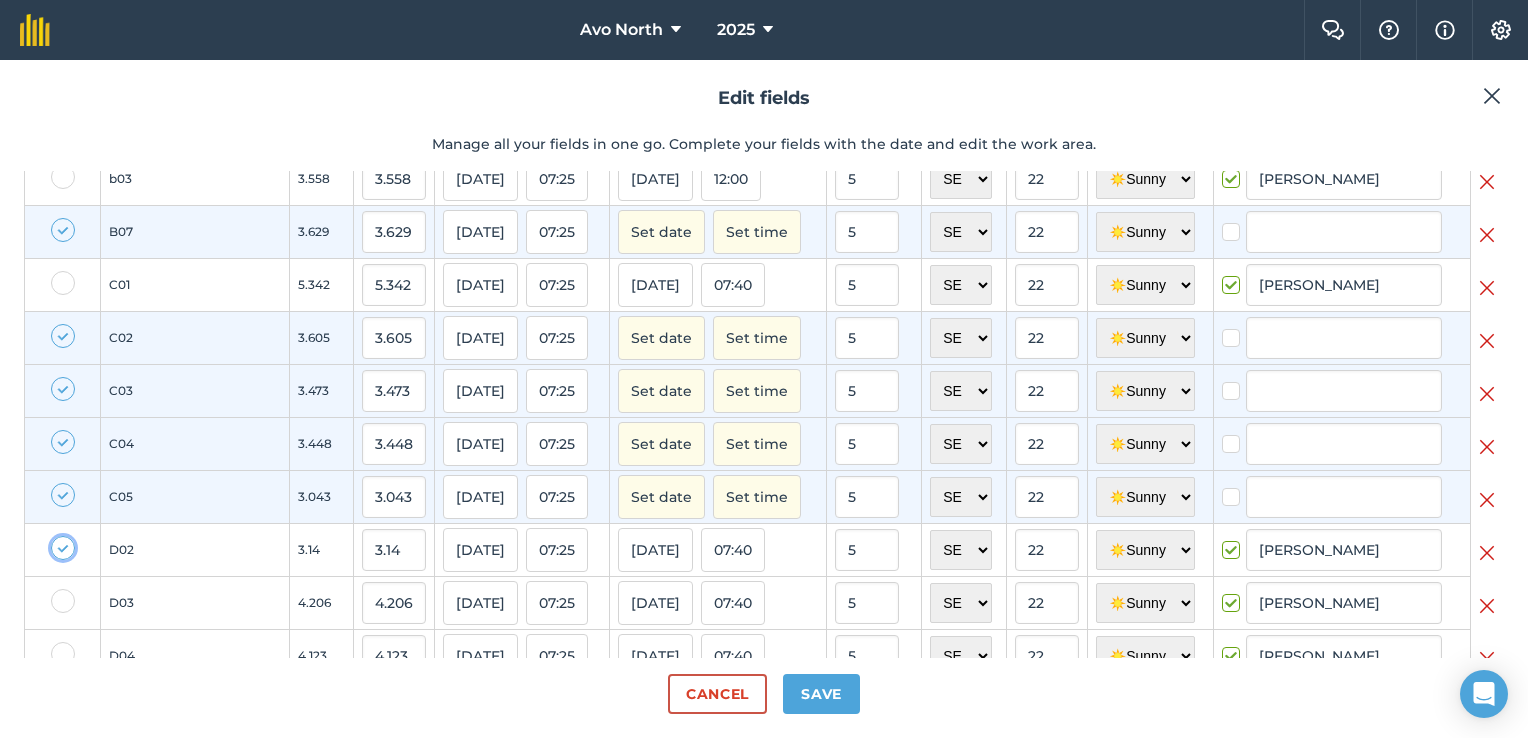 checkbox on "true" 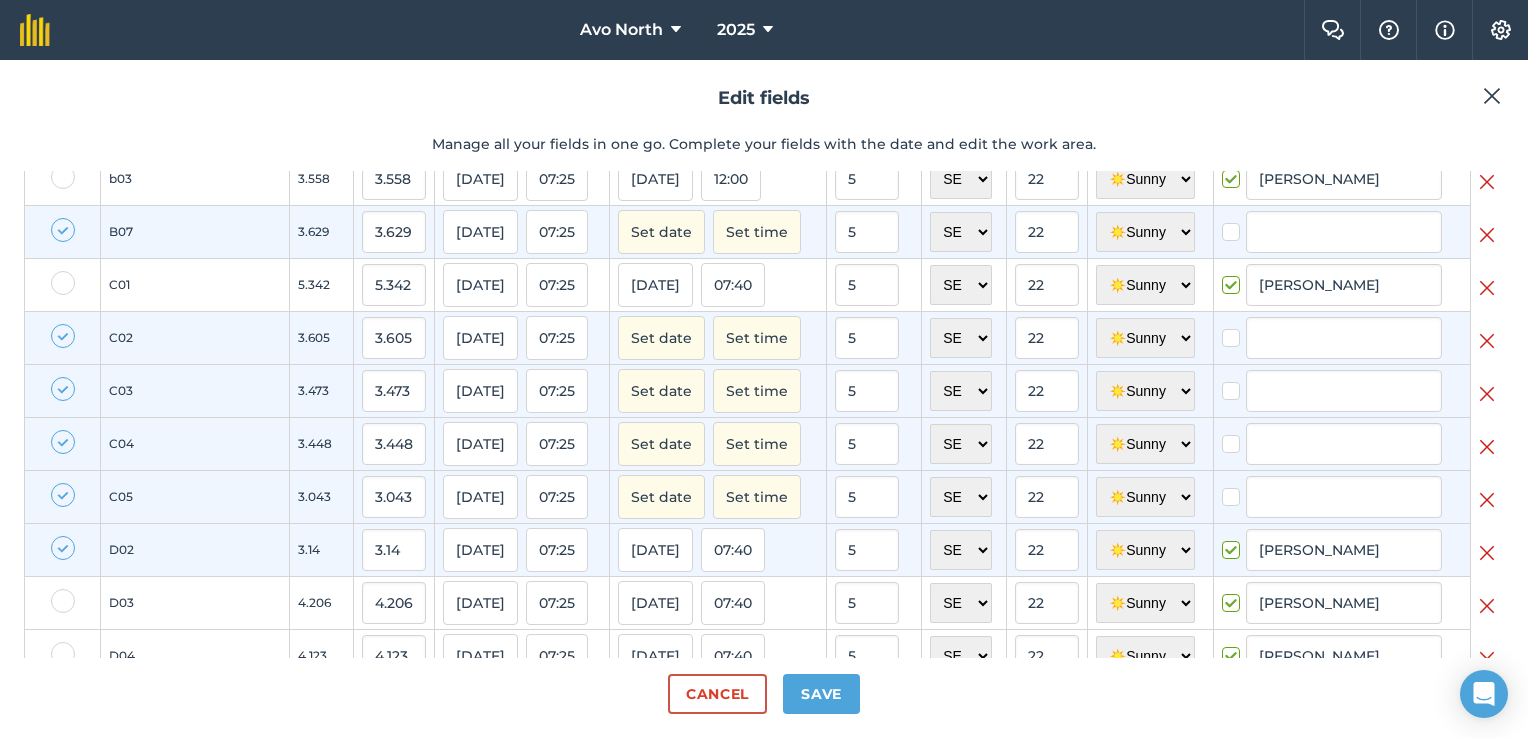 click at bounding box center (63, 601) 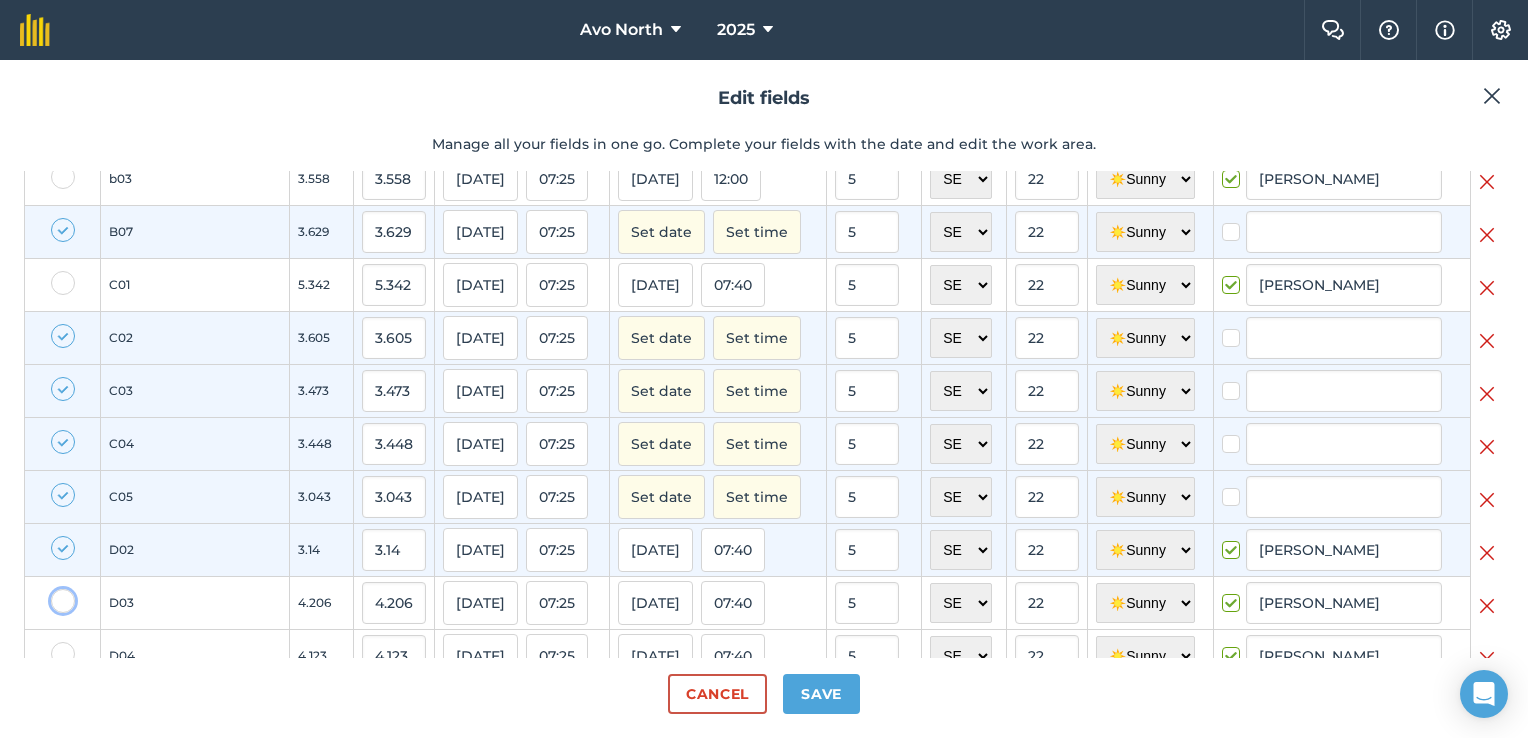 click at bounding box center [57, 595] 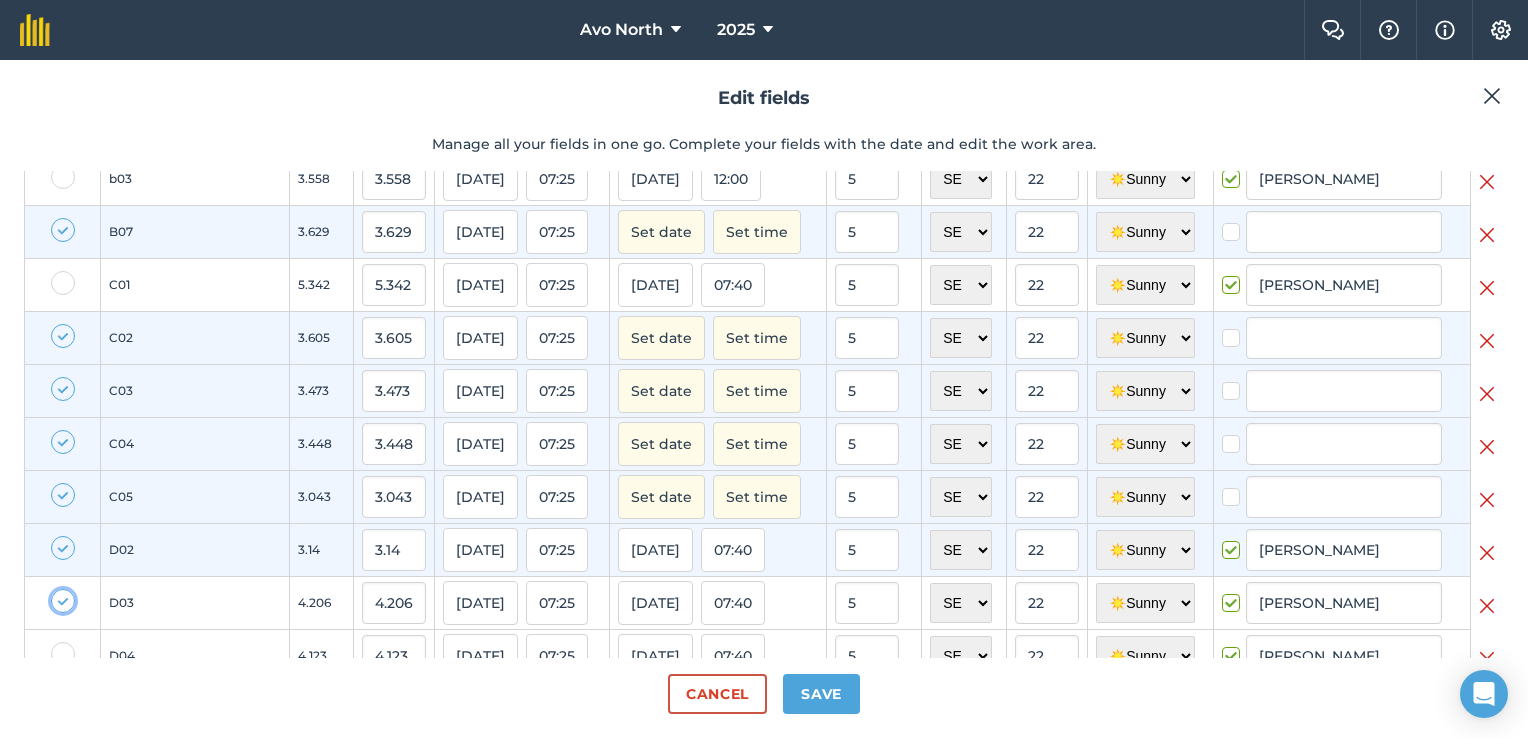 checkbox on "true" 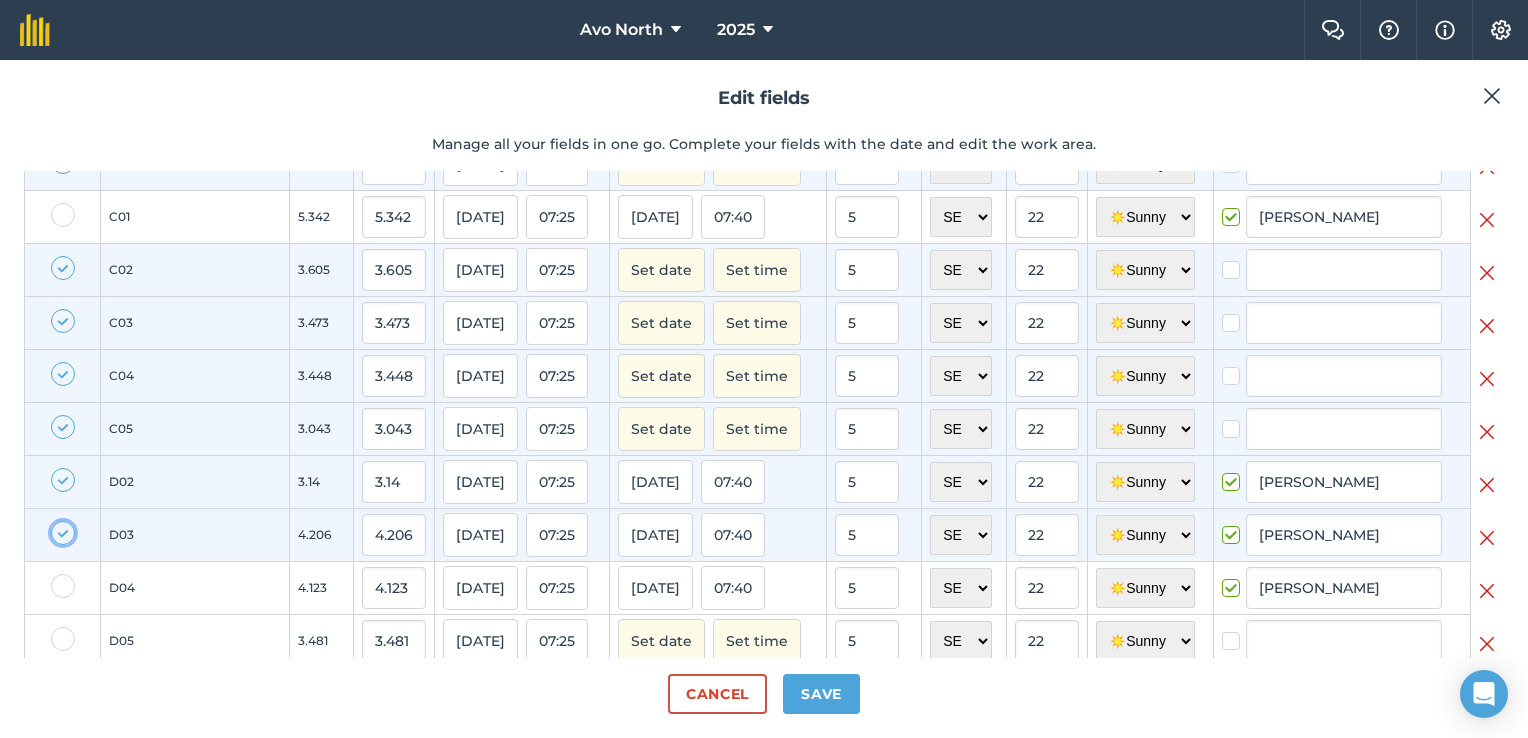 scroll, scrollTop: 200, scrollLeft: 0, axis: vertical 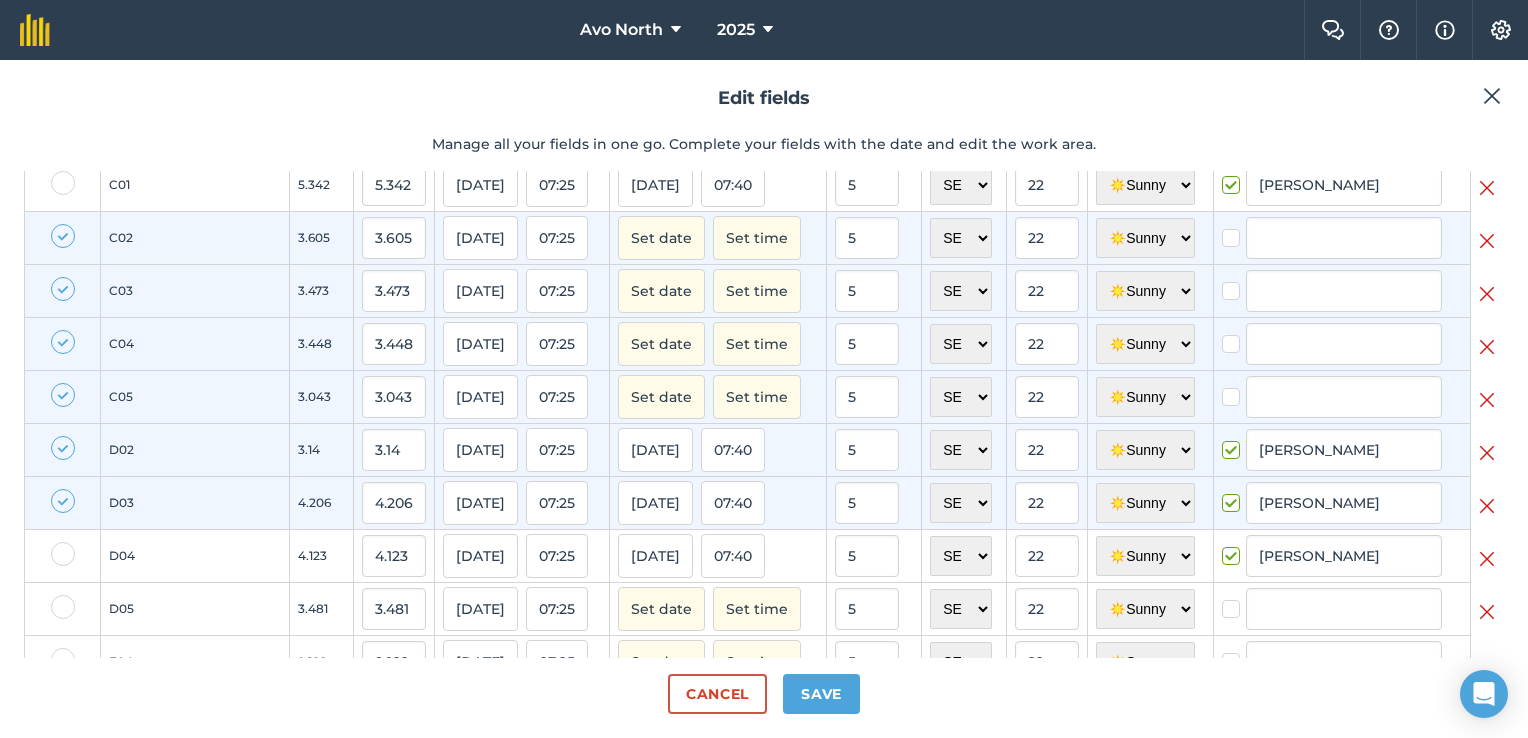 click at bounding box center (63, 448) 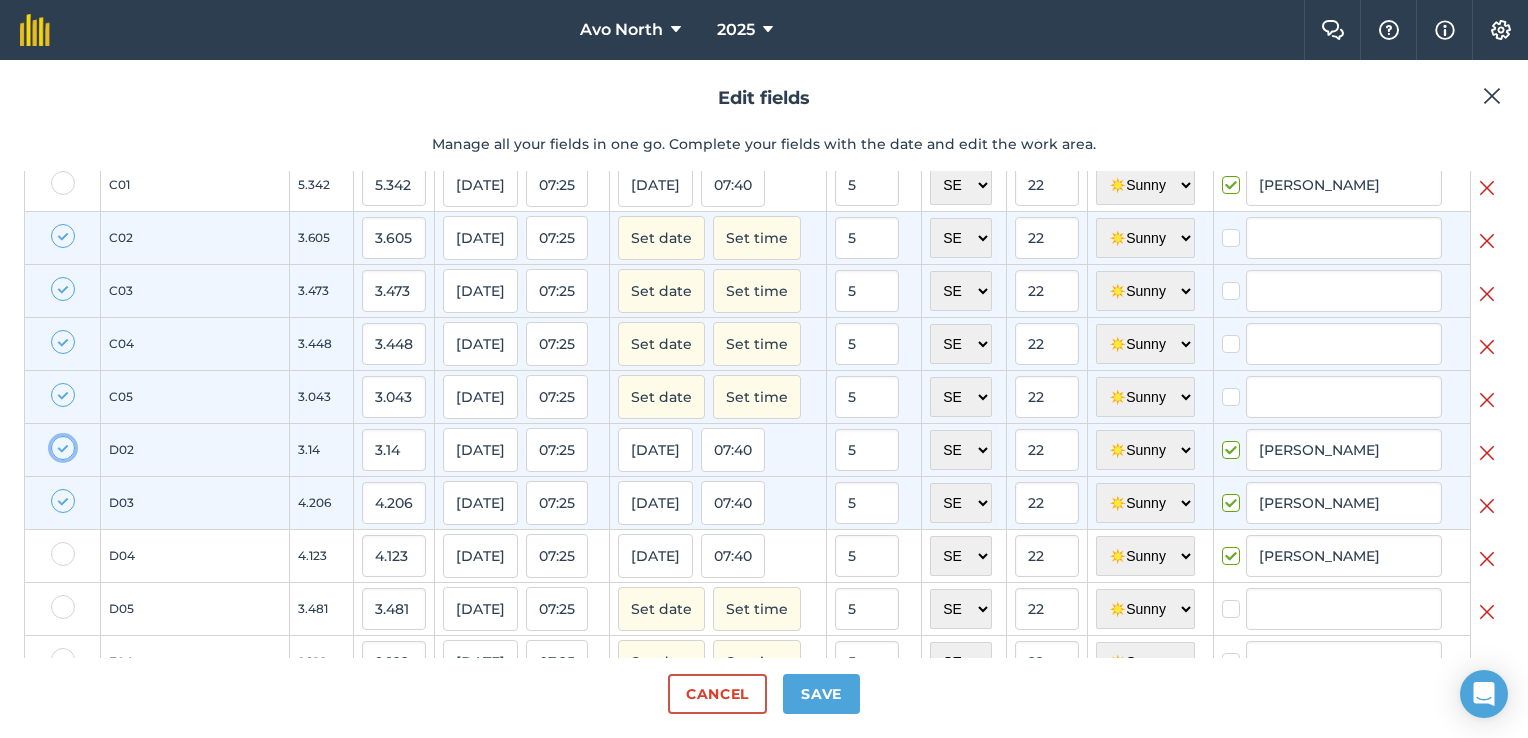 click at bounding box center (57, 442) 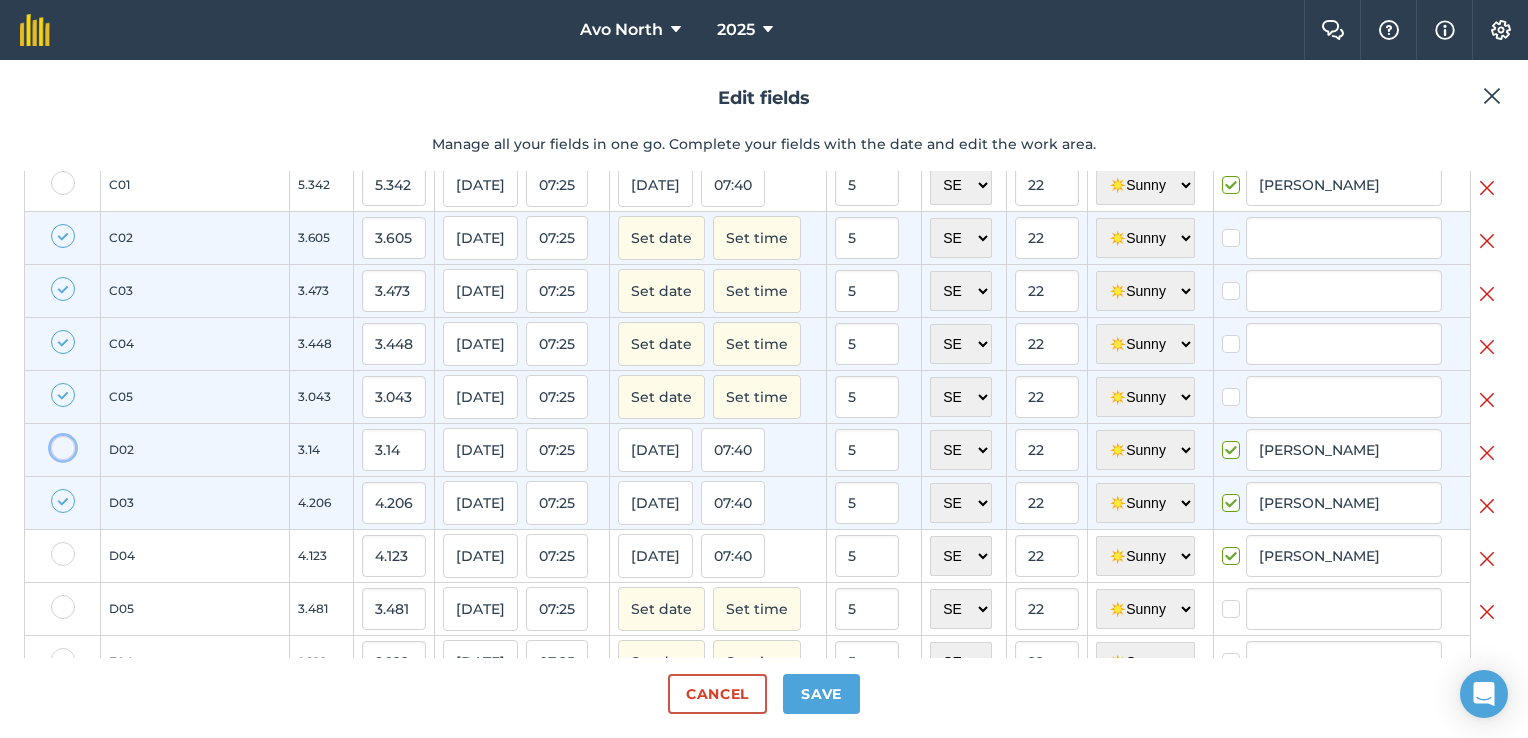 checkbox on "false" 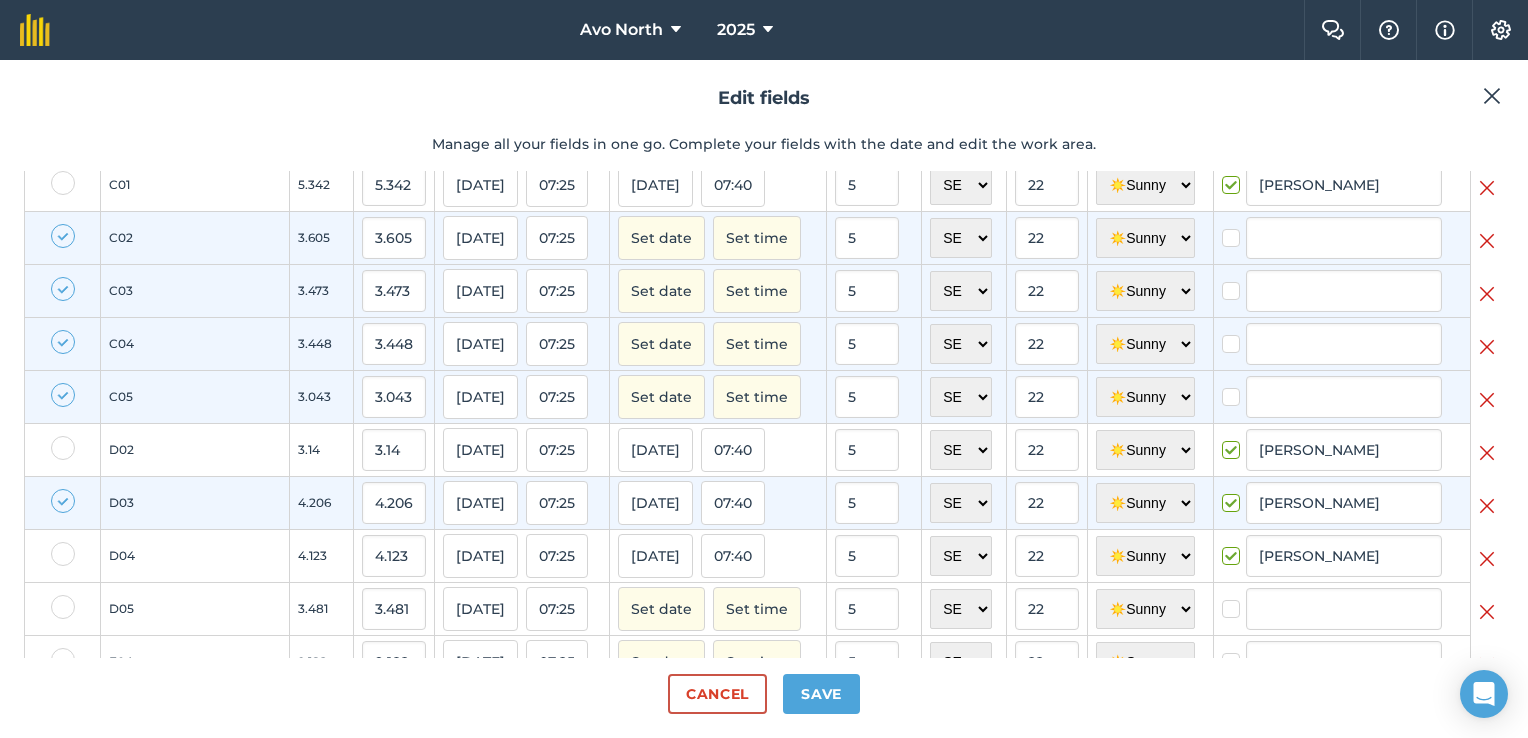 click at bounding box center [63, 501] 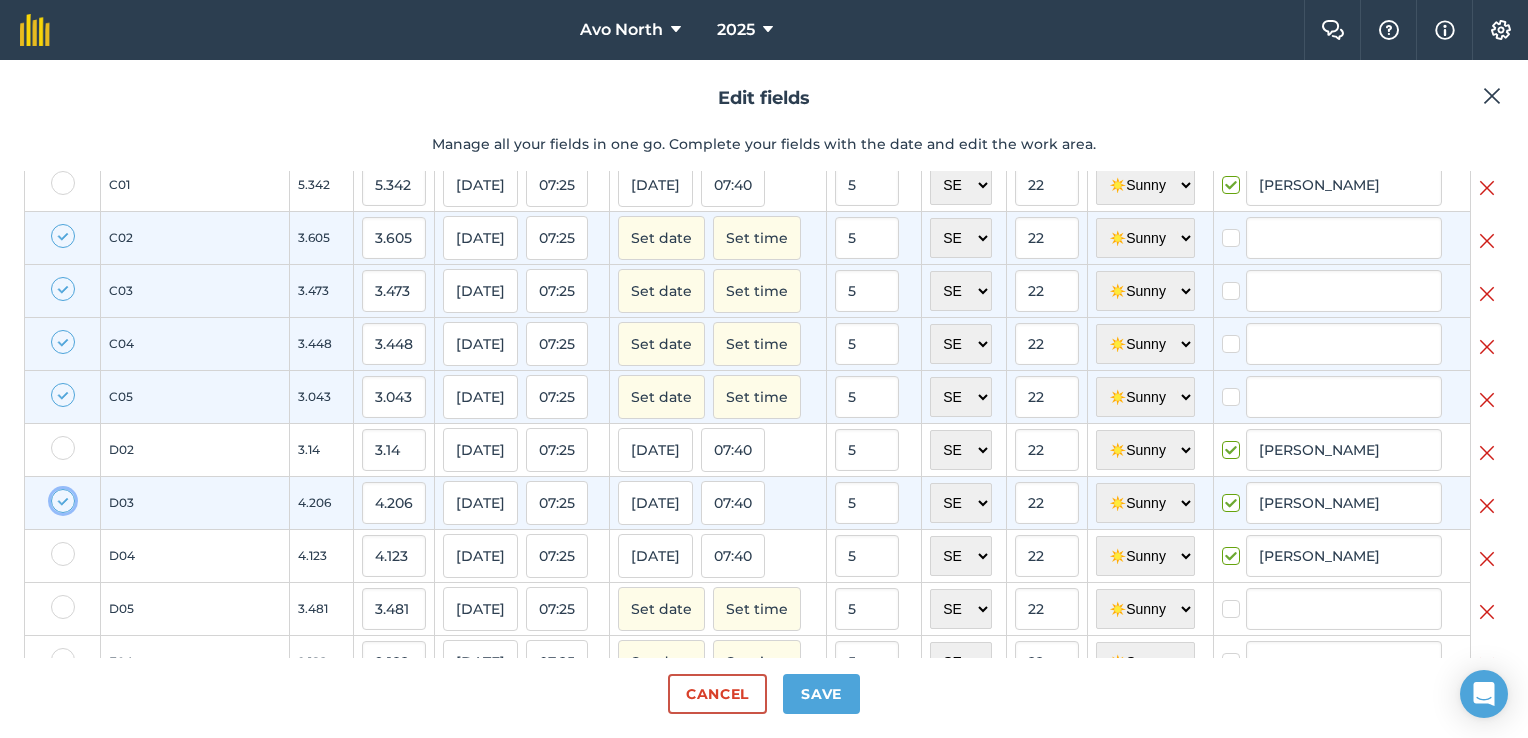 click at bounding box center (57, 495) 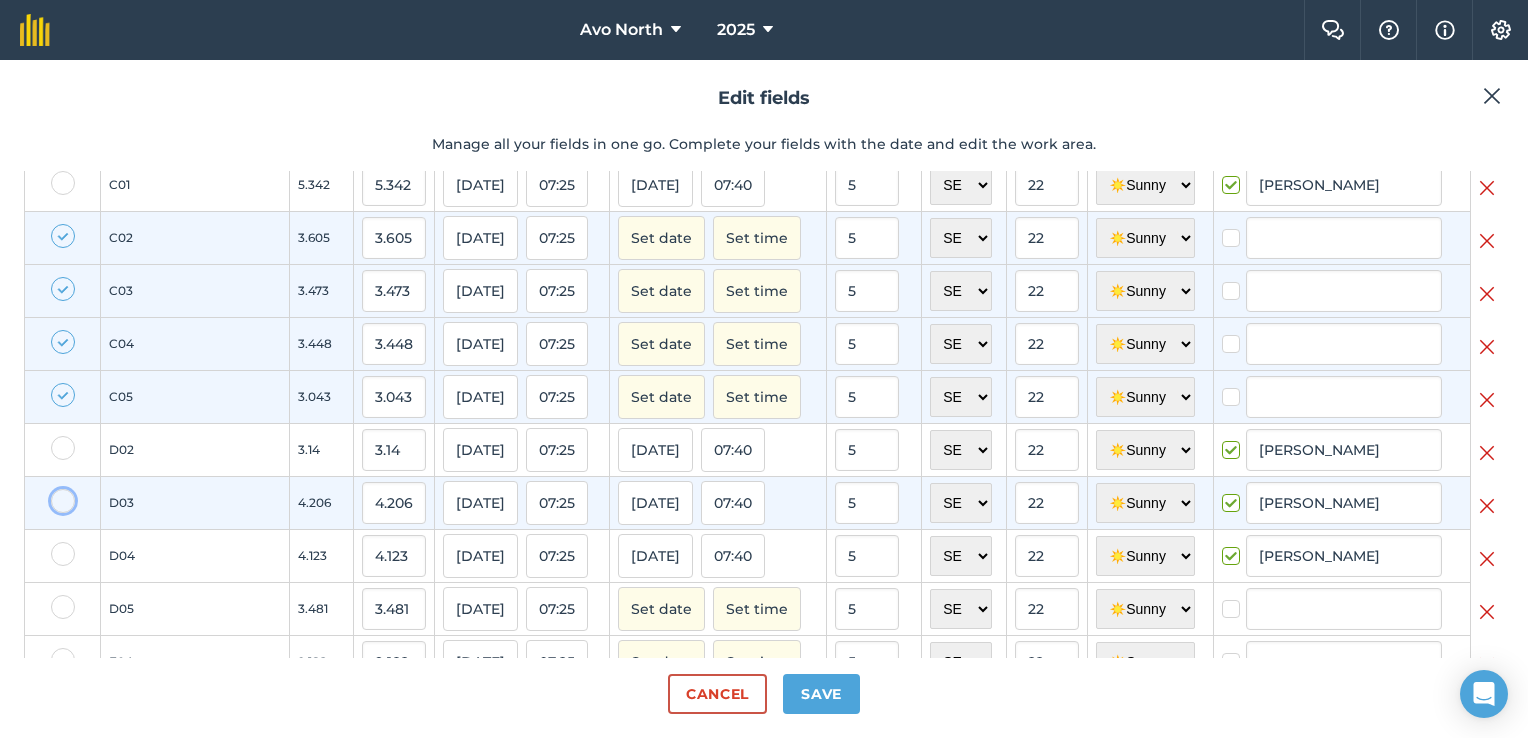 checkbox on "false" 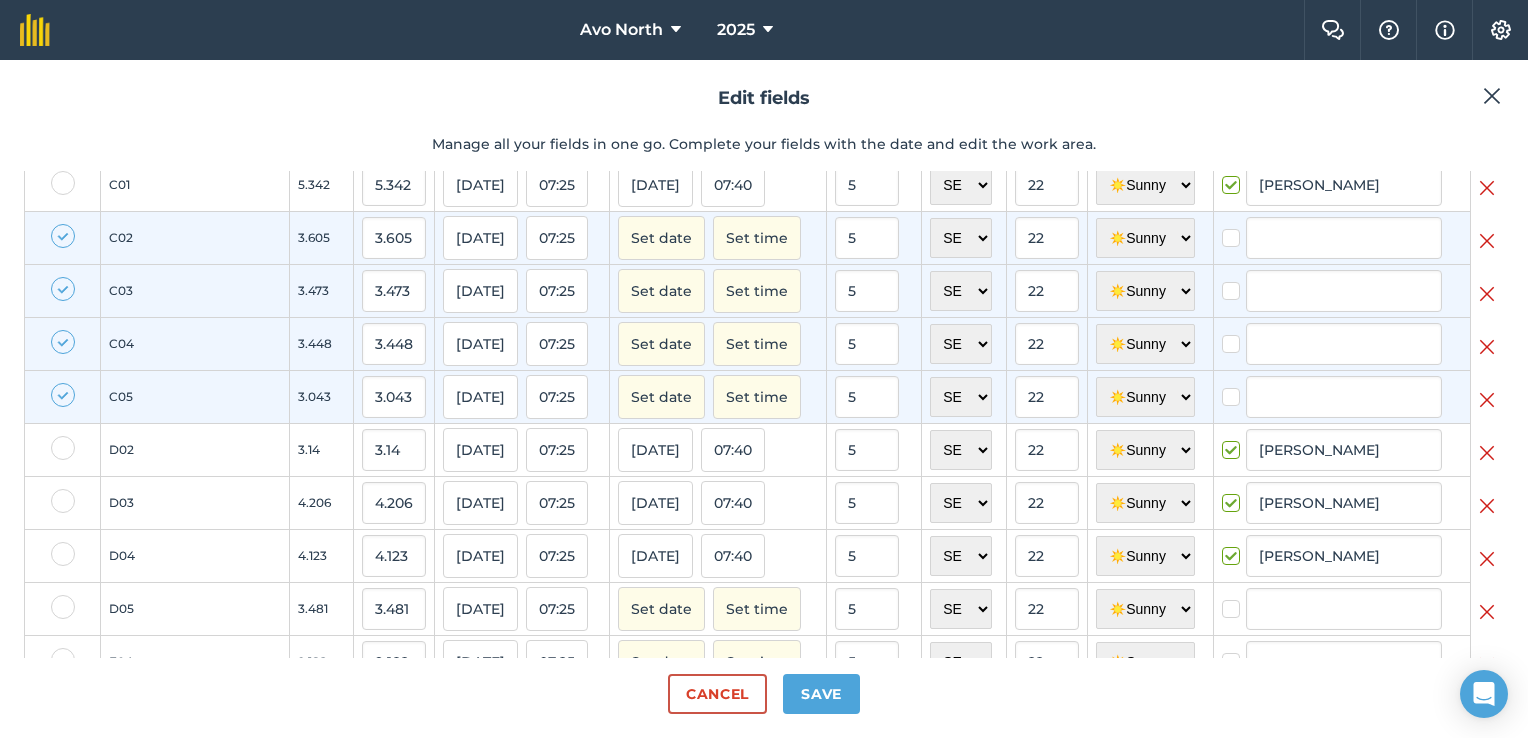 click at bounding box center [63, 607] 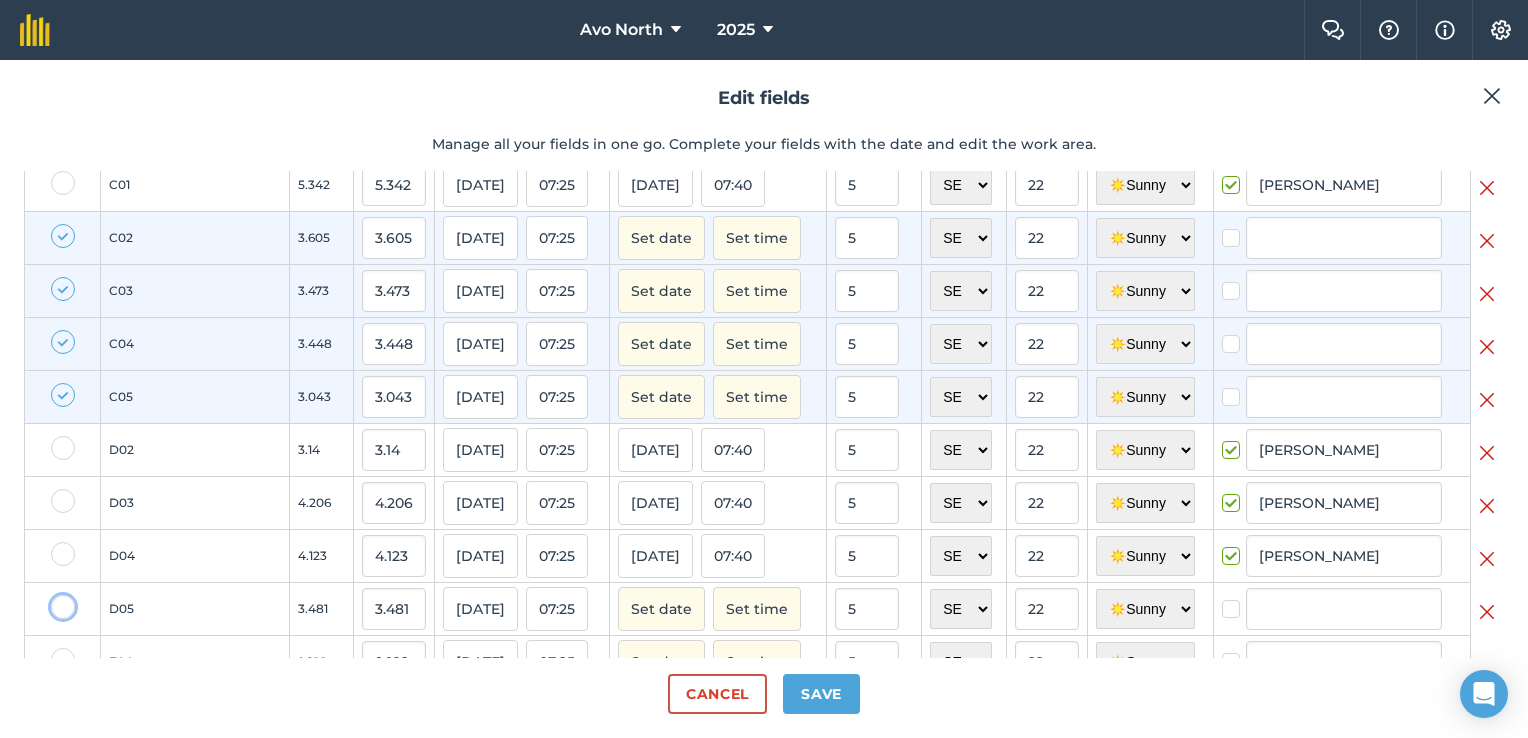 click at bounding box center [57, 601] 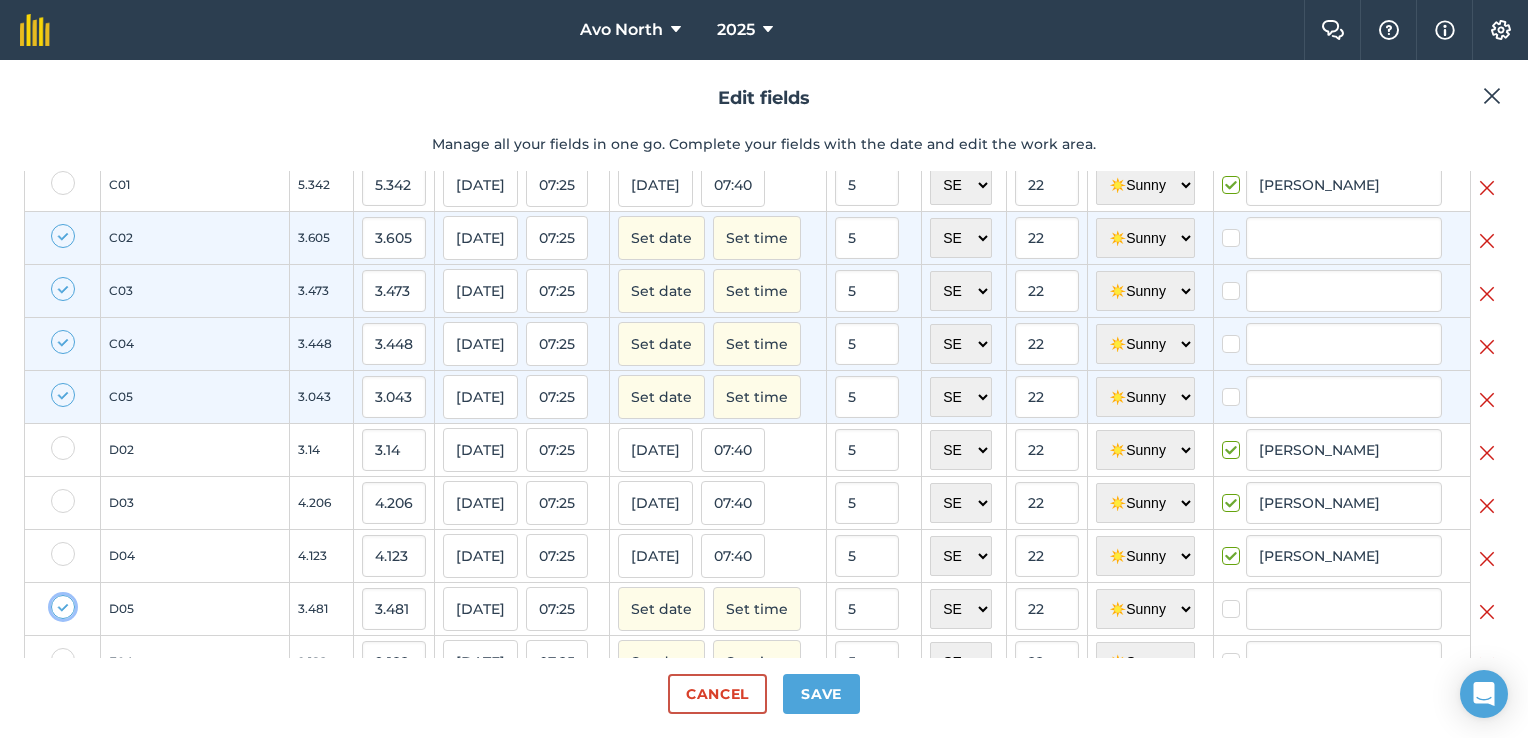 checkbox on "true" 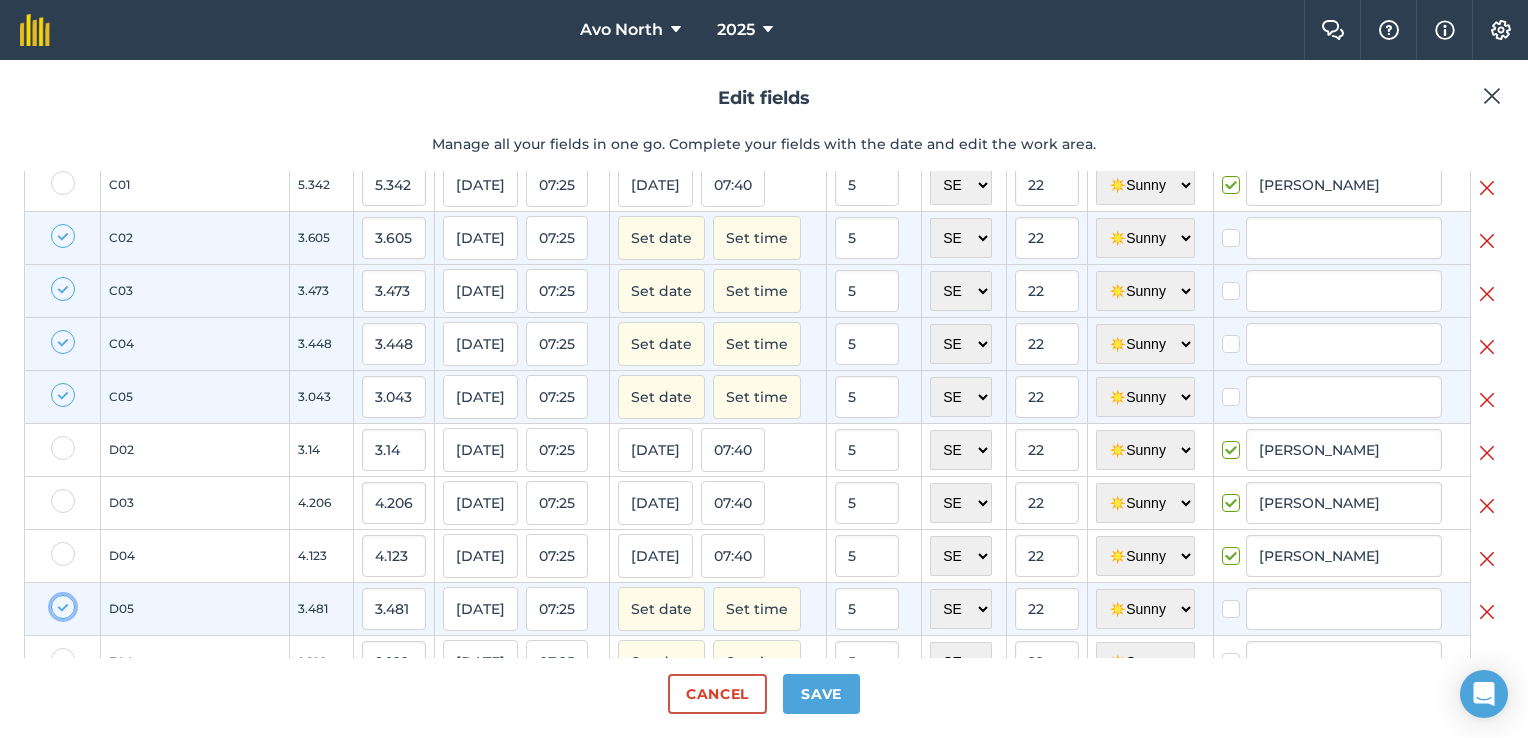 scroll, scrollTop: 374, scrollLeft: 0, axis: vertical 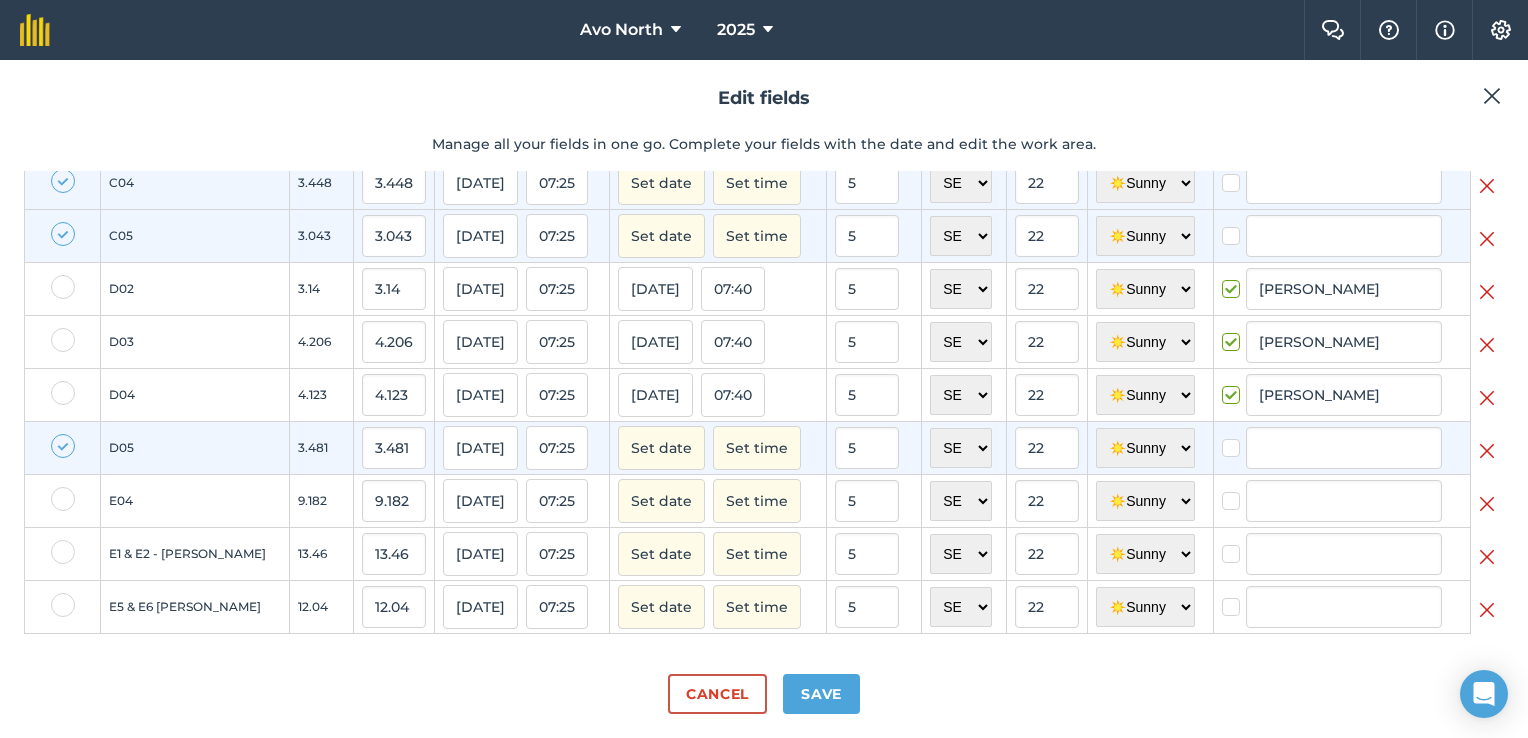 click at bounding box center (63, 499) 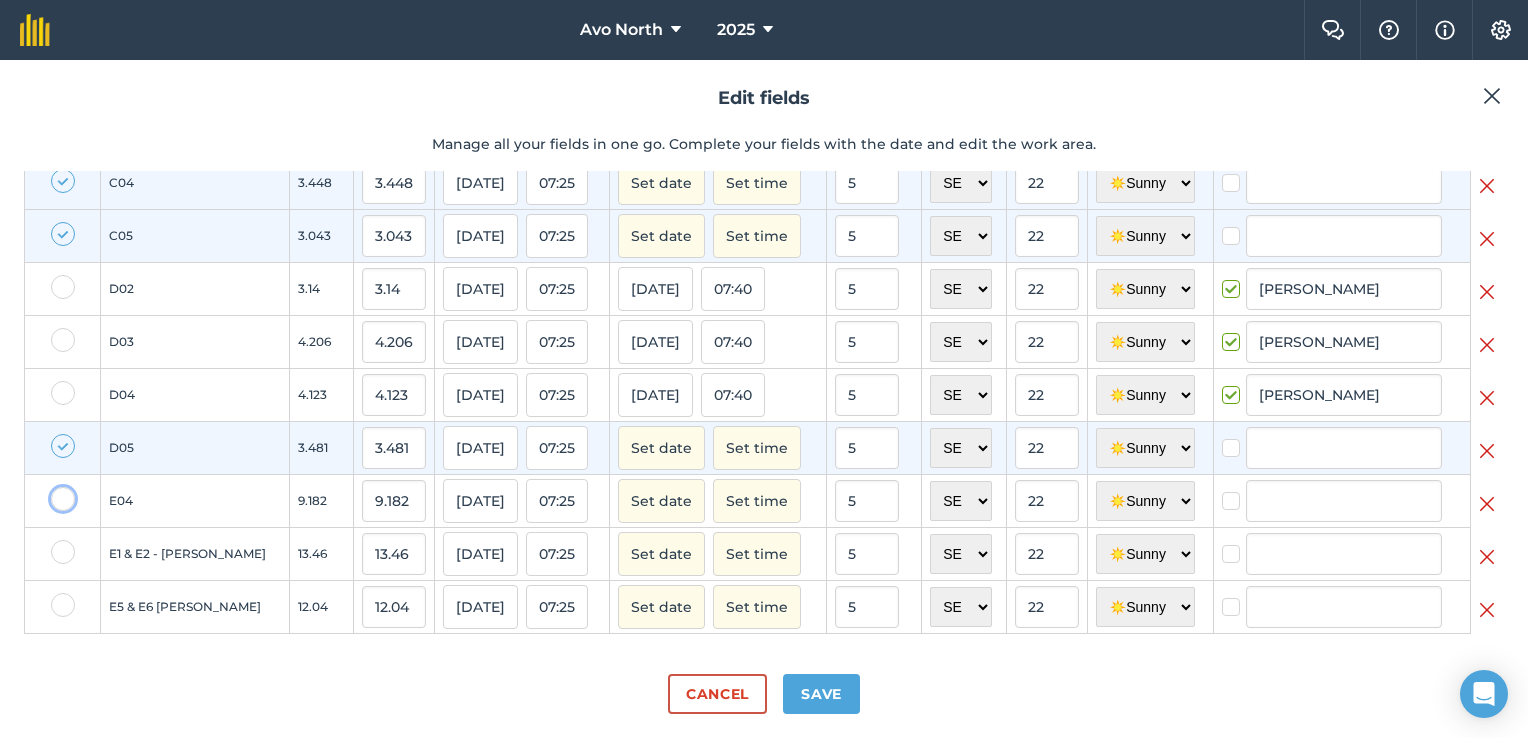 click at bounding box center [57, 493] 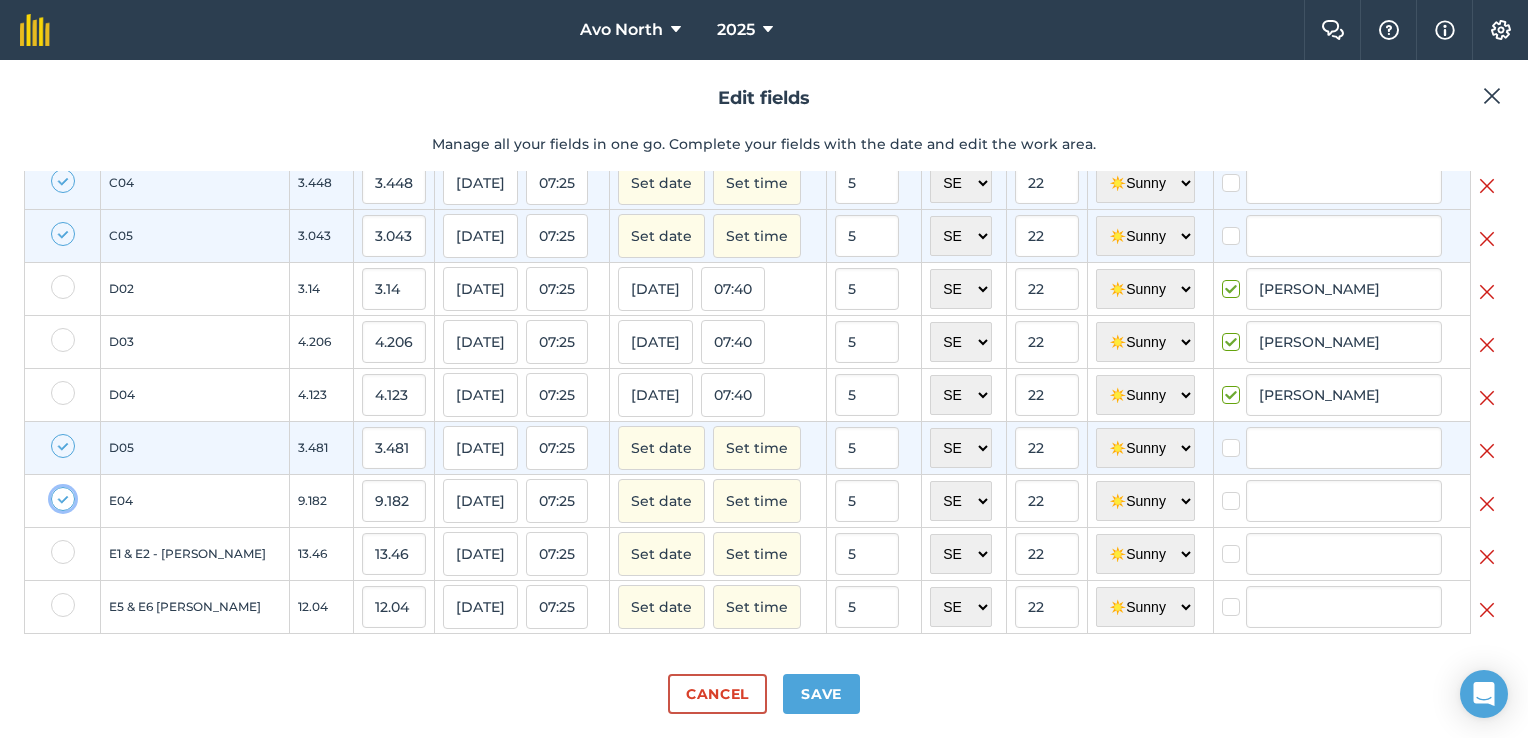checkbox on "true" 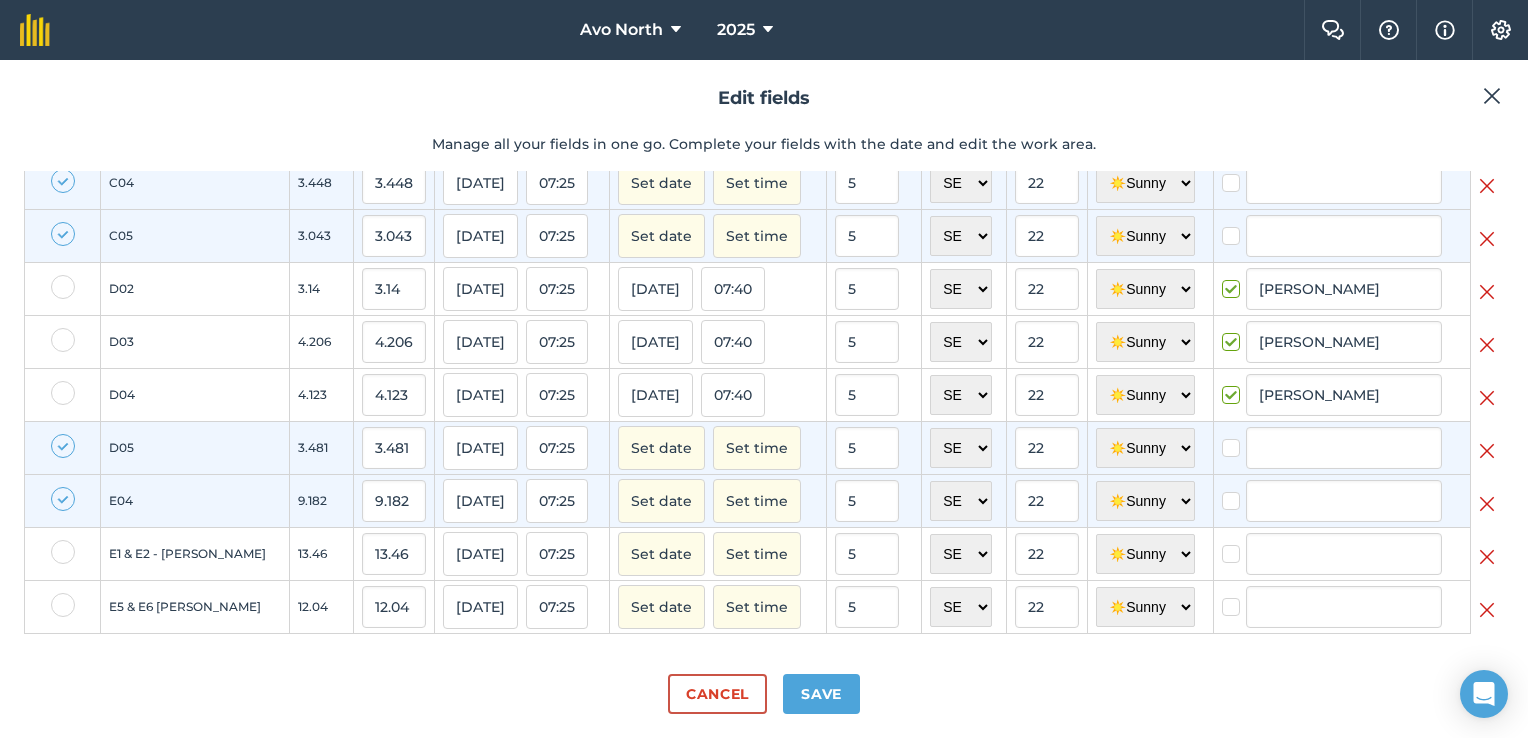 click at bounding box center (63, 552) 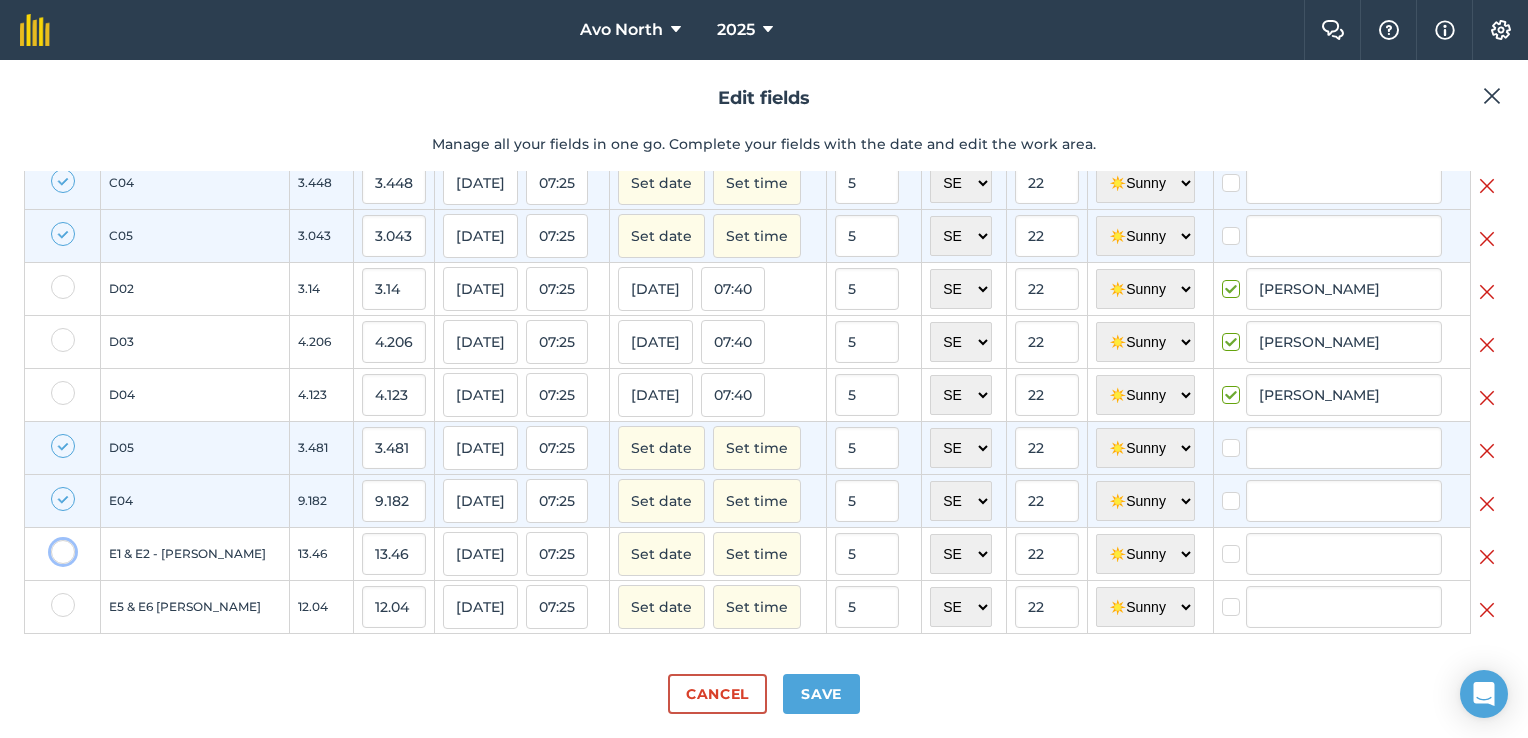 click at bounding box center [57, 546] 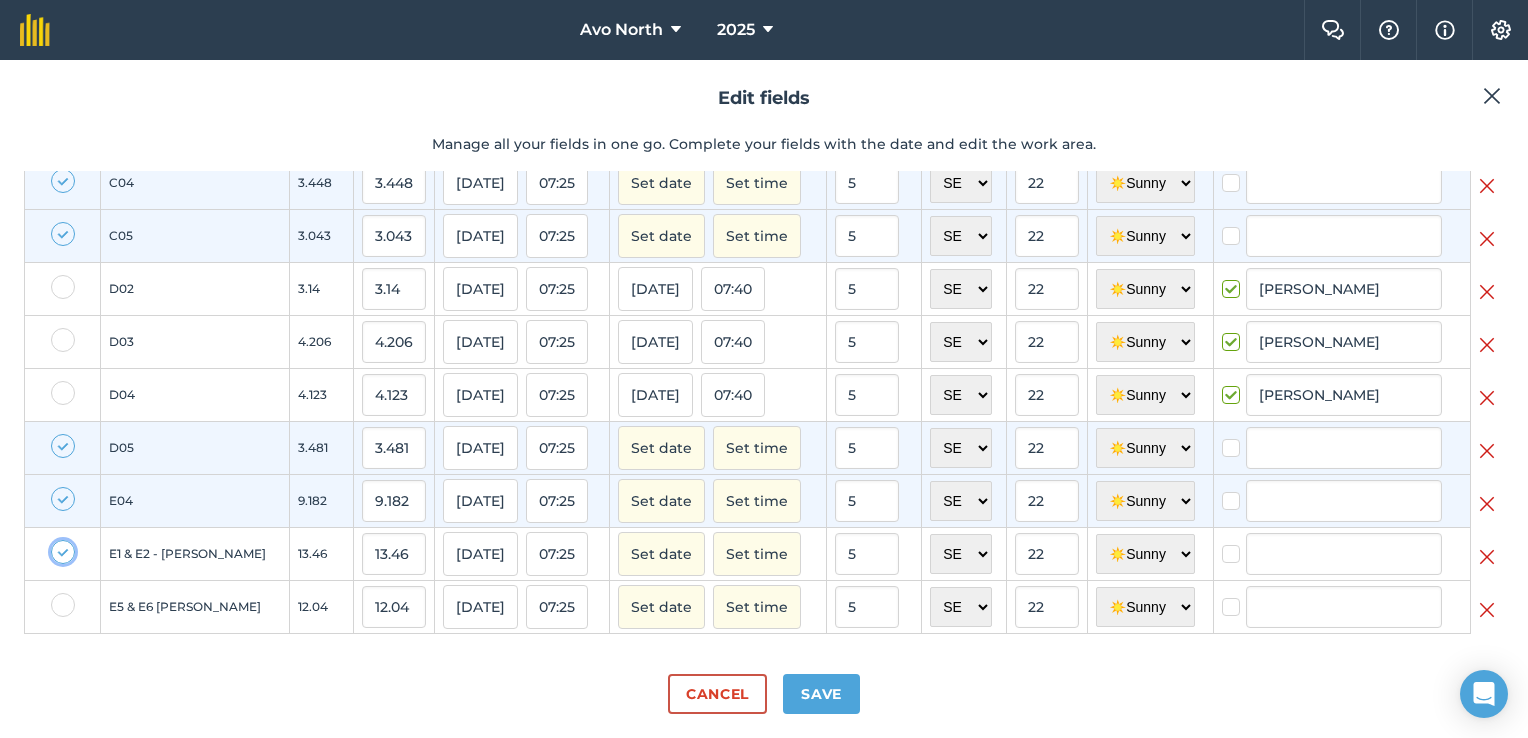 checkbox on "true" 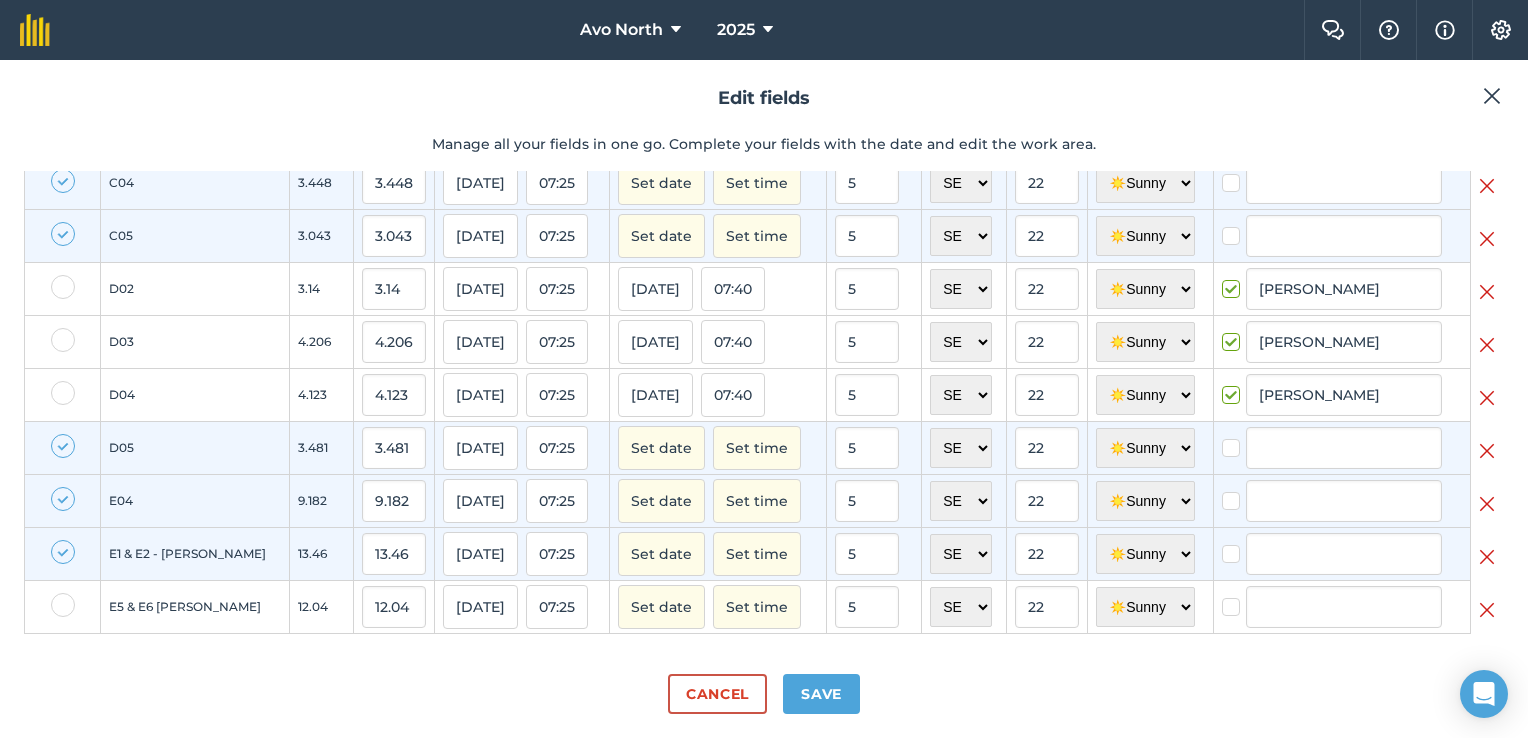 click at bounding box center [63, 605] 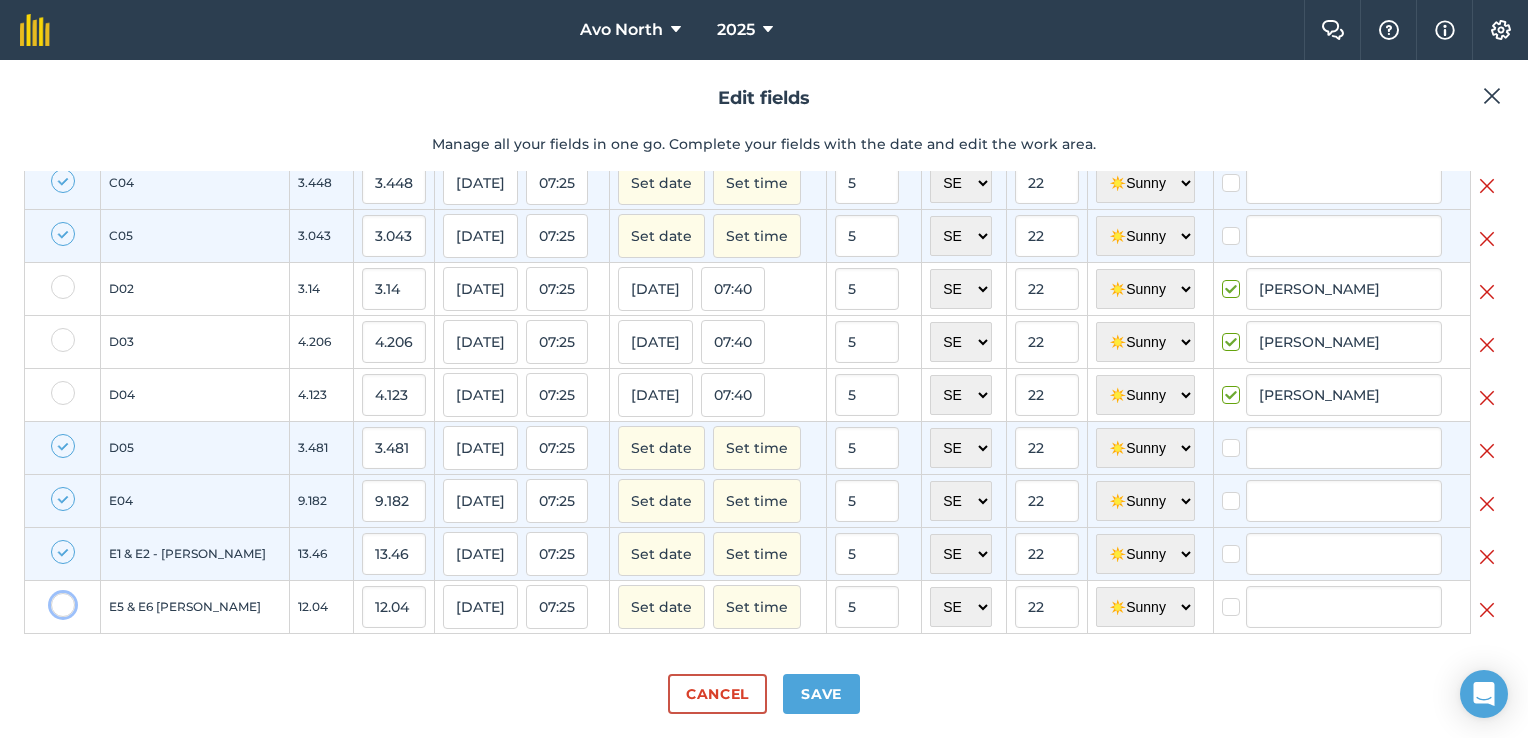 click at bounding box center [57, 599] 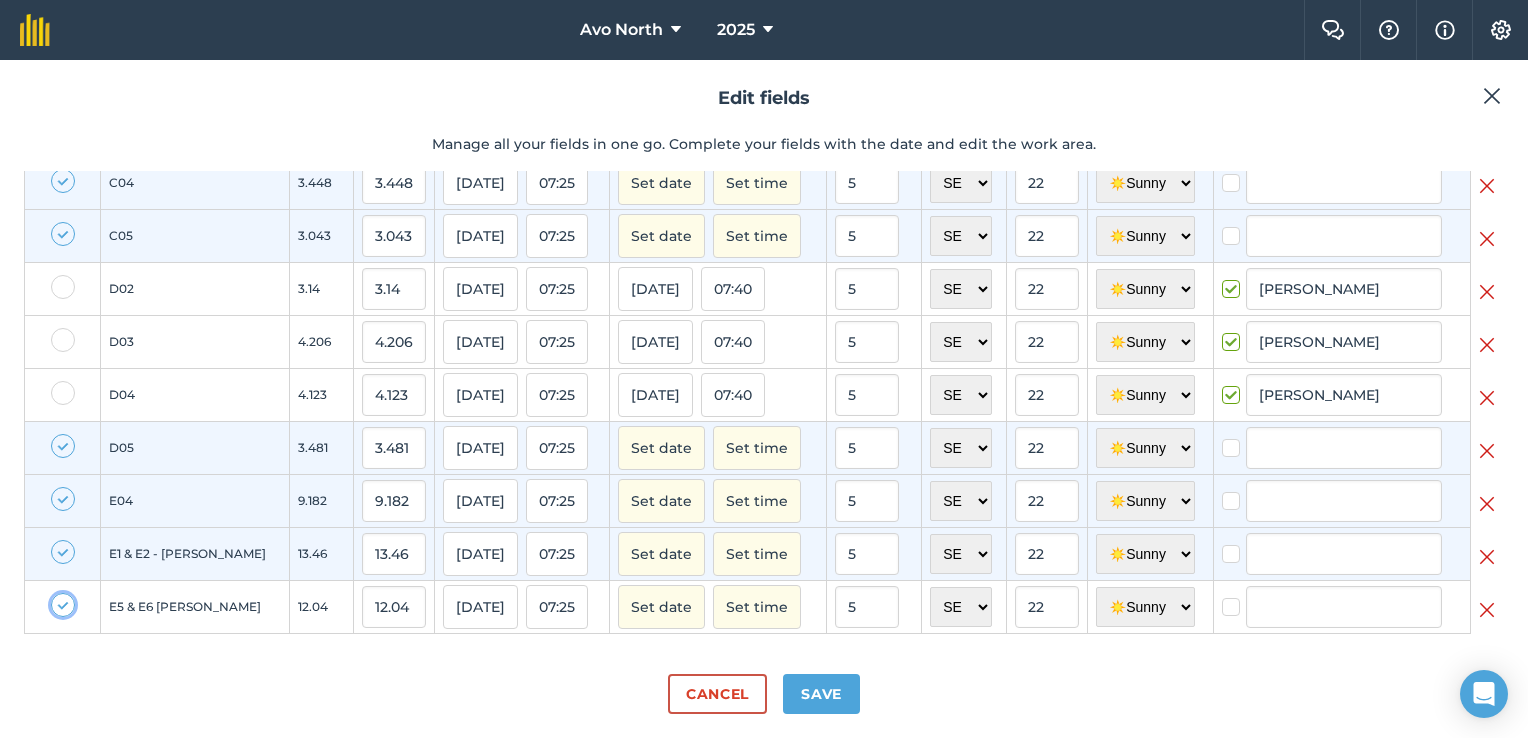 checkbox on "true" 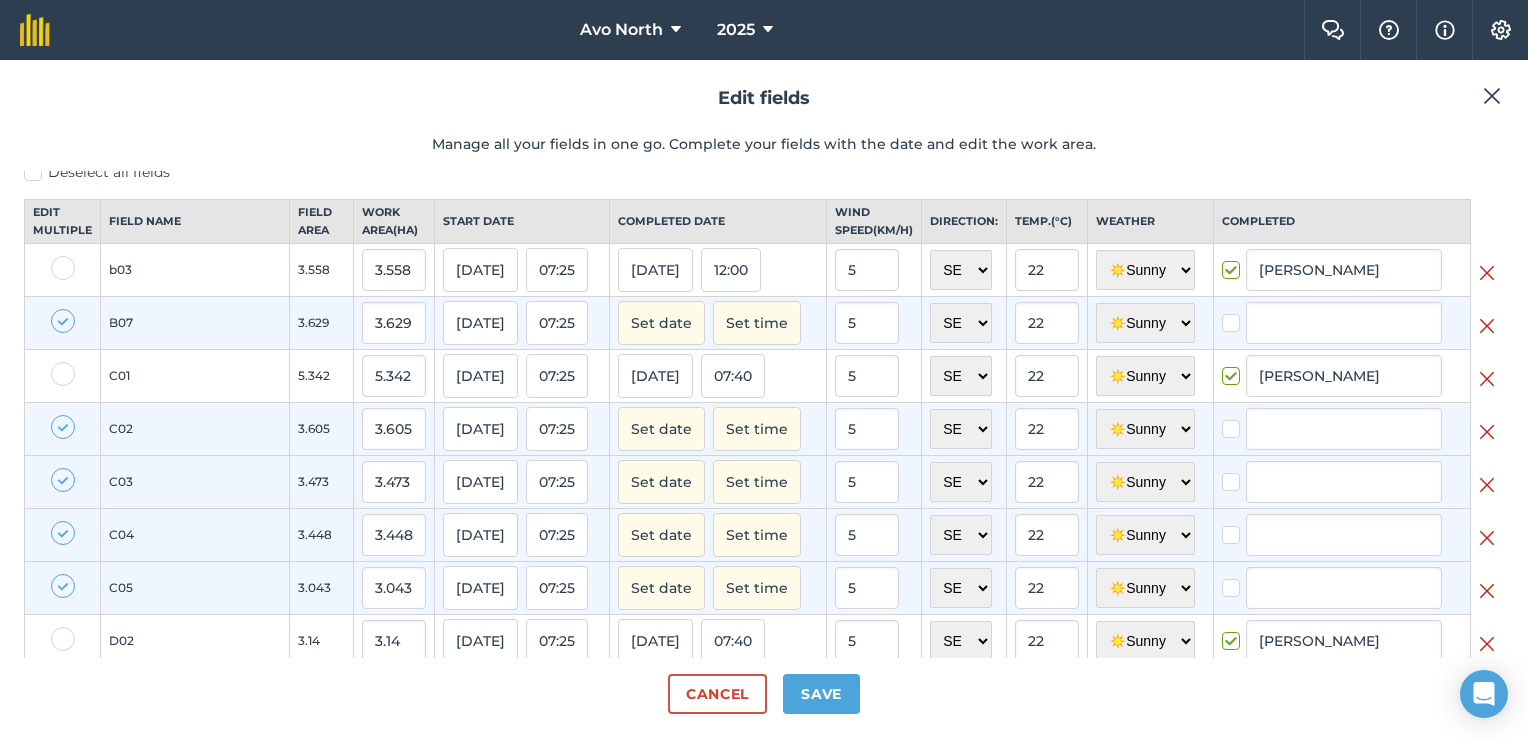scroll, scrollTop: 0, scrollLeft: 0, axis: both 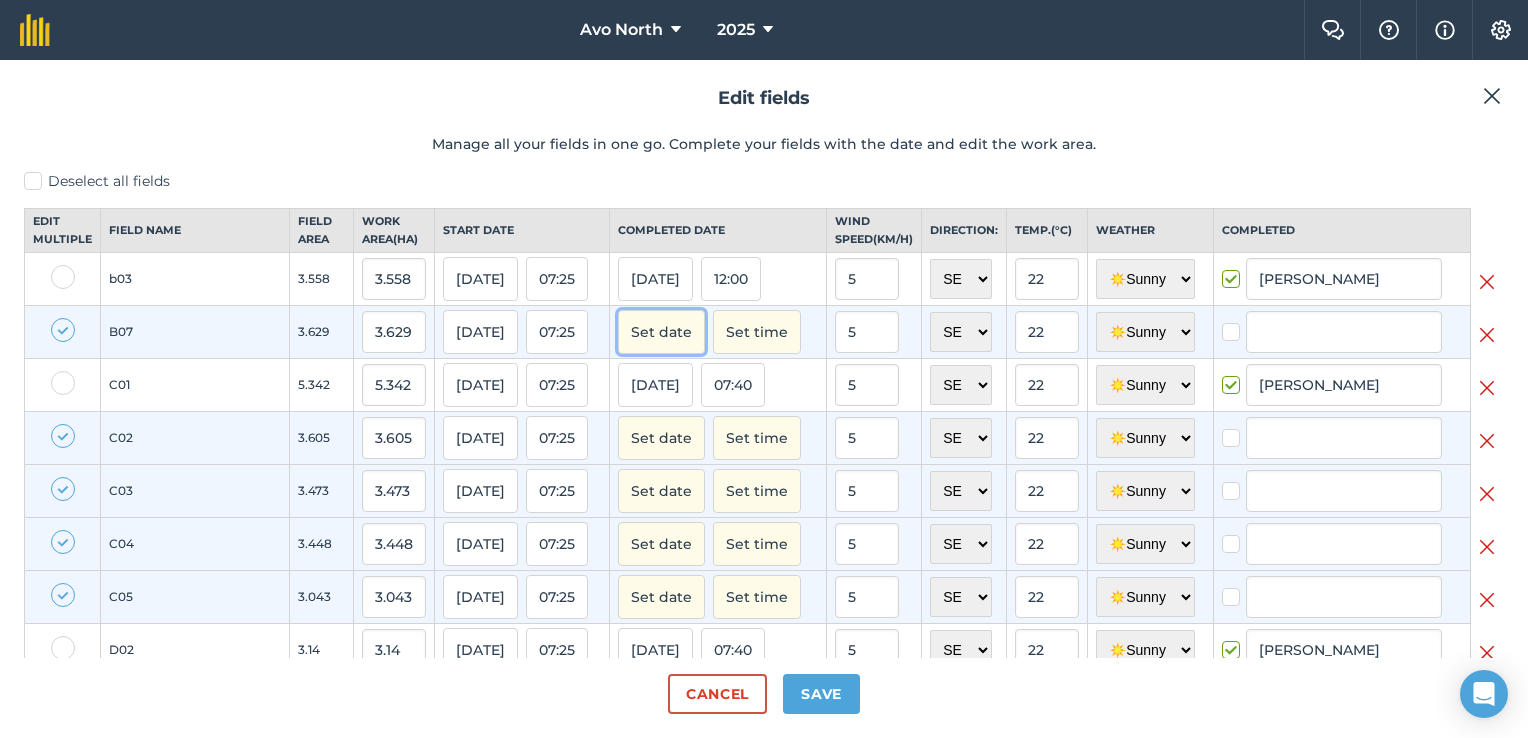 click on "Set date" at bounding box center [661, 332] 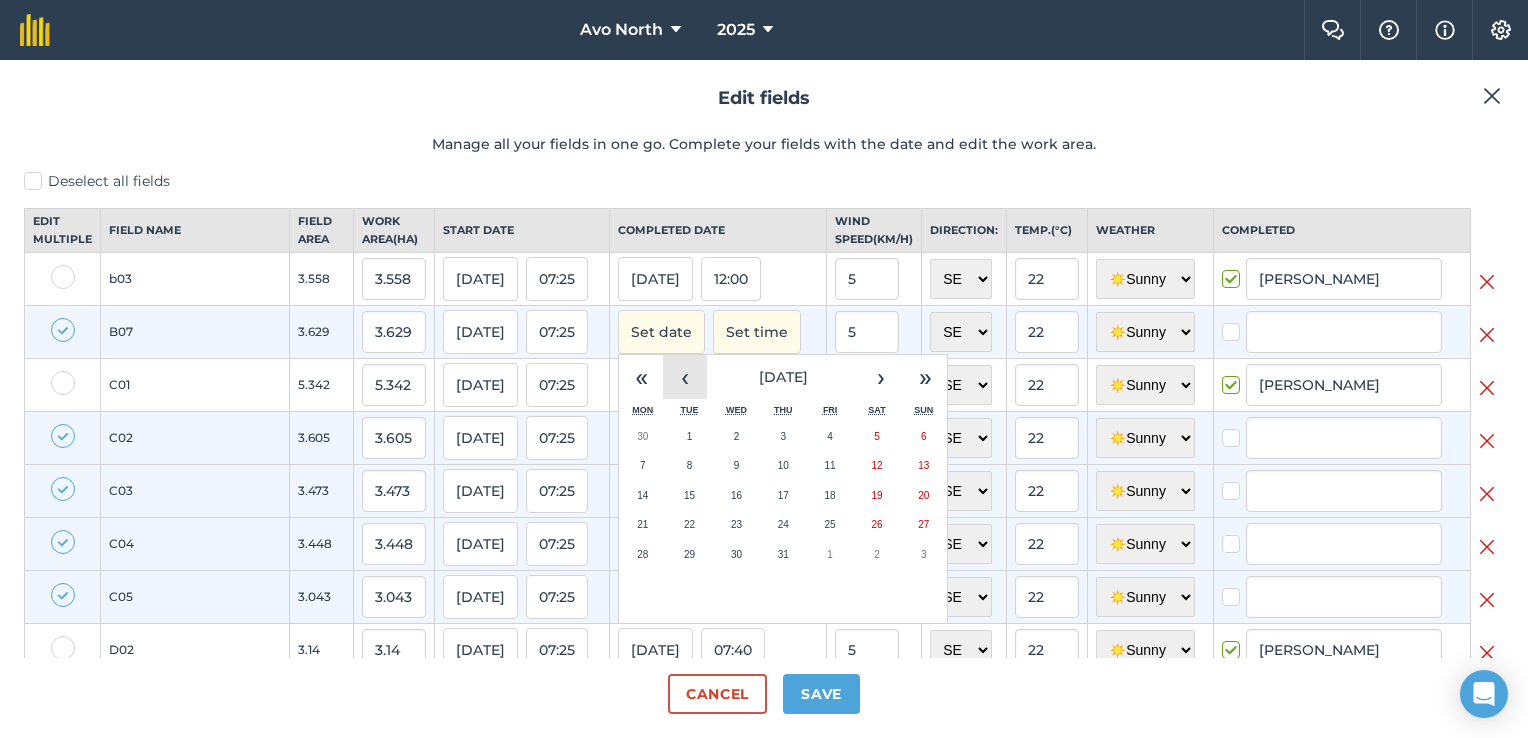 click on "‹" at bounding box center [685, 377] 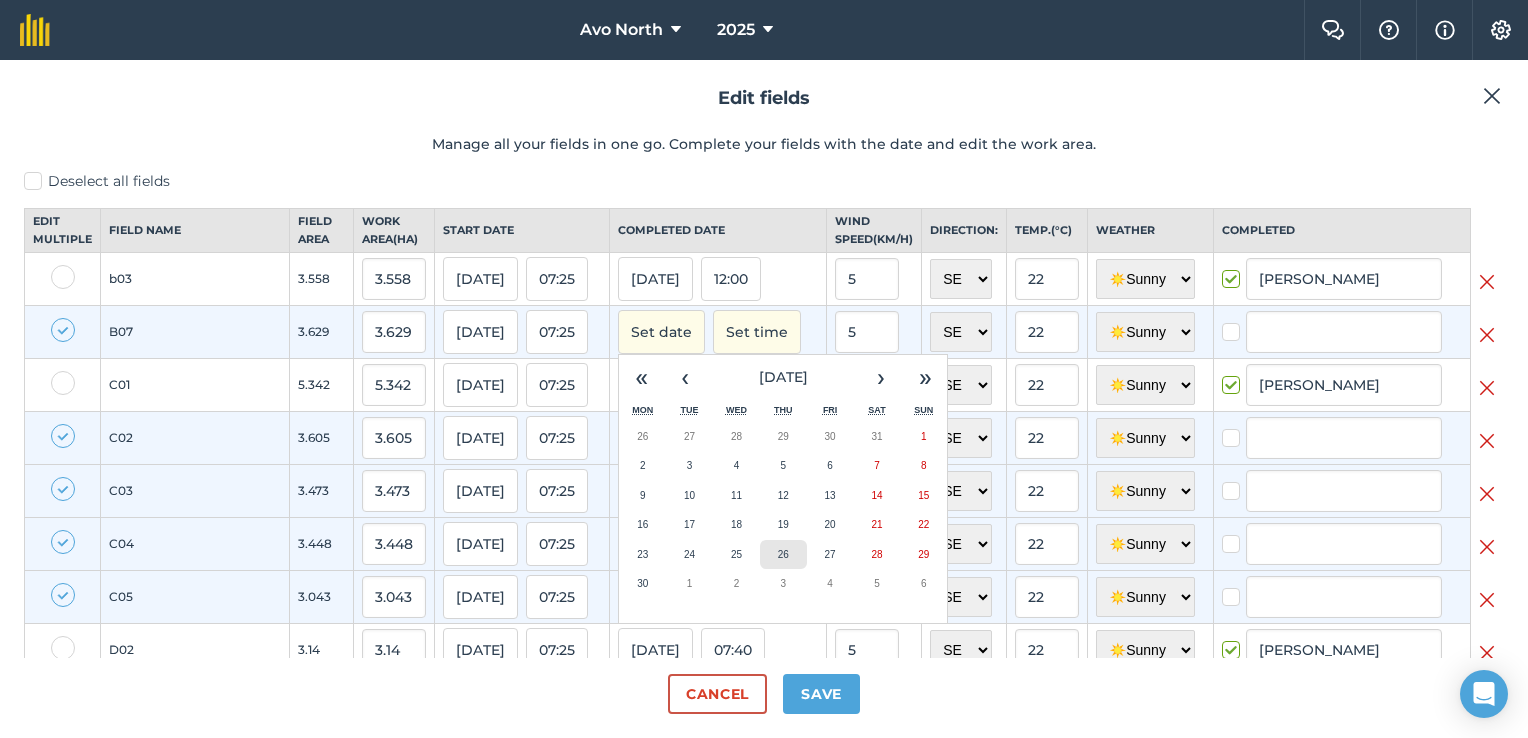 click on "26" at bounding box center [783, 555] 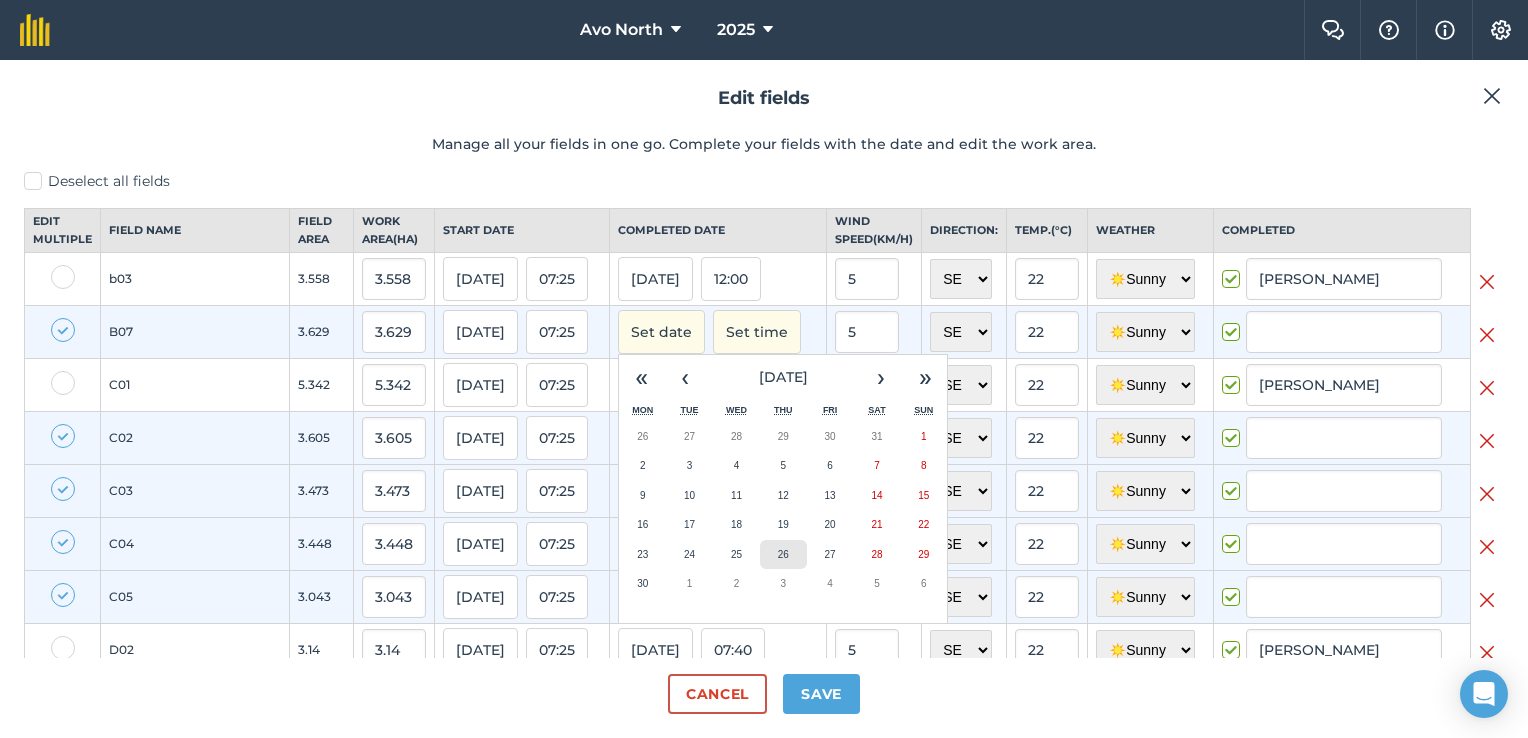 checkbox on "true" 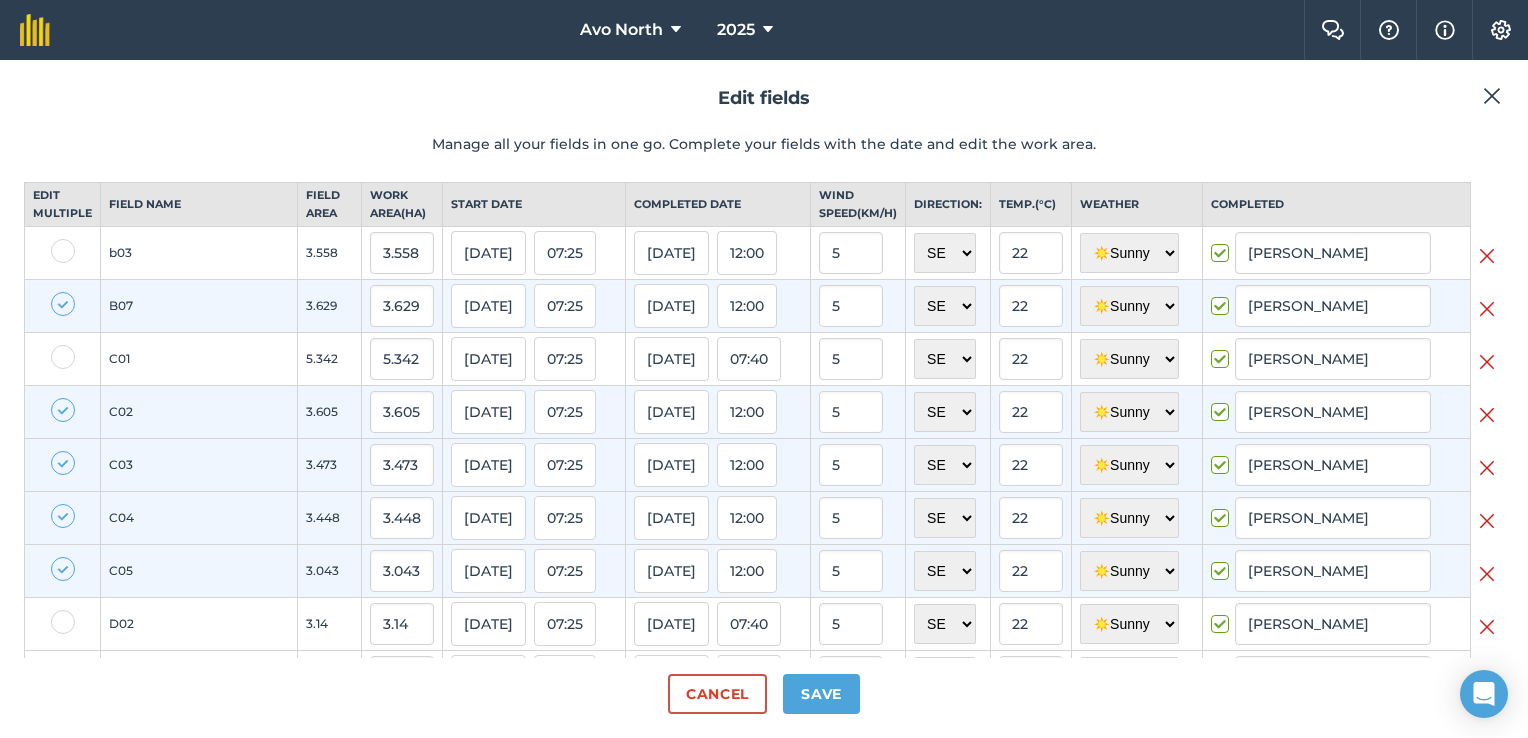 scroll, scrollTop: 0, scrollLeft: 0, axis: both 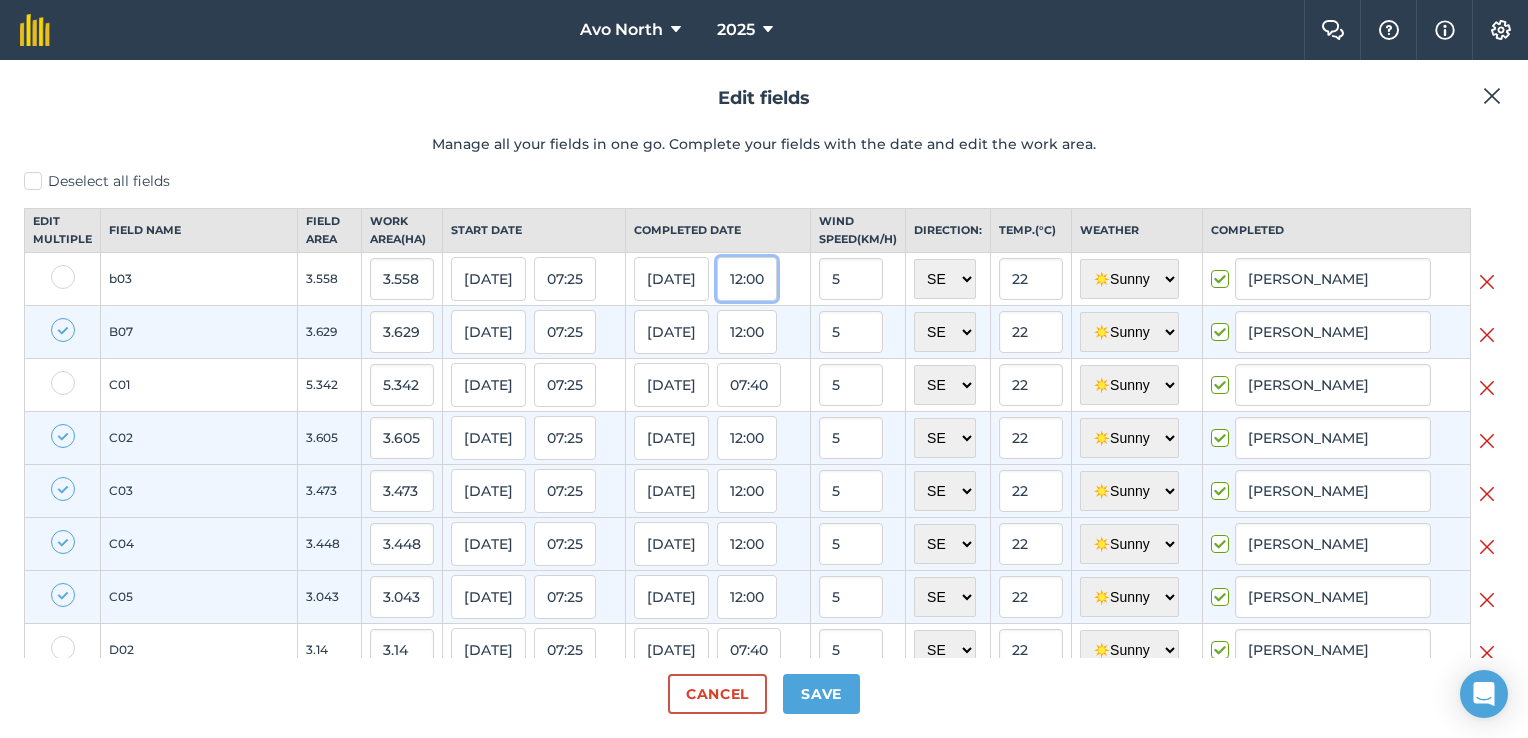 click on "12:00" at bounding box center [747, 279] 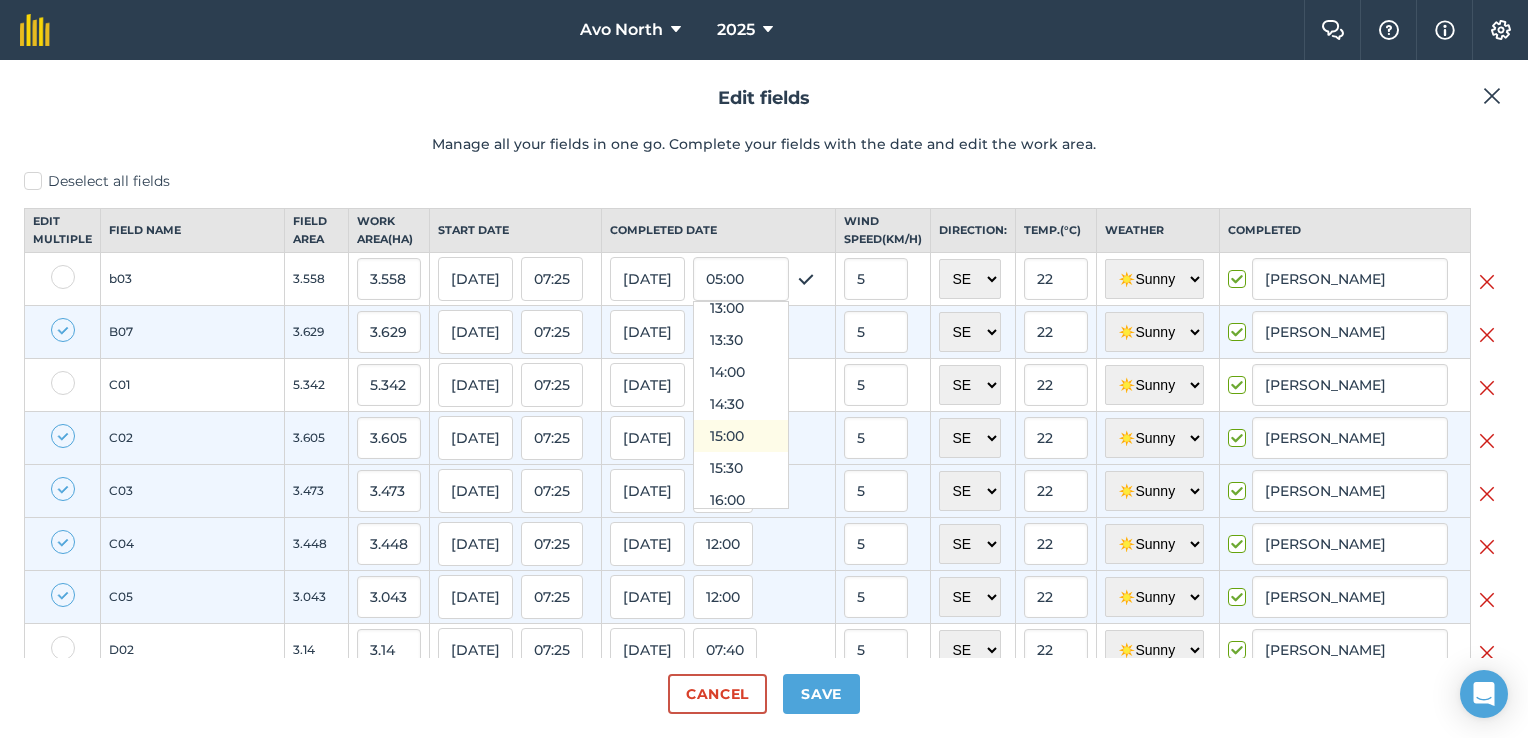 scroll, scrollTop: 872, scrollLeft: 0, axis: vertical 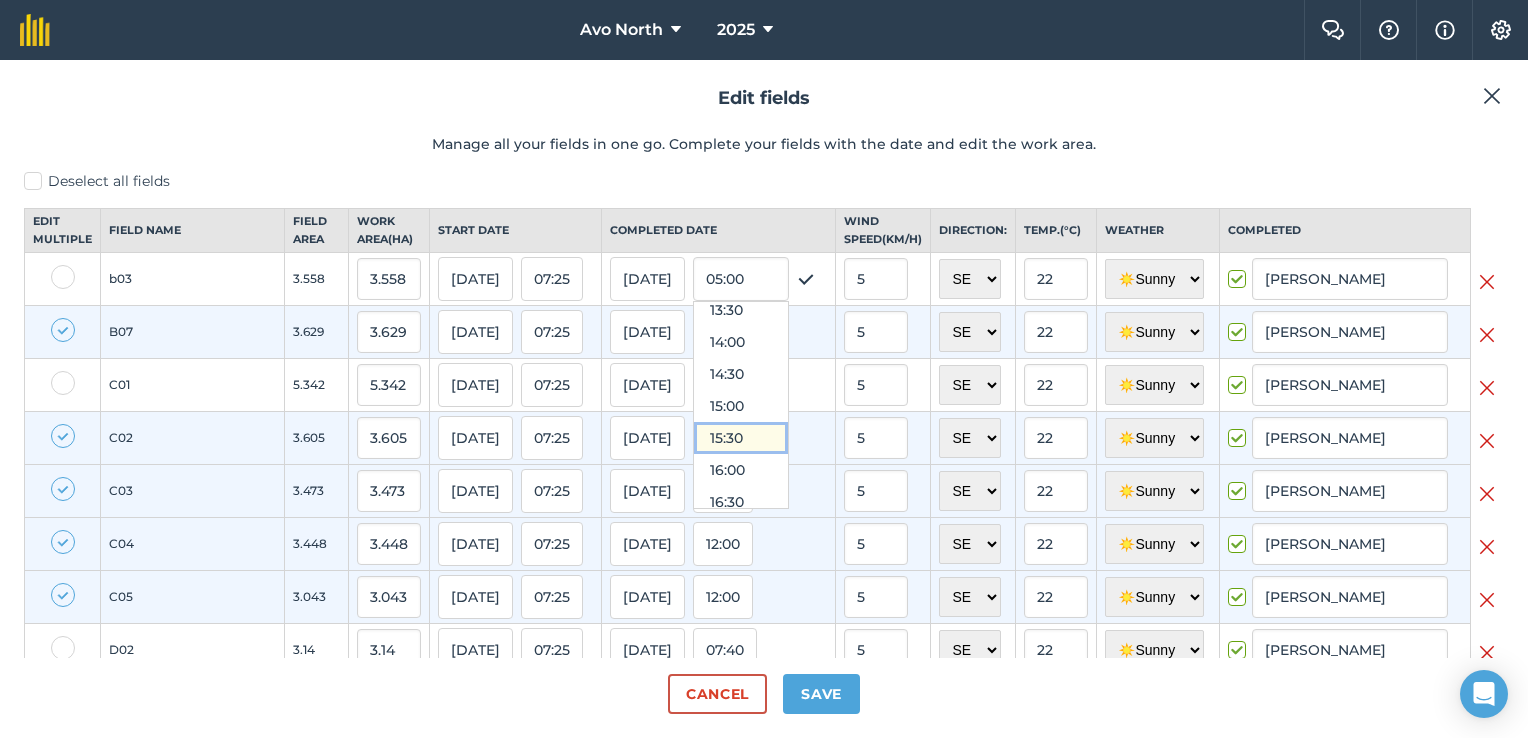 click on "15:30" at bounding box center [741, 438] 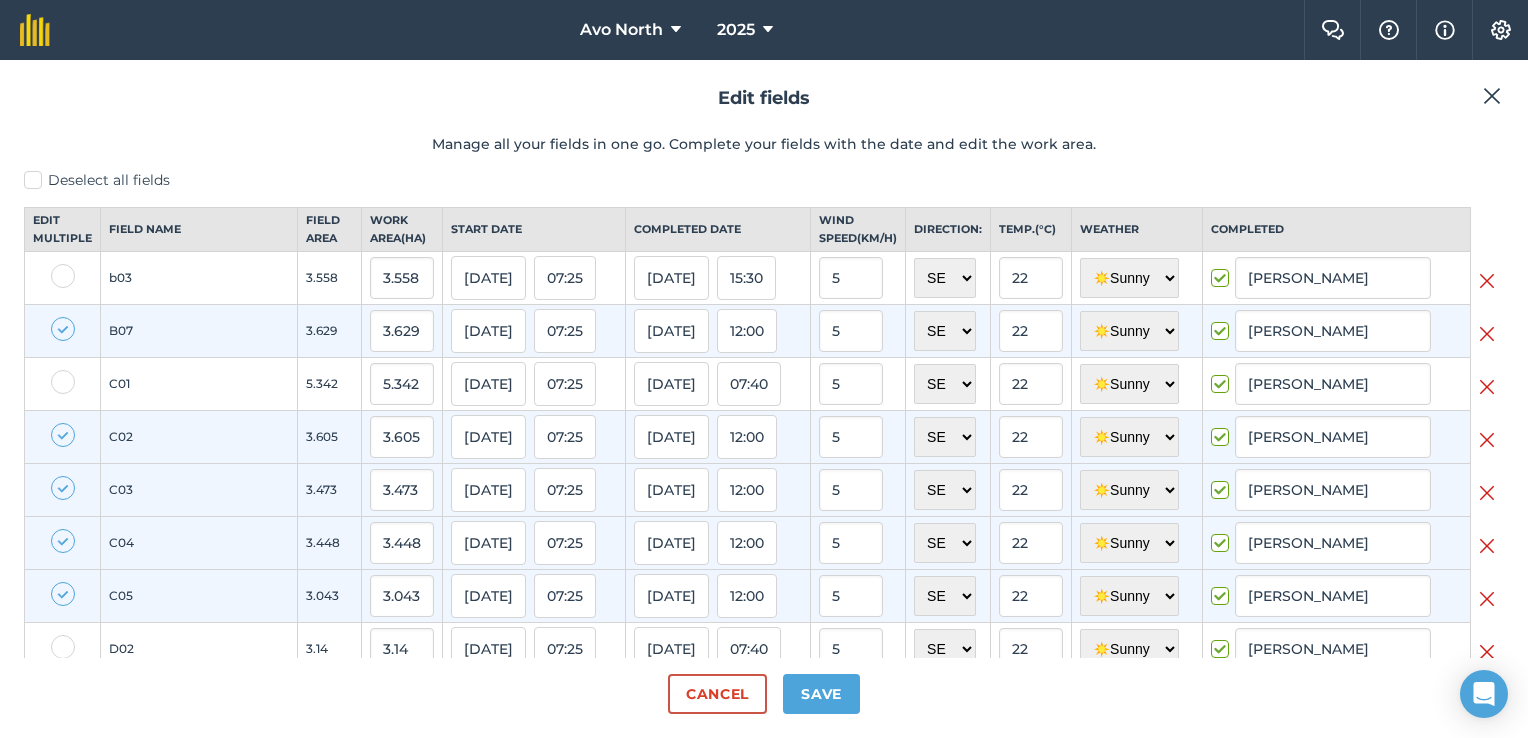 scroll, scrollTop: 0, scrollLeft: 0, axis: both 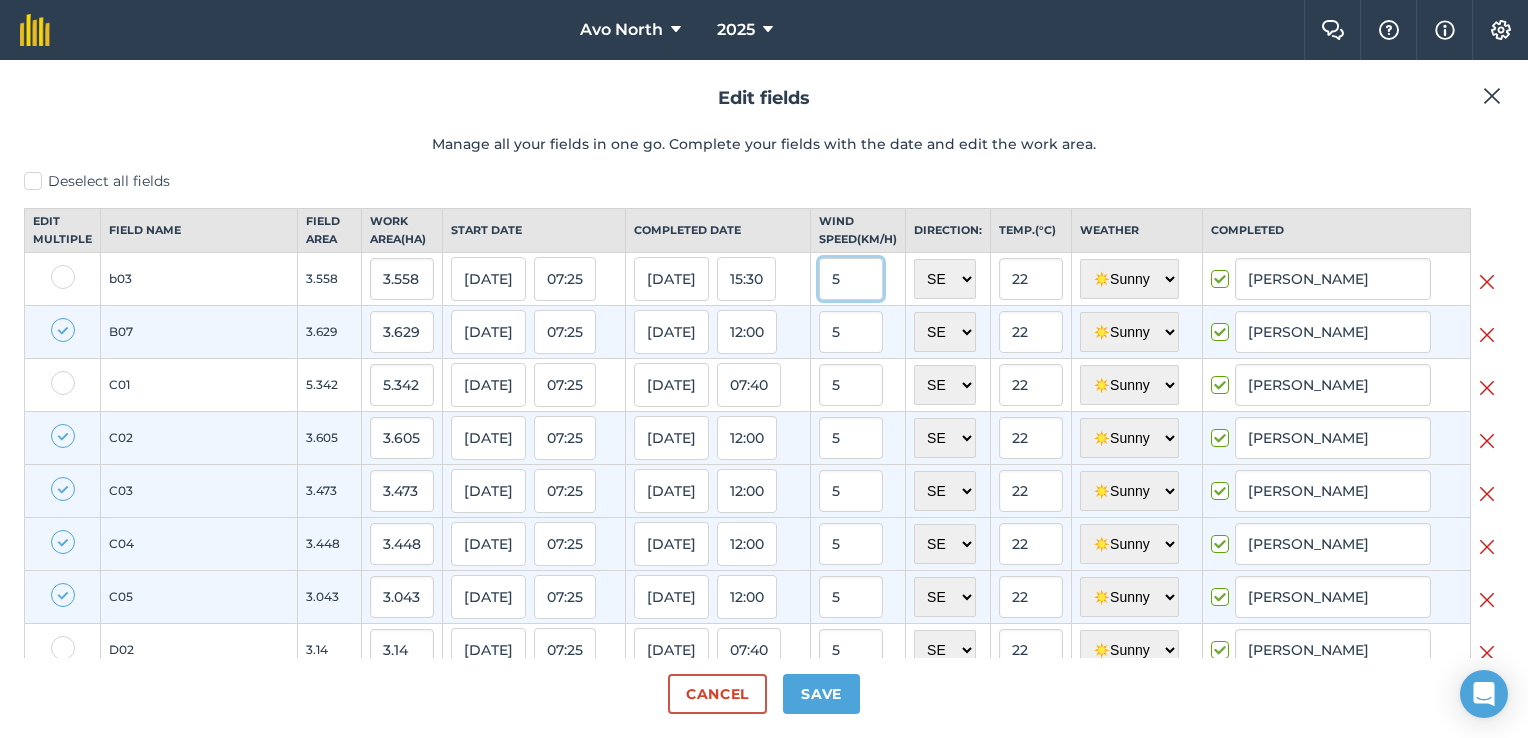 drag, startPoint x: 813, startPoint y: 302, endPoint x: 777, endPoint y: 303, distance: 36.013885 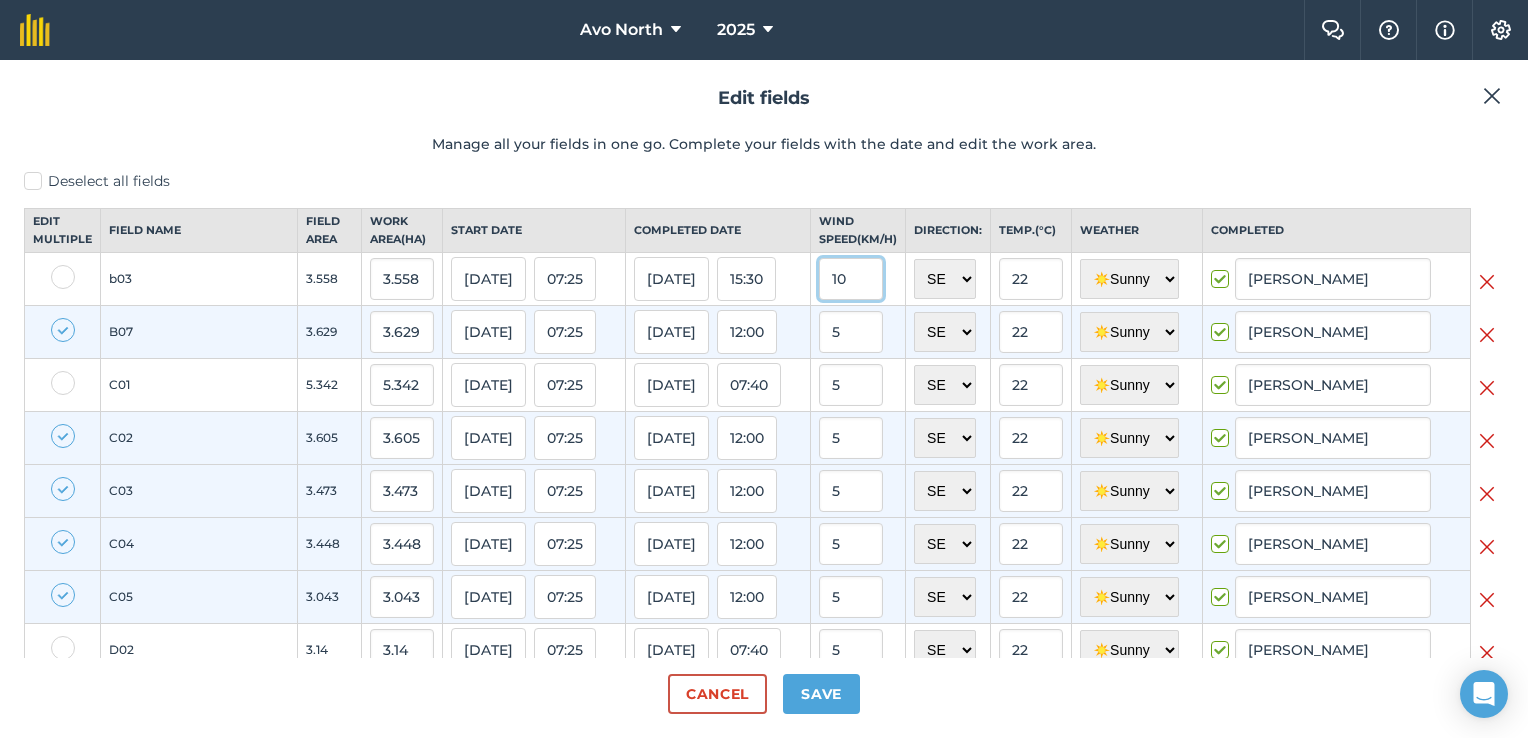 type on "10" 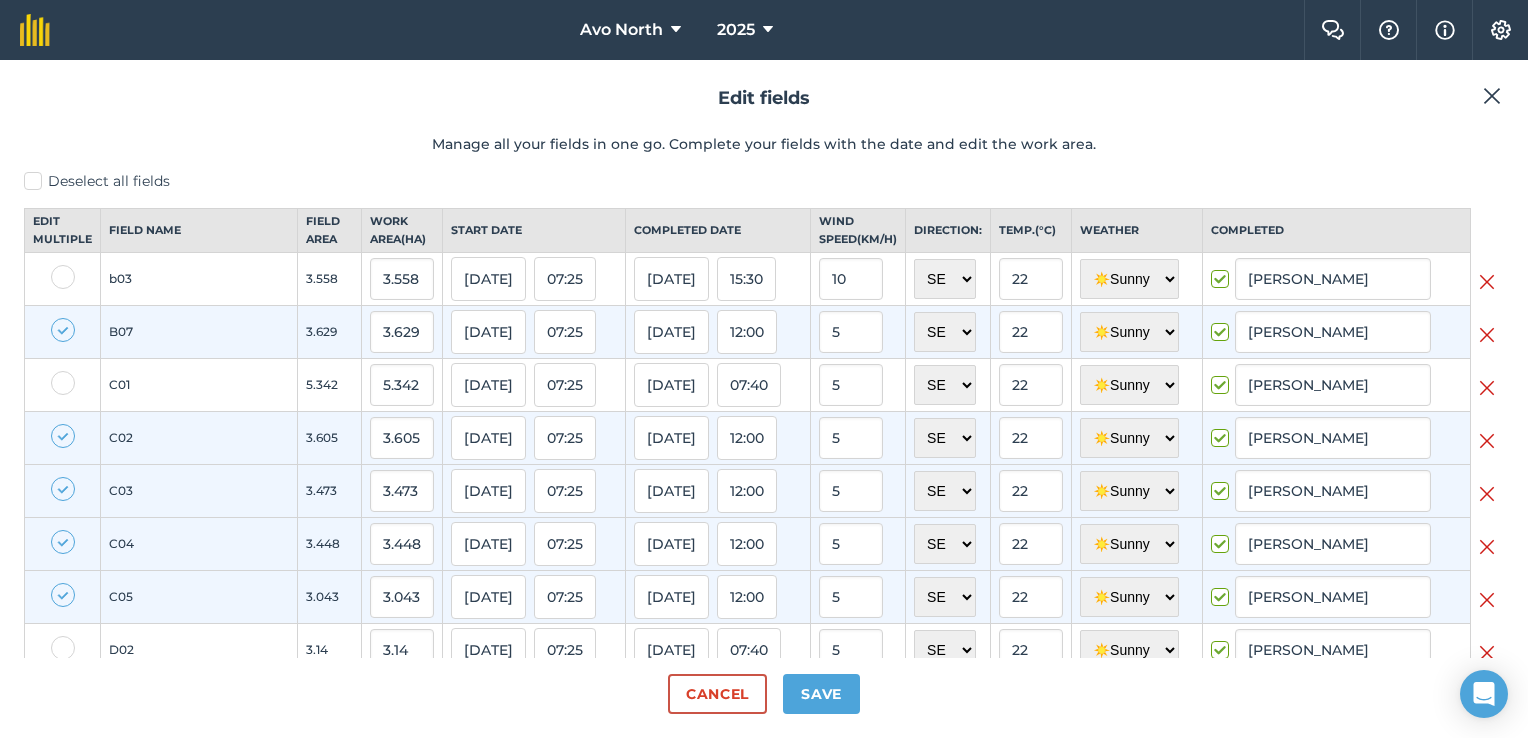 click on "Edit fields Manage all your fields in one go. Complete your fields with the date and edit the work area." at bounding box center [764, 127] 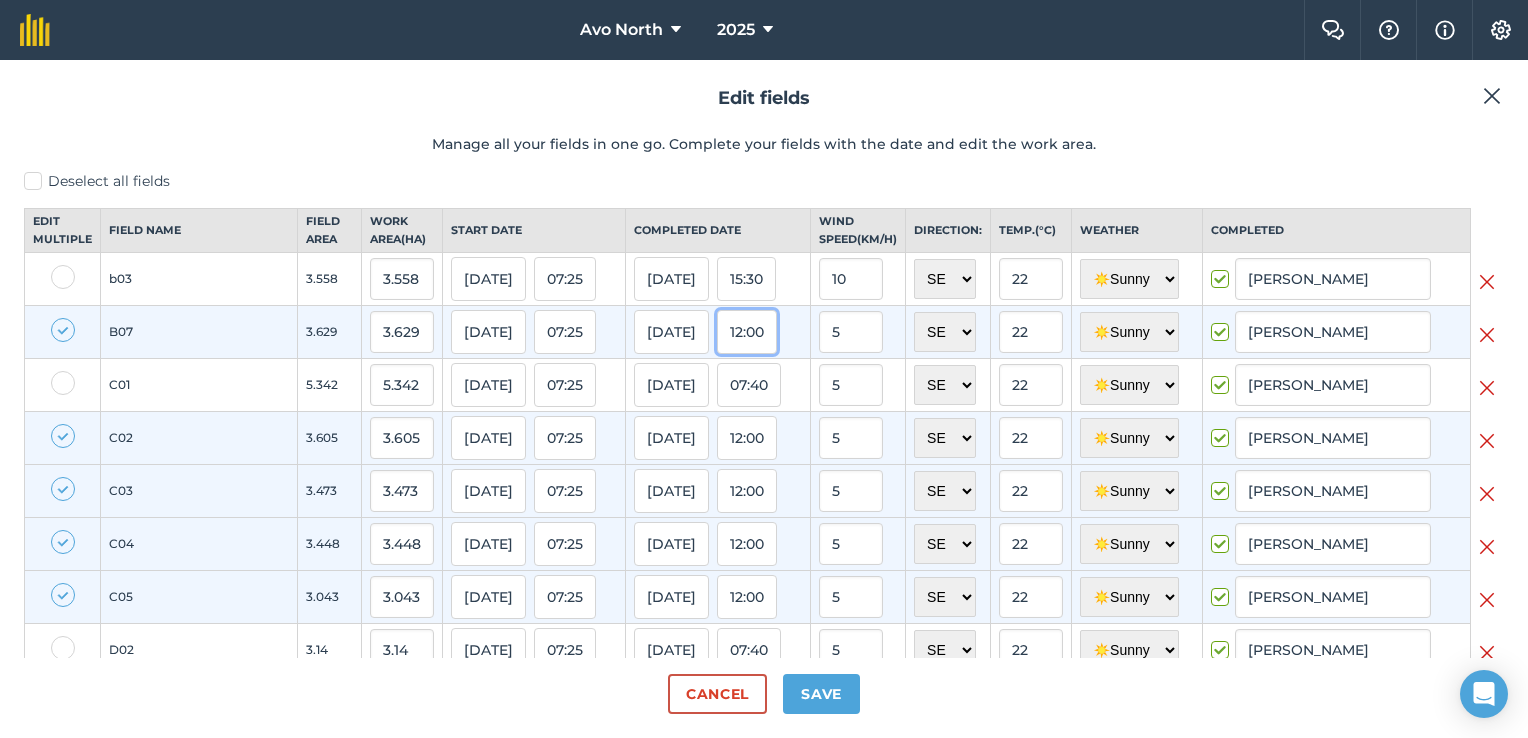 click on "12:00" at bounding box center [747, 332] 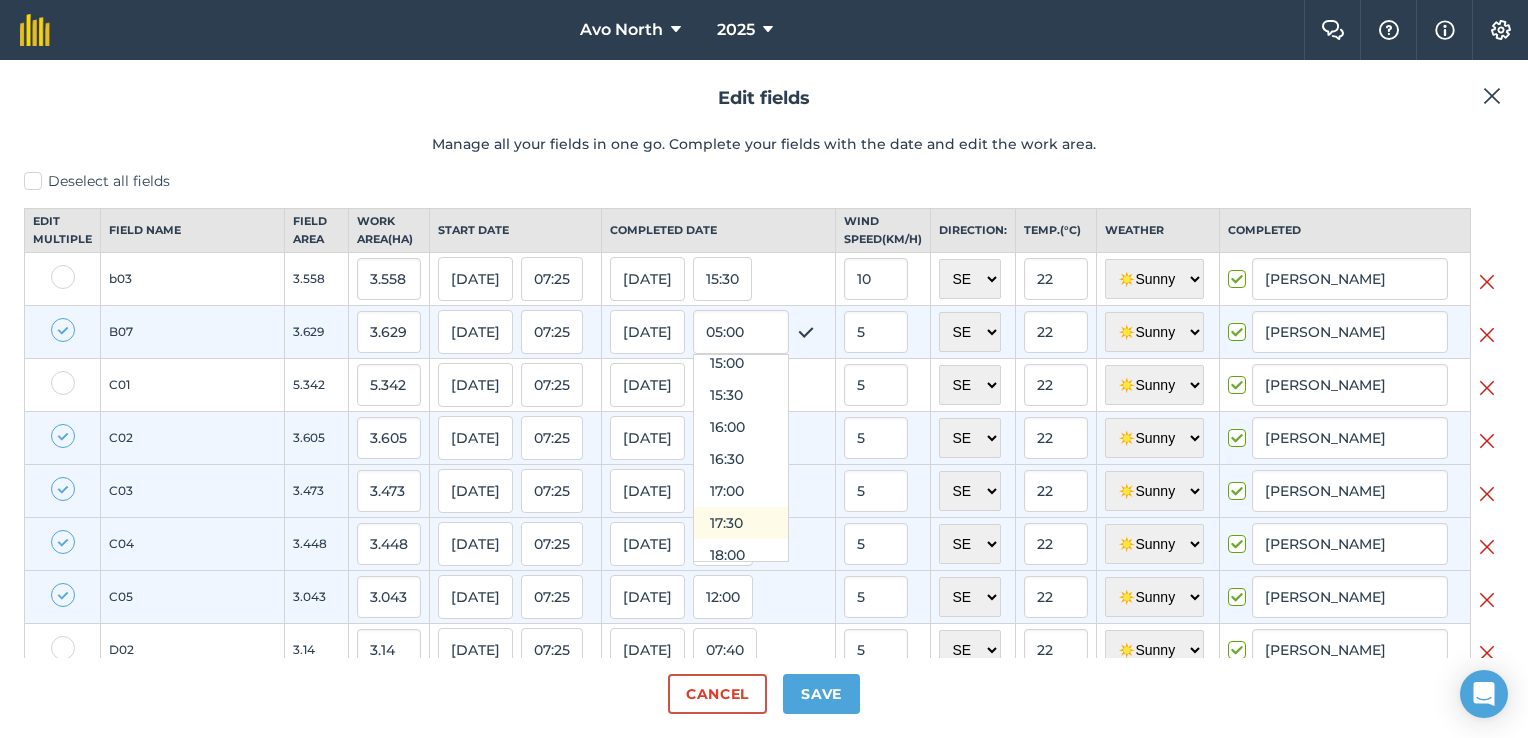 scroll, scrollTop: 972, scrollLeft: 0, axis: vertical 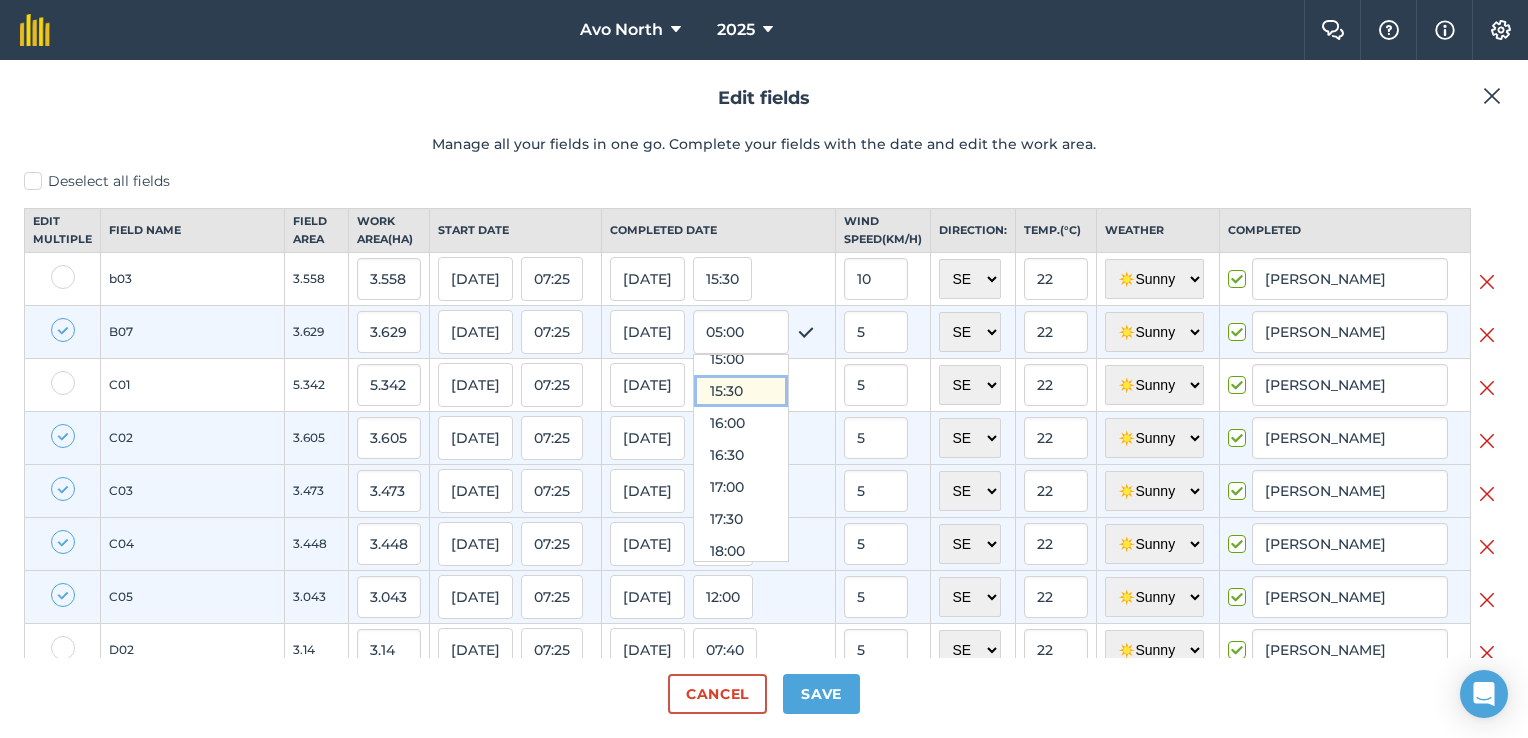 click on "15:30" at bounding box center (741, 391) 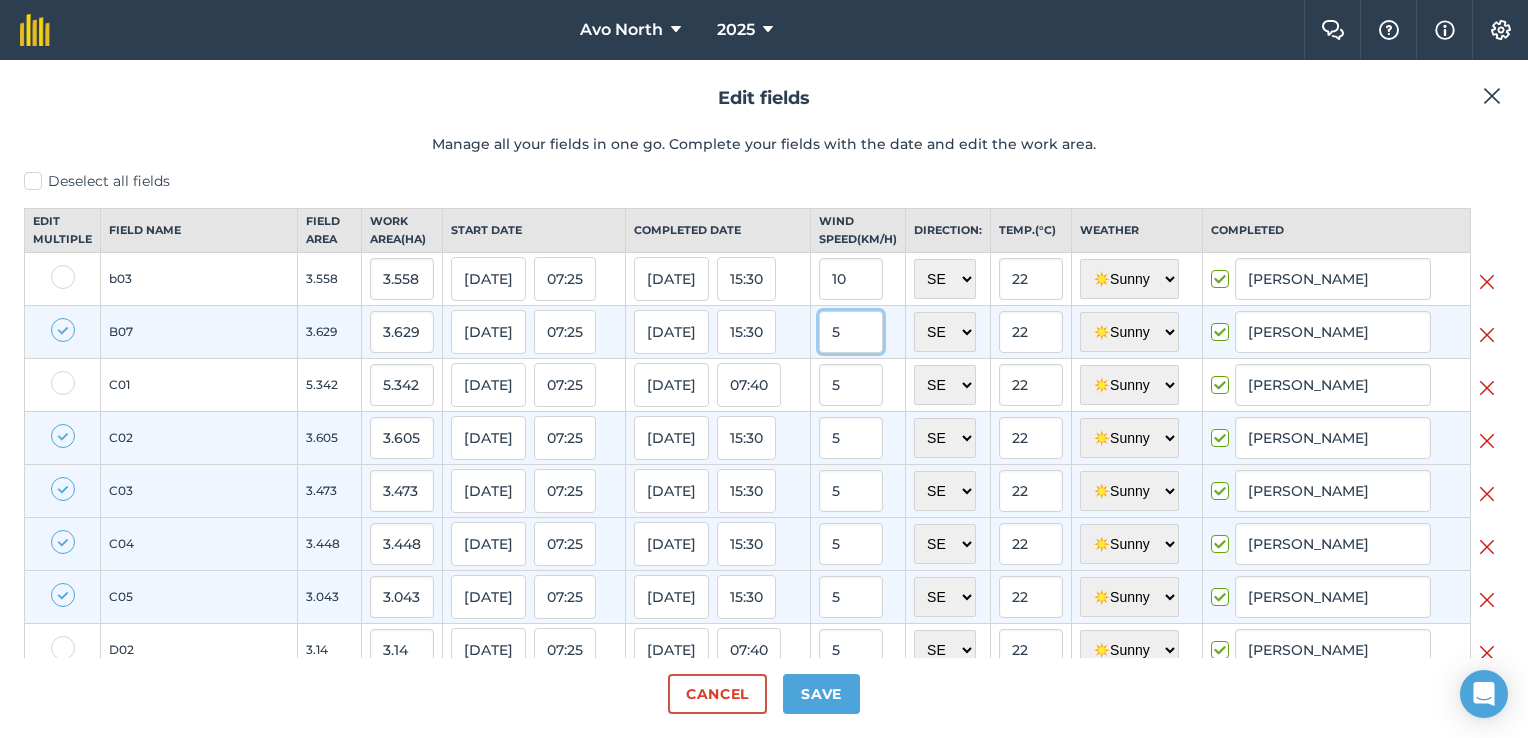 drag, startPoint x: 827, startPoint y: 354, endPoint x: 761, endPoint y: 353, distance: 66.007576 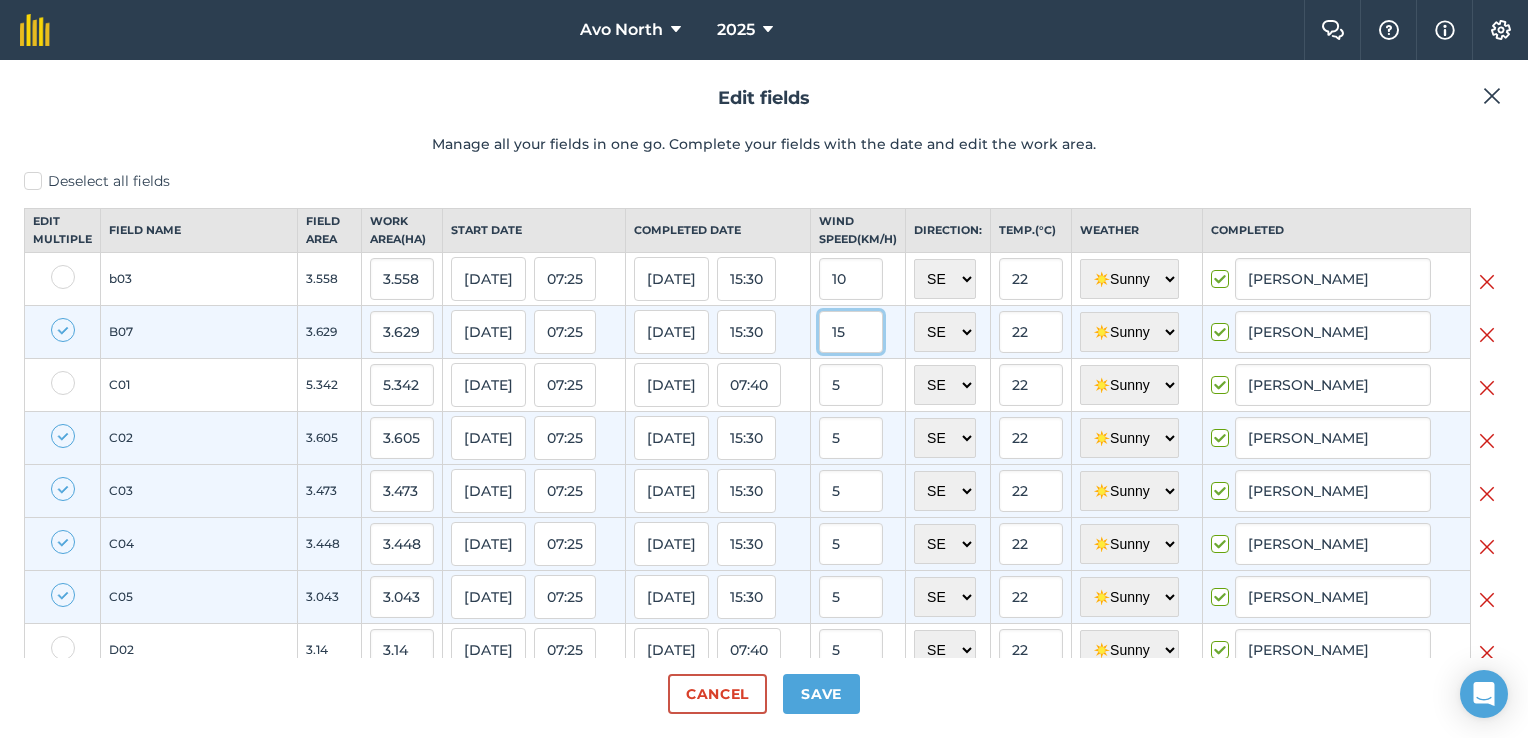 type on "15" 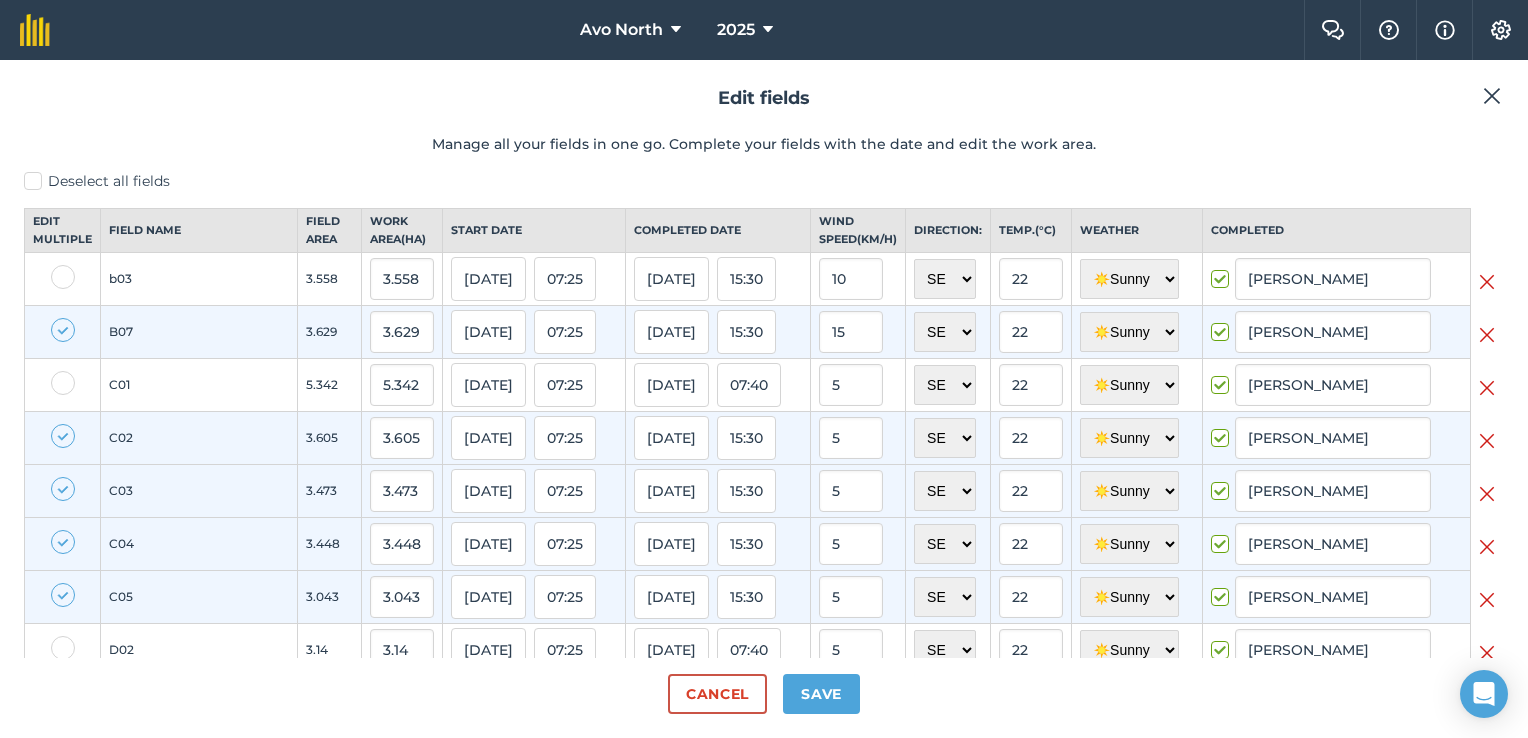 type on "15" 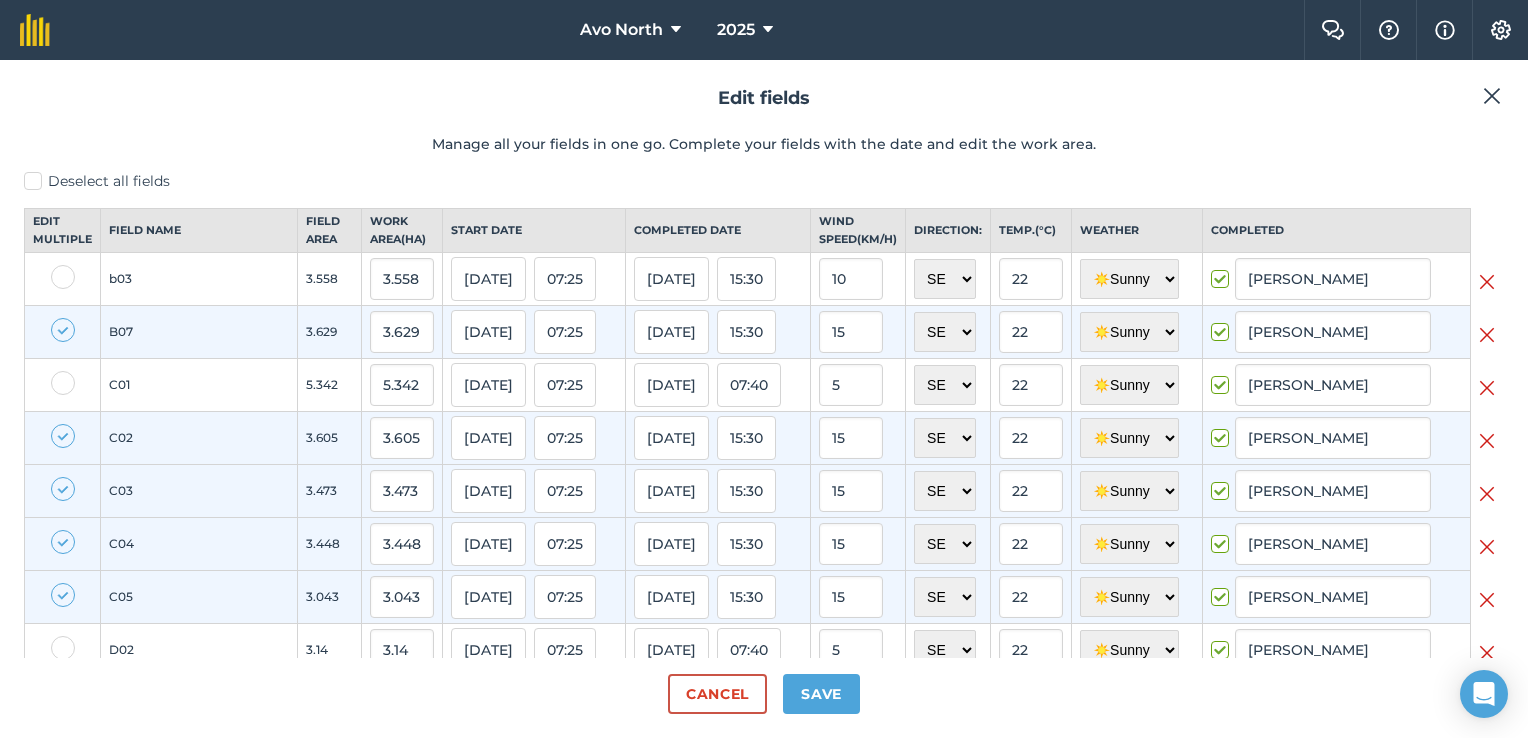 click on "Deselect all fields" at bounding box center [764, 181] 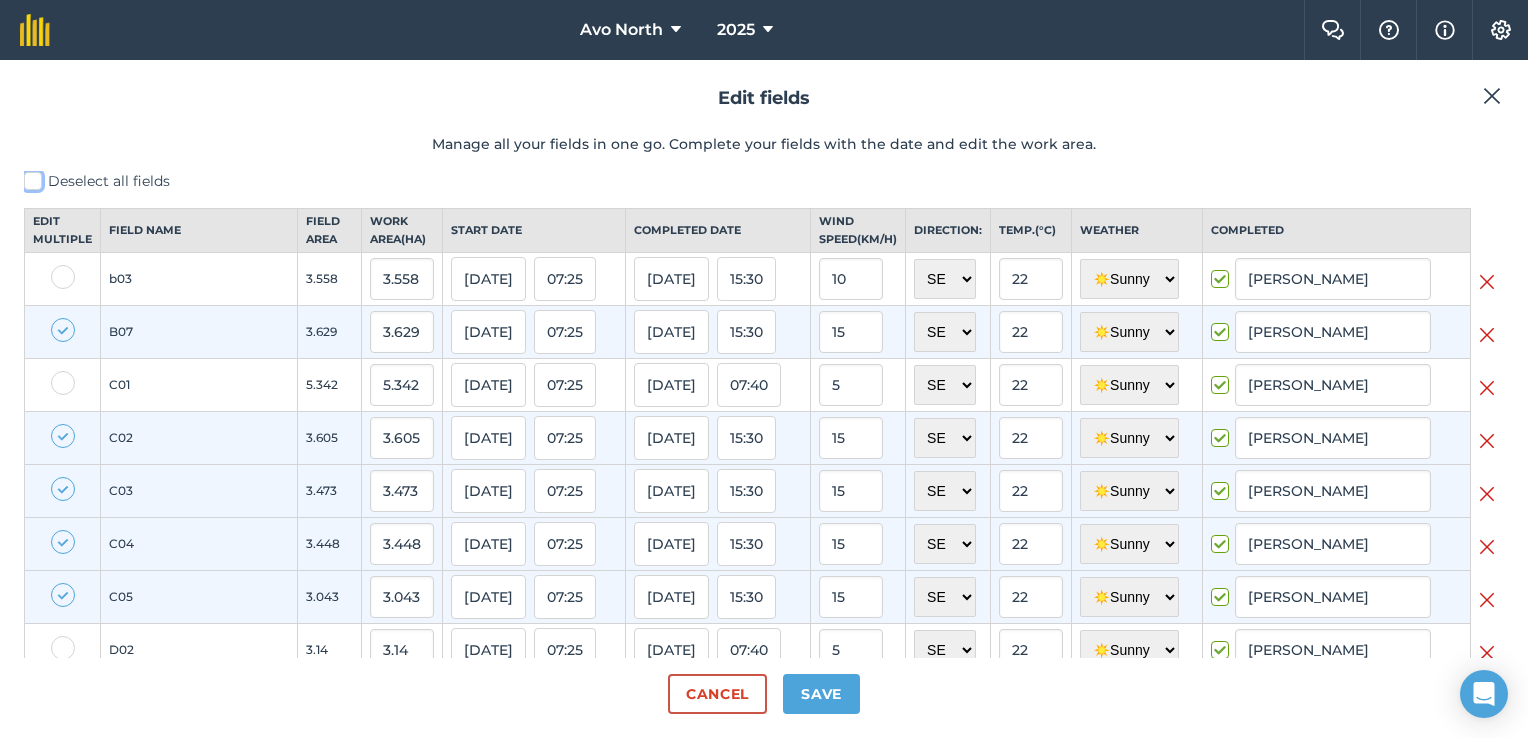 click on "Deselect all fields" at bounding box center (30, 177) 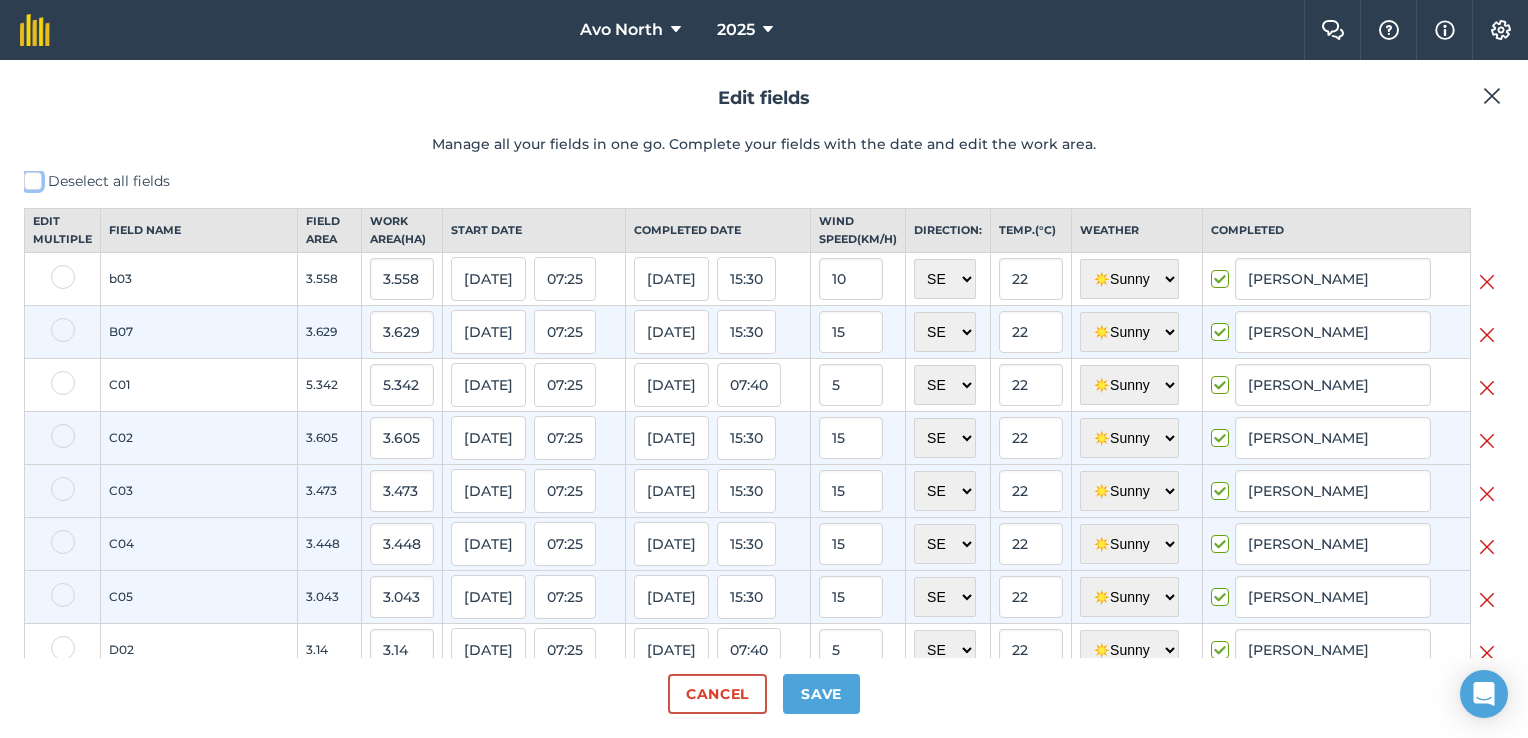 checkbox on "false" 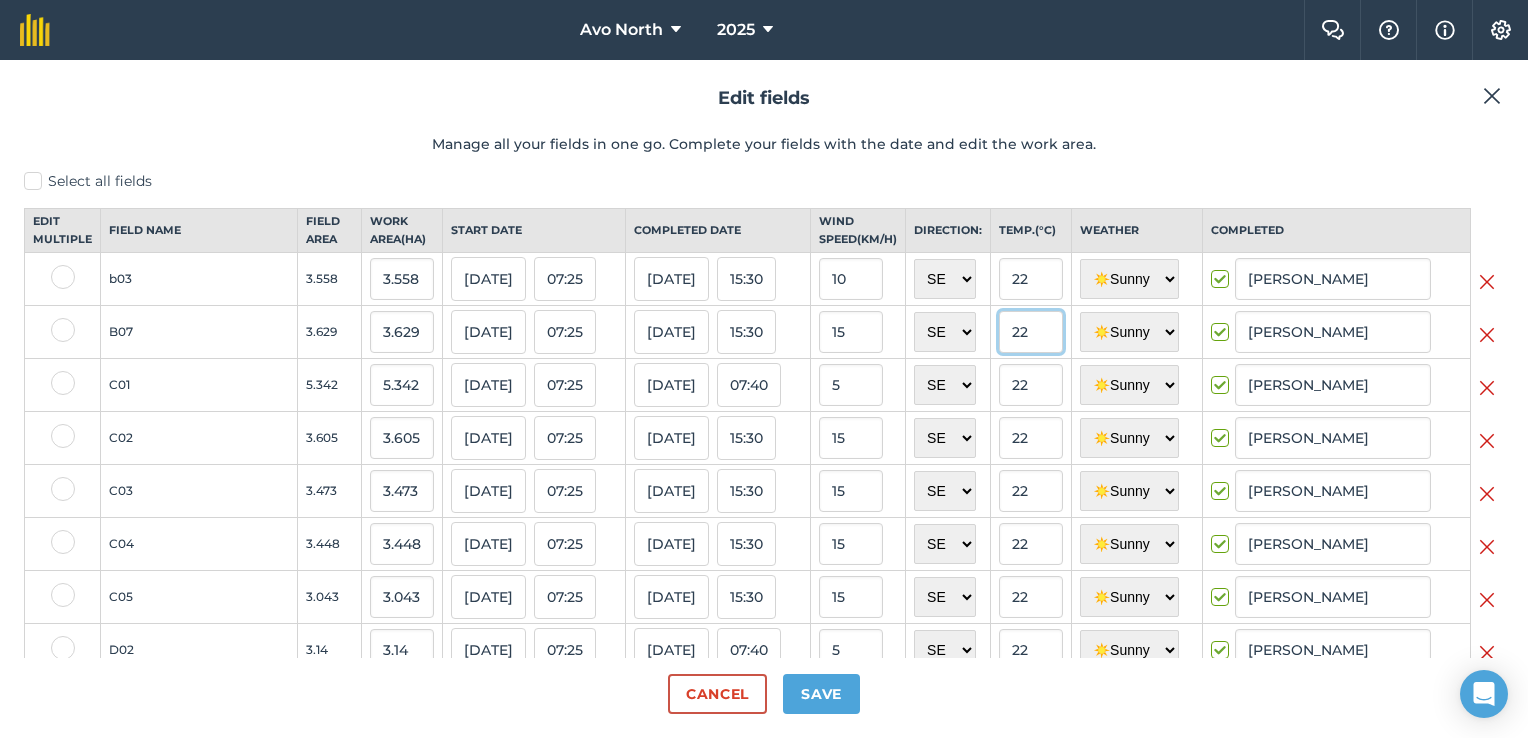 drag, startPoint x: 991, startPoint y: 350, endPoint x: 953, endPoint y: 346, distance: 38.209946 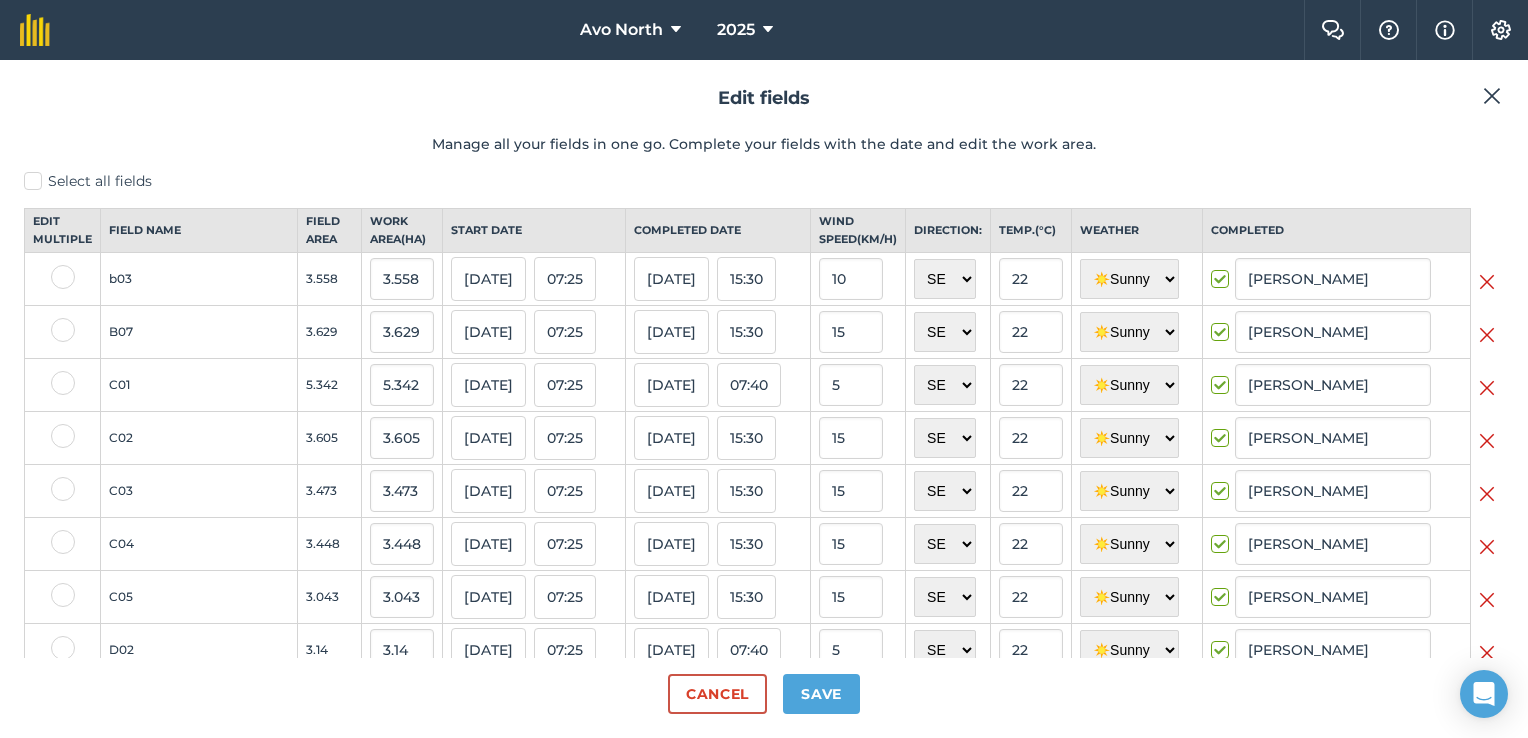 click on "Edit fields Manage all your fields in one go. Complete your fields with the date and edit the work area. Select all fields Edit multiple Field name Field Area Work area  ( Ha ) Start date Completed date Wind speed  ( km/h ) Direction: Temp.  ( ° C ) Weather Completed b03 3.558 3.558   [DATE]   07:25   [DATE]   15:30 10 N NE E SE S SW W NW 22 ☀️  Sunny 🌧  Rainy ⛅️  Cloudy 🌨  Snow ❄️  Icy [PERSON_NAME] B07 3.629 3.629   [DATE]   07:25   [DATE]   15:30 15 N NE E SE S SW W NW 22 ☀️  Sunny 🌧  Rainy ⛅️  Cloudy 🌨  Snow ❄️  [PERSON_NAME] C01 5.342 5.342   [DATE]   07:25   [DATE]   07:40 5 N NE E SE S SW W NW 22 ☀️  Sunny 🌧  Rainy ⛅️  Cloudy 🌨  Snow ❄️  Icy [PERSON_NAME] C02 3.605 3.605   [DATE]   07:25   [DATE]   15:30 15 N NE E SE S SW W NW 22 ☀️  Sunny 🌧  Rainy ⛅️  Cloudy 🌨  Snow ❄️  Icy [PERSON_NAME] C03 3.473 3.473   [DATE]   07:25   [DATE]   15:30 15 N NE E SE S SW W NW 22 ☀️  Sunny 🌧  Rainy ⛅️  Cloudy 🌨  Snow" at bounding box center (764, 399) 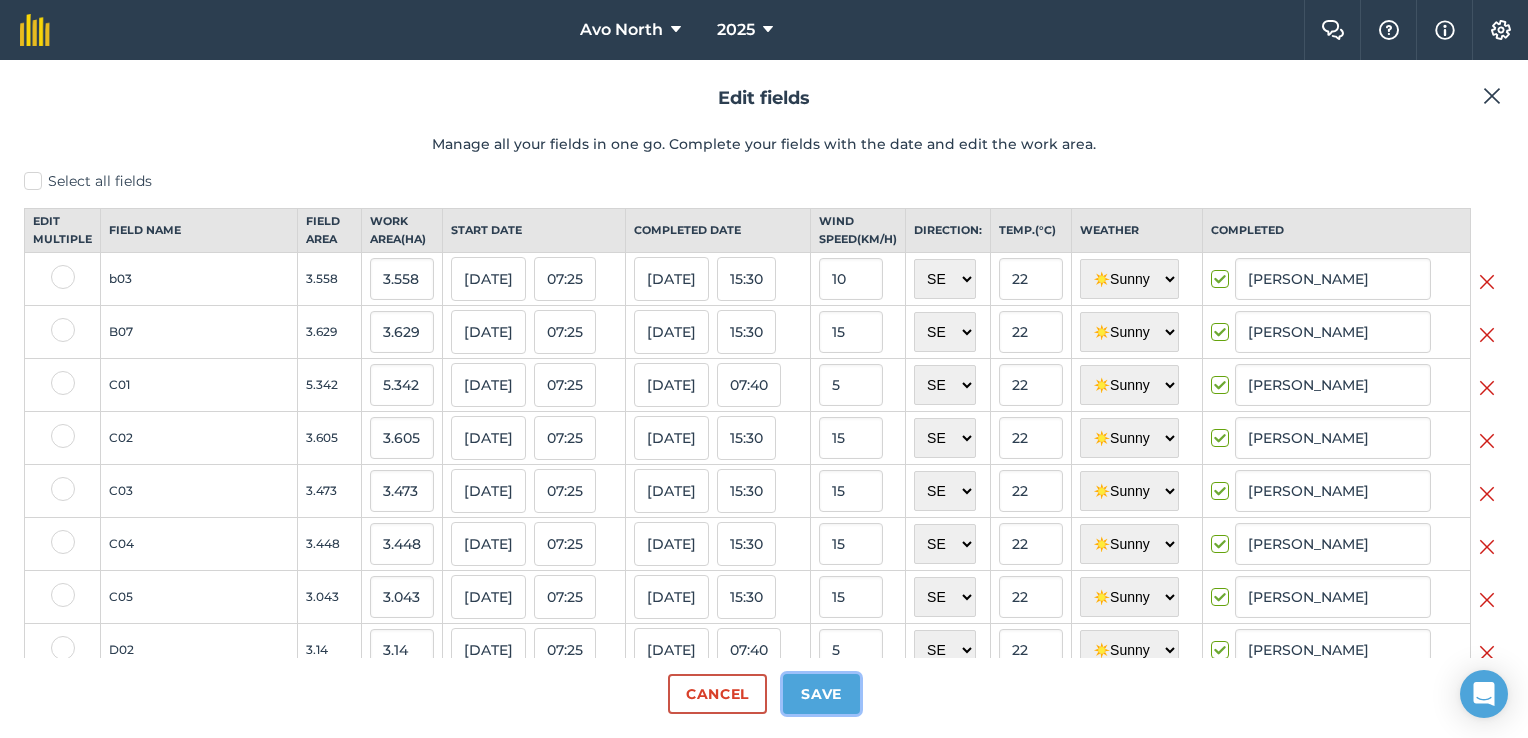 click on "Save" at bounding box center [821, 694] 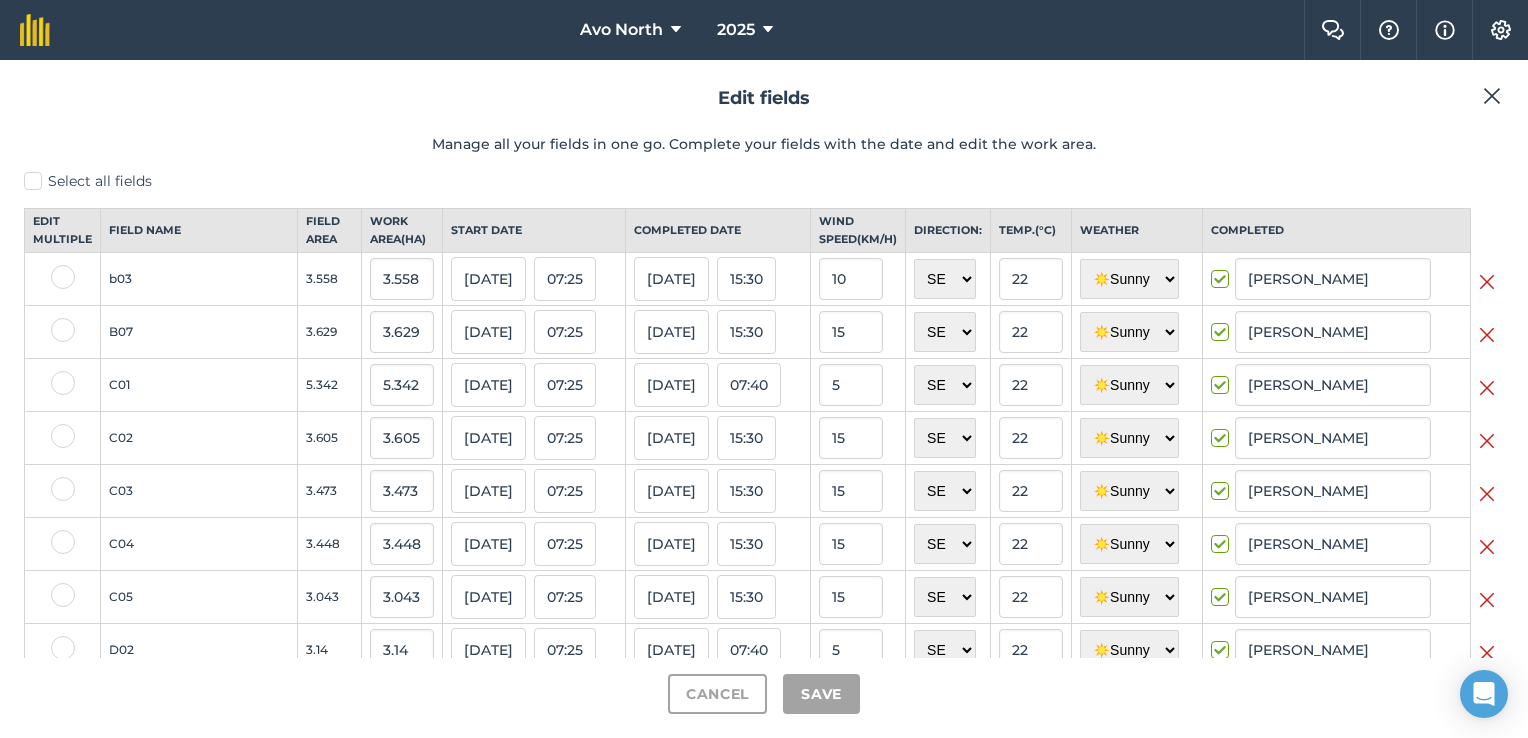 checkbox on "true" 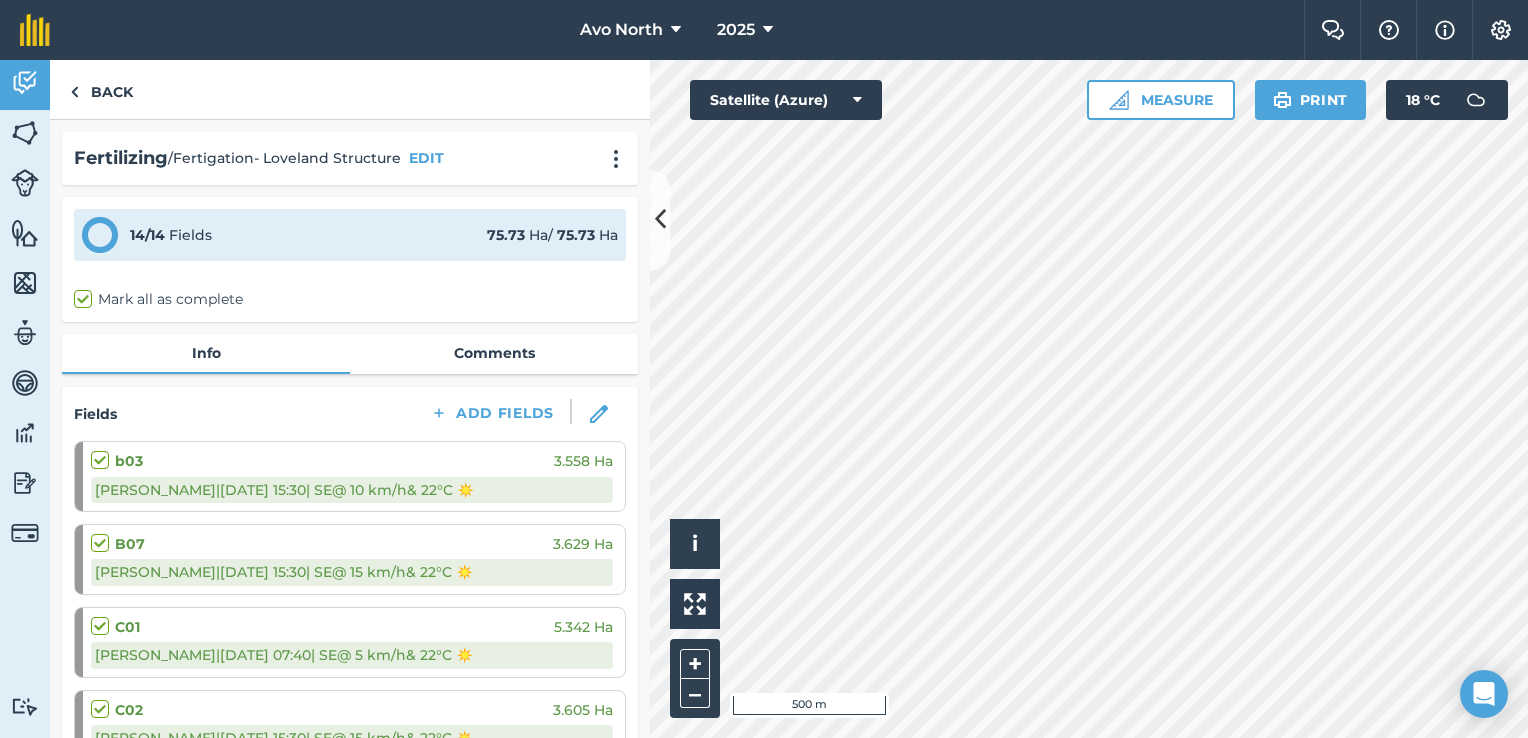 scroll, scrollTop: 100, scrollLeft: 0, axis: vertical 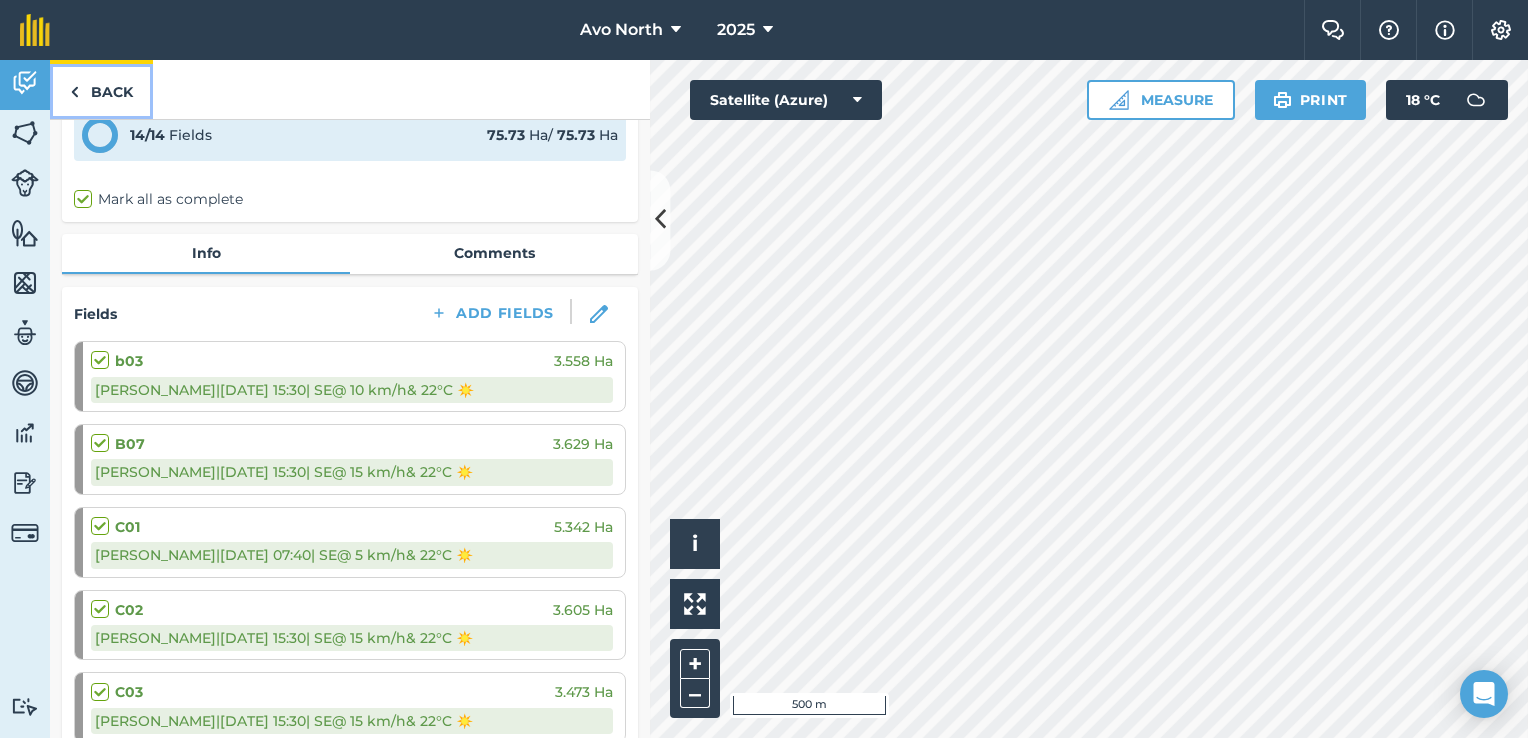 click at bounding box center [74, 92] 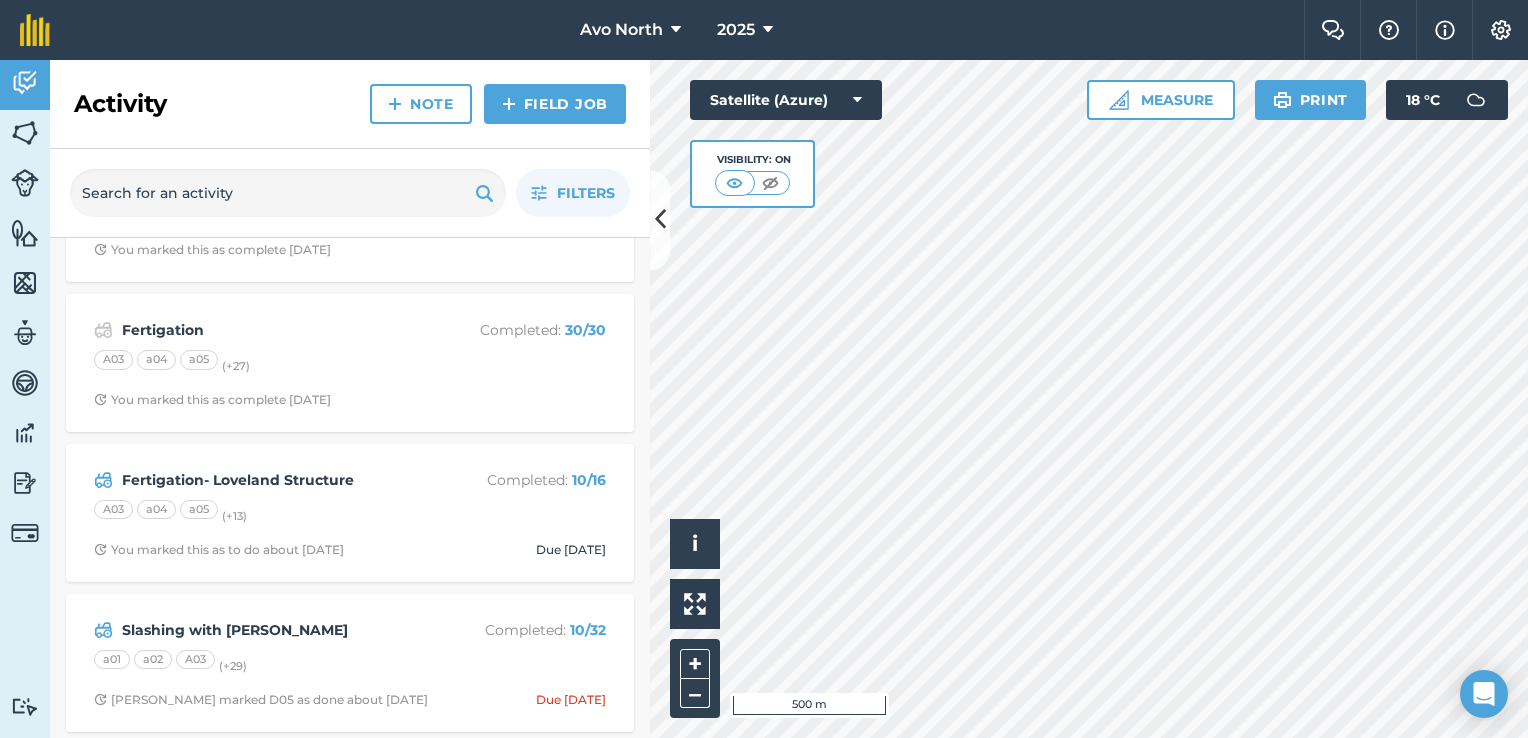 scroll, scrollTop: 900, scrollLeft: 0, axis: vertical 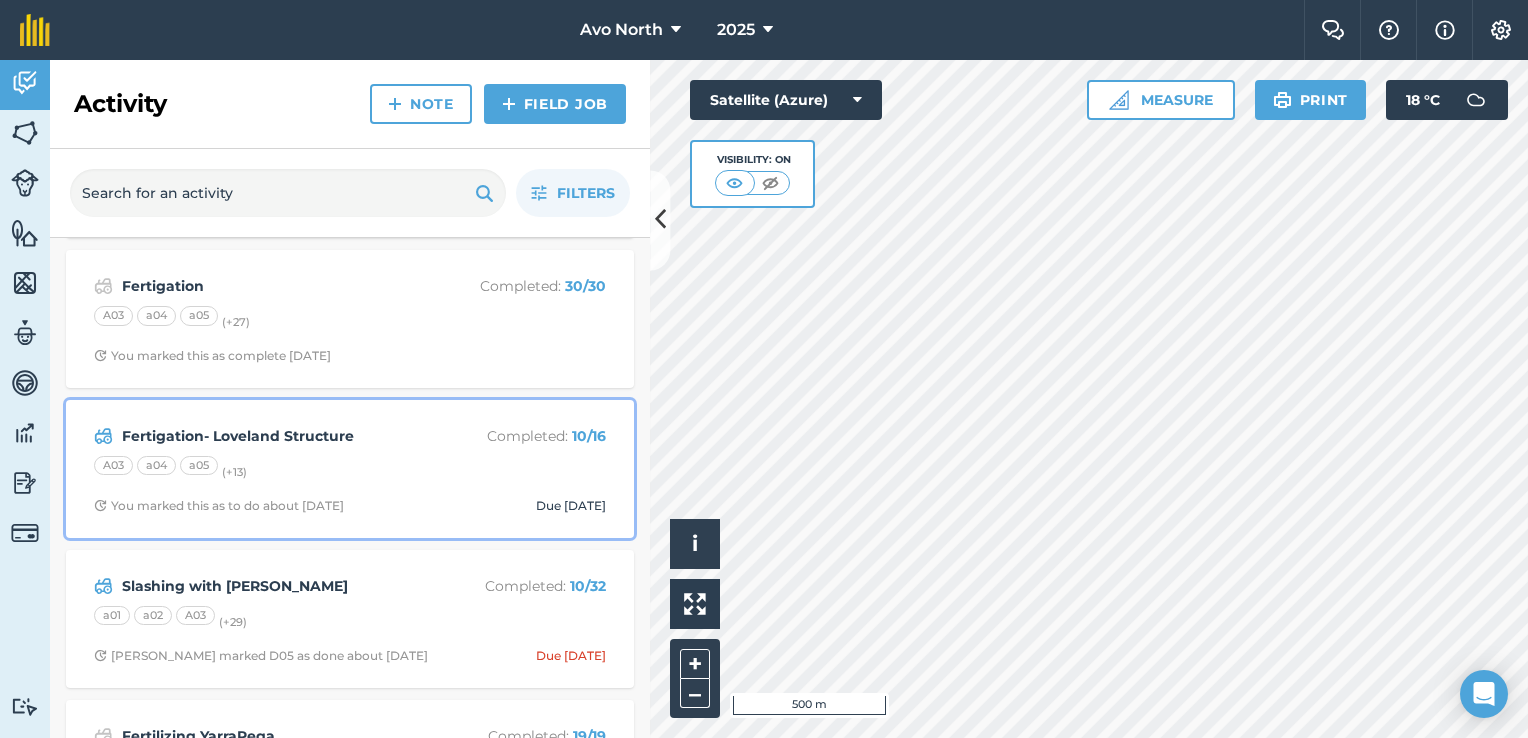 click on "A03 a04 a05 (+ 13 )" at bounding box center (350, 469) 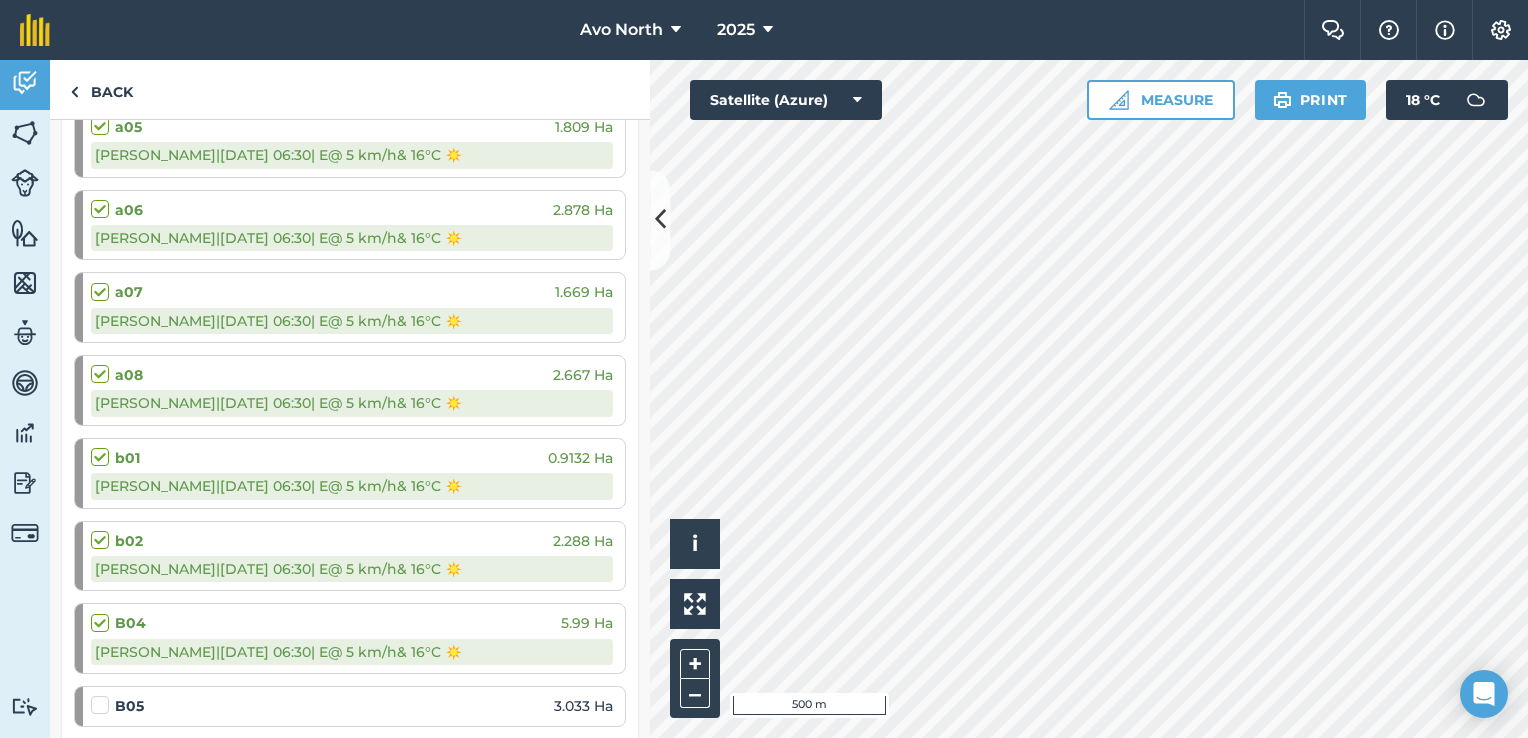 scroll, scrollTop: 0, scrollLeft: 0, axis: both 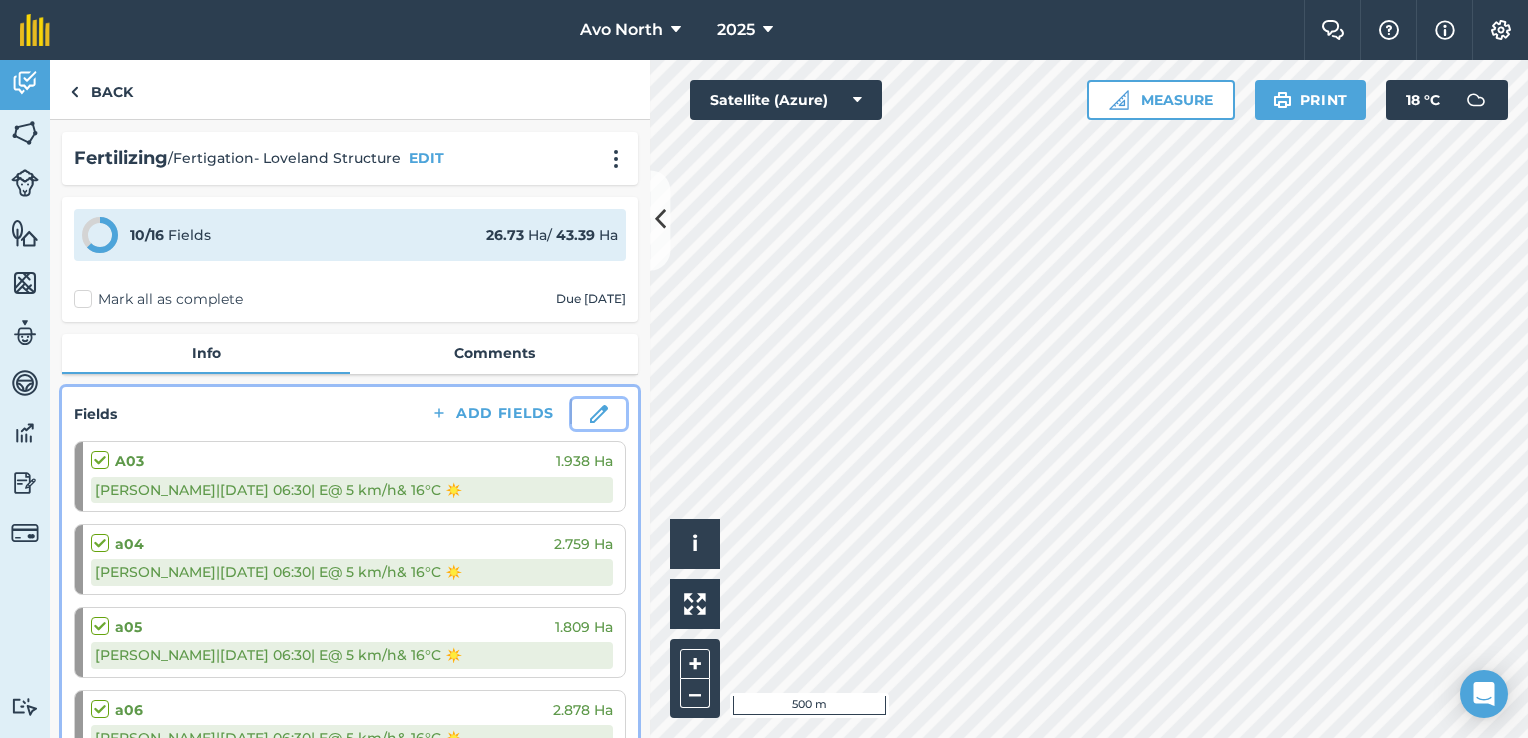 click at bounding box center [599, 414] 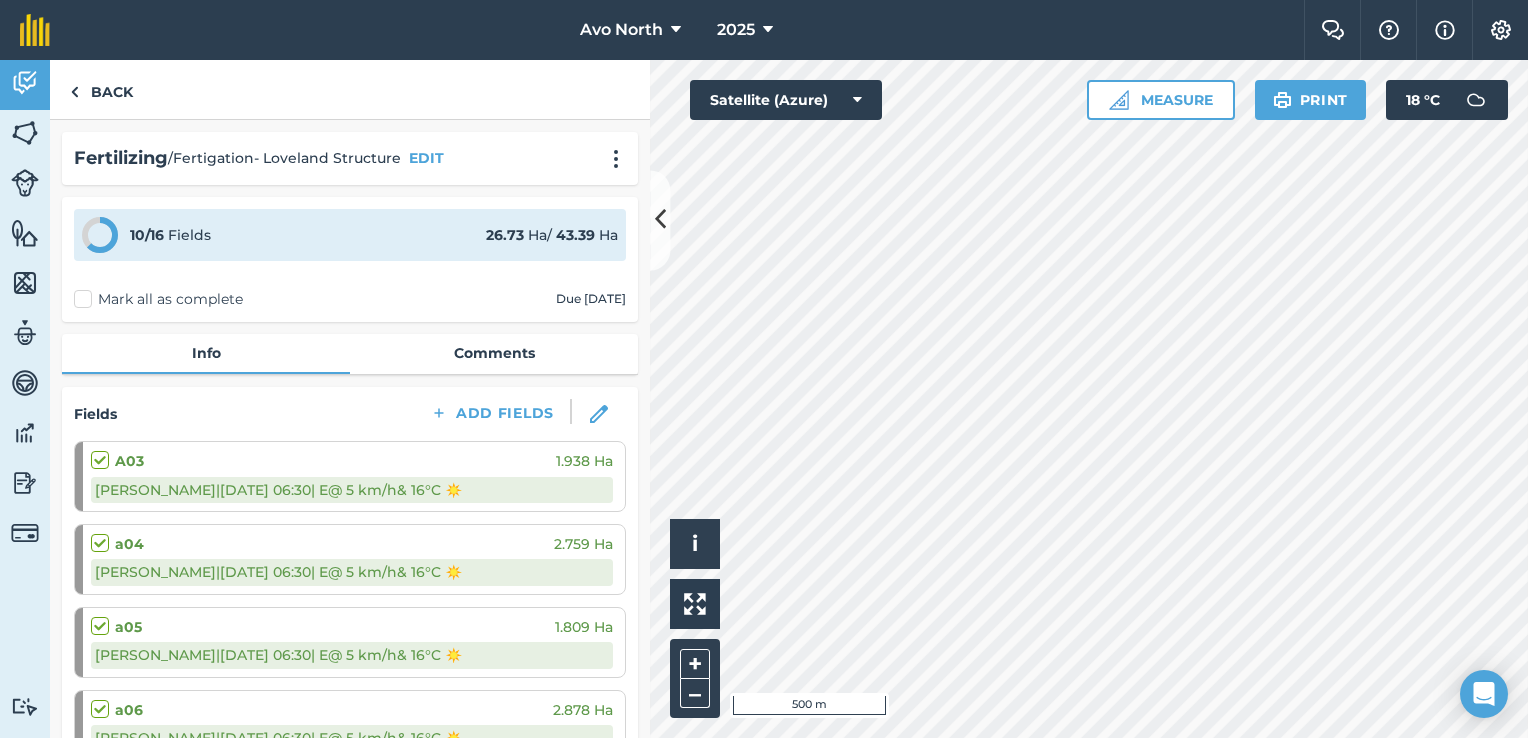 select on "E" 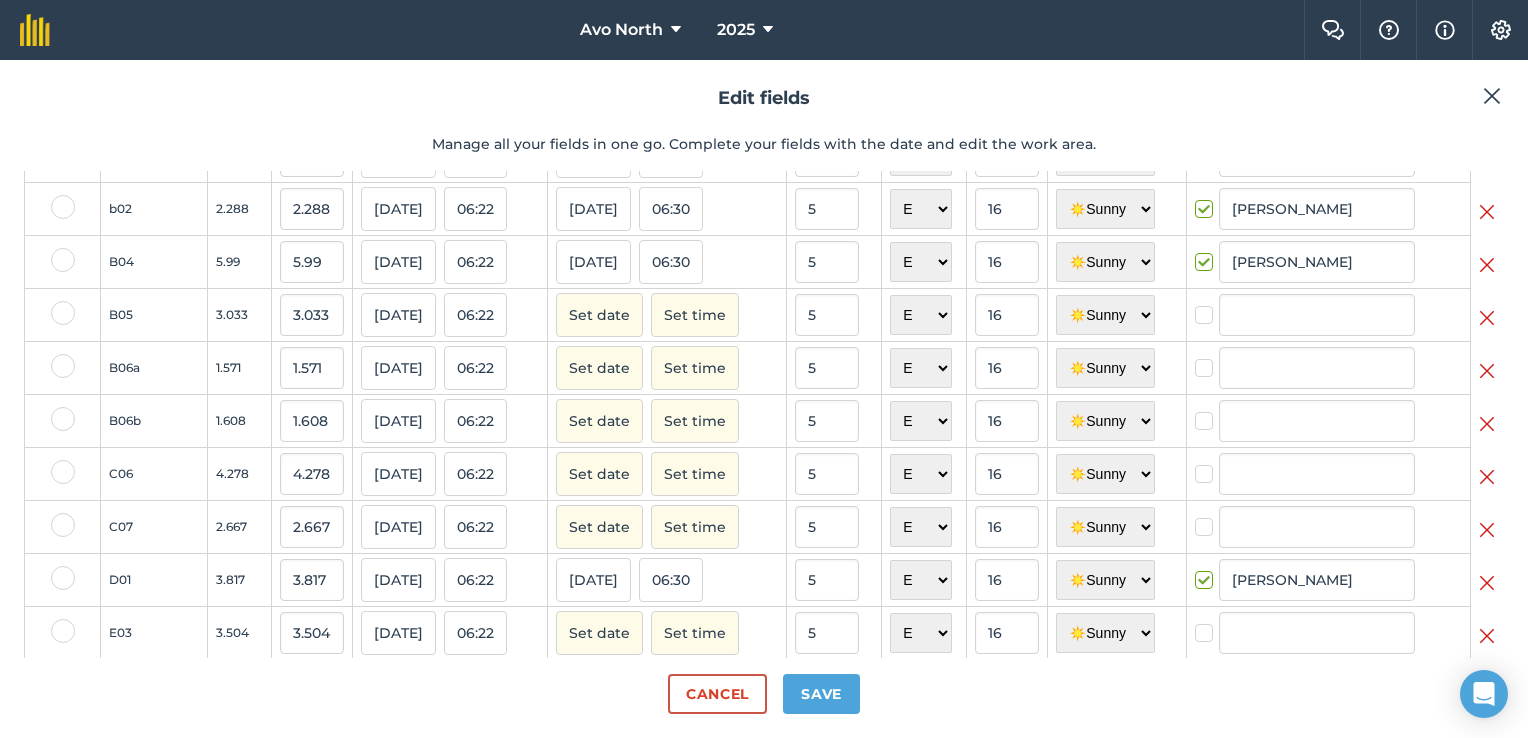 scroll, scrollTop: 480, scrollLeft: 0, axis: vertical 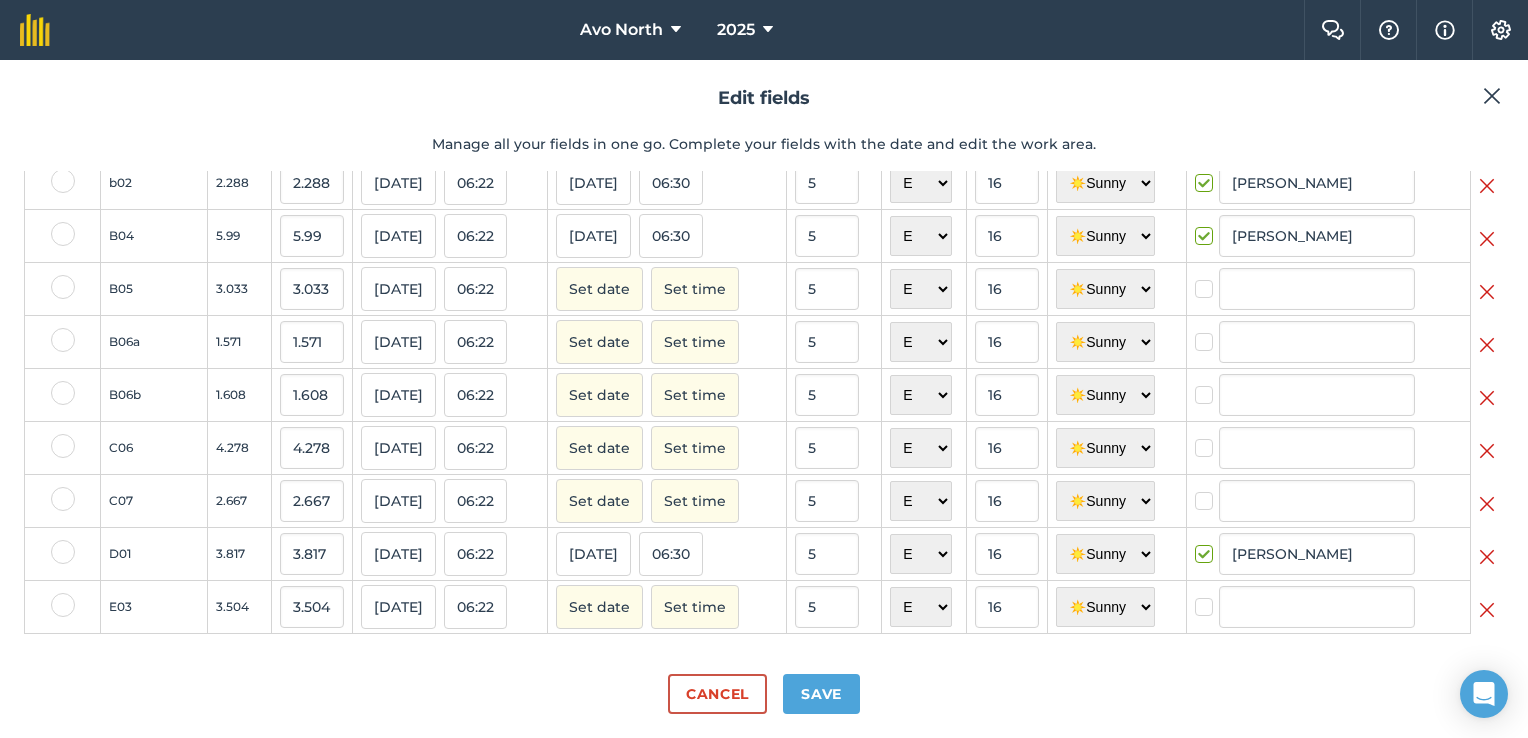 click at bounding box center (63, 287) 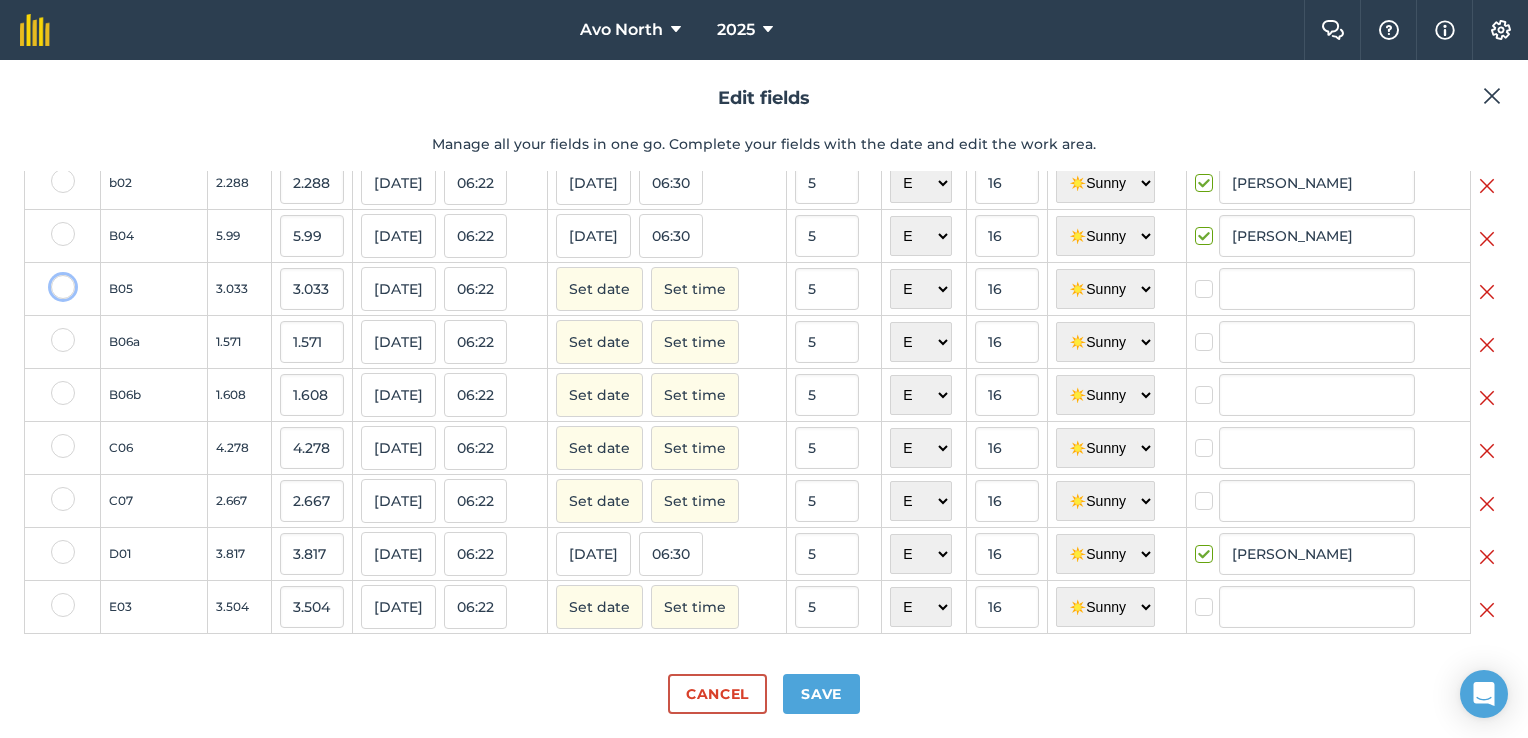 click at bounding box center [57, 281] 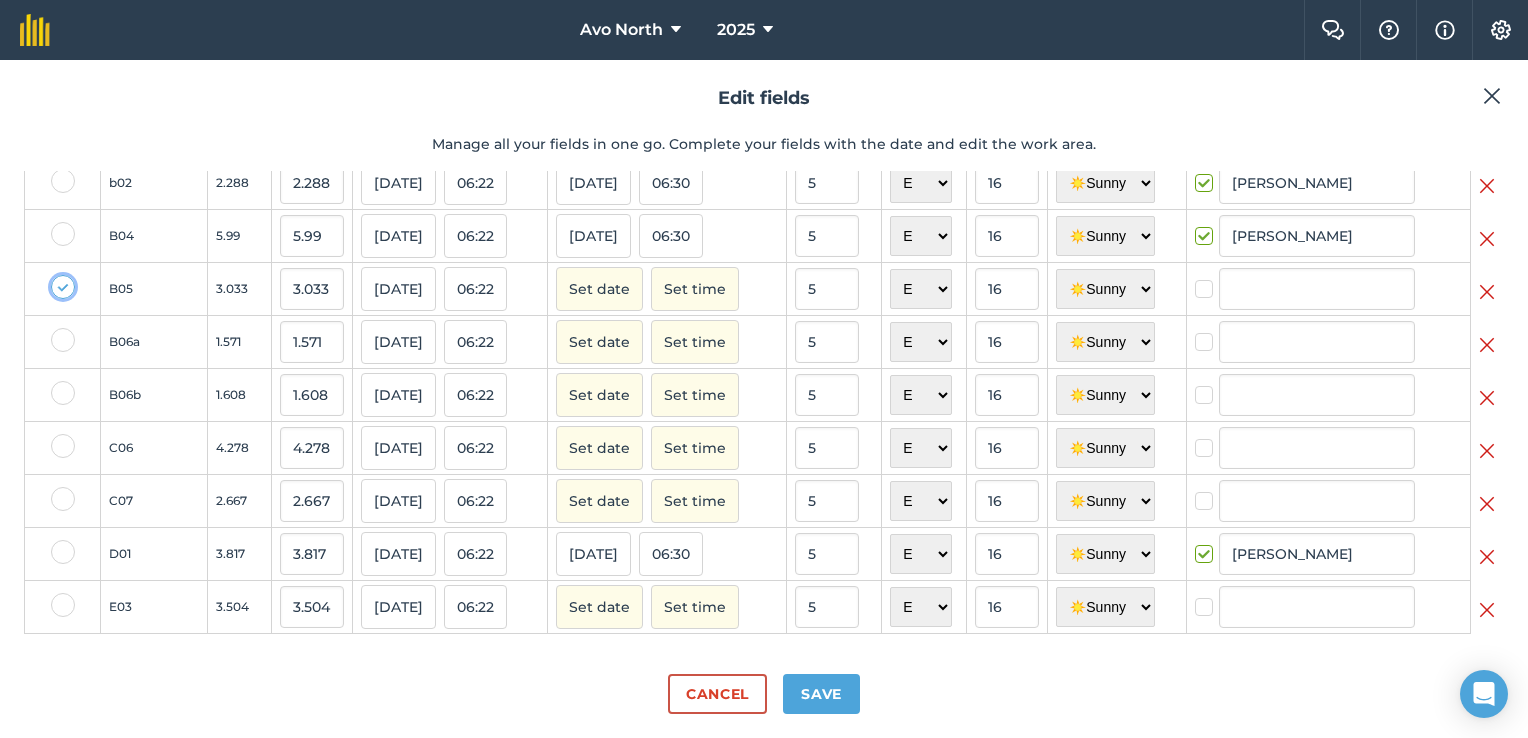 checkbox on "true" 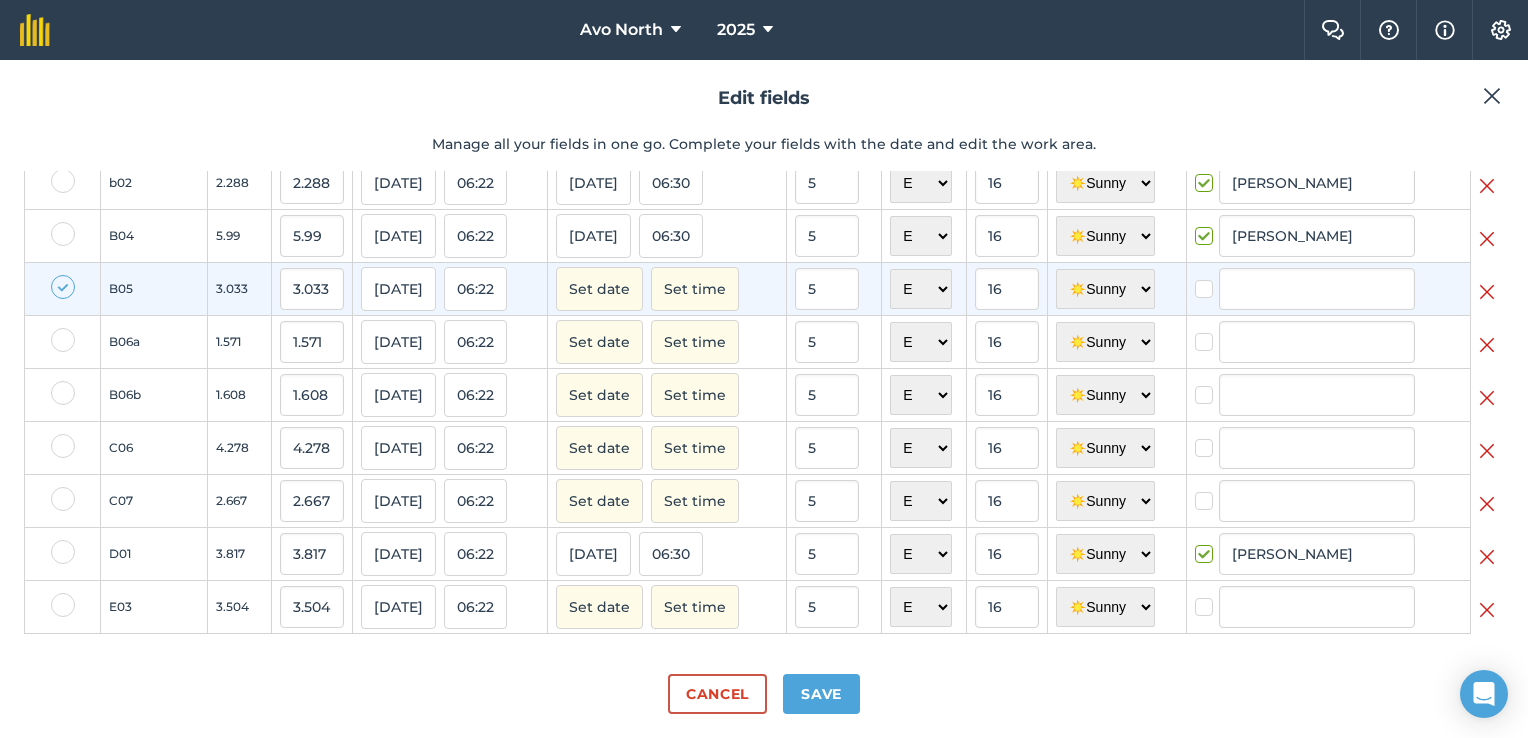 click at bounding box center [63, 340] 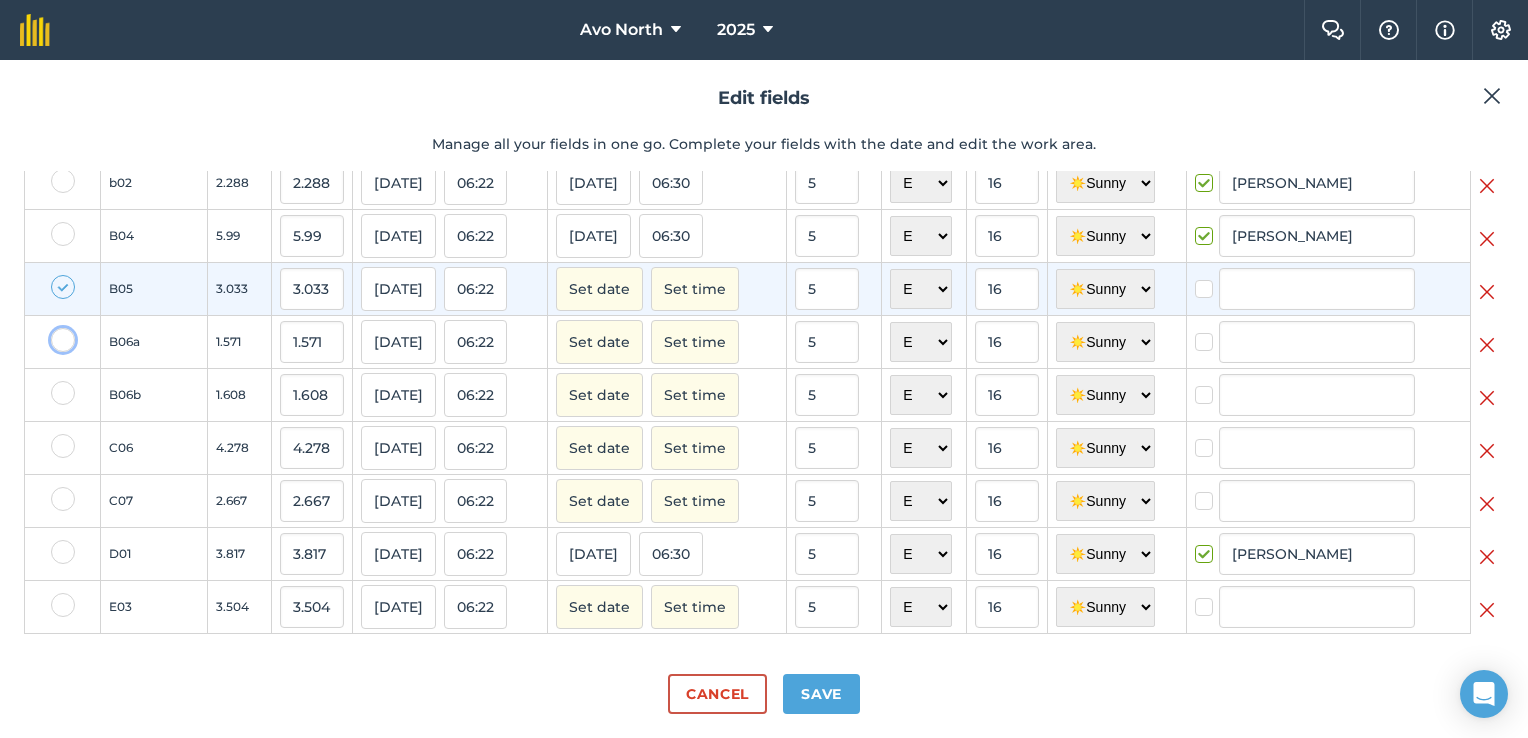 click at bounding box center (57, 334) 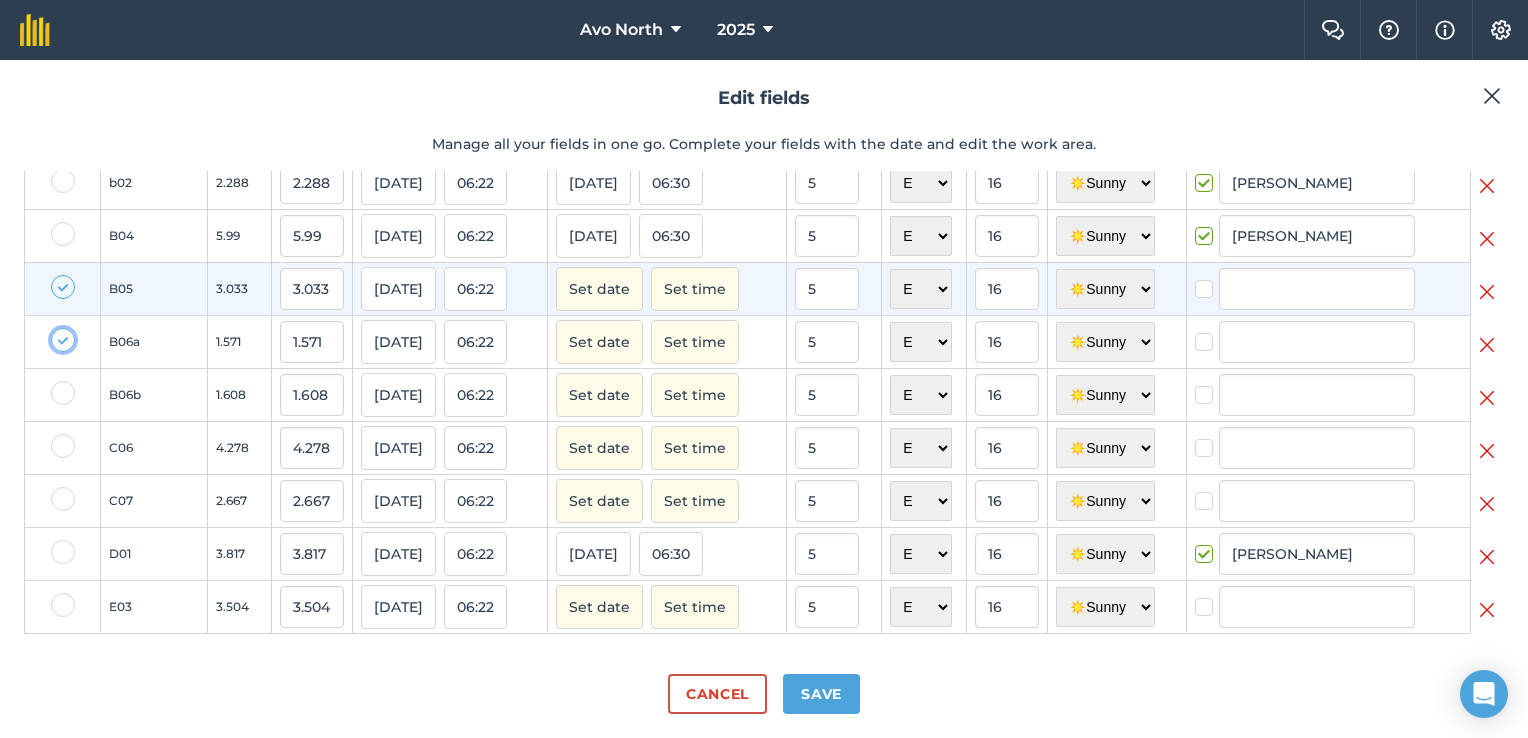 checkbox on "true" 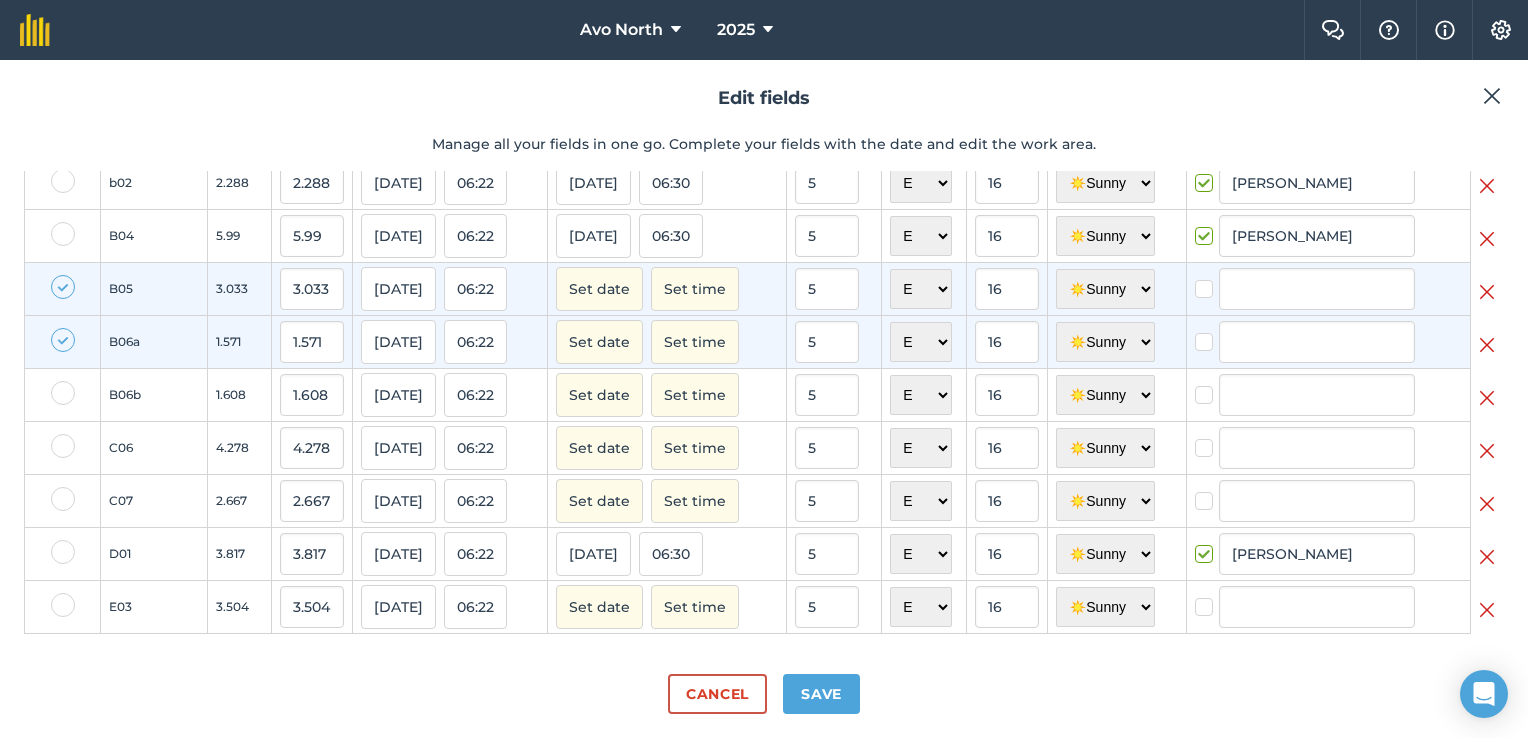 click at bounding box center (63, 393) 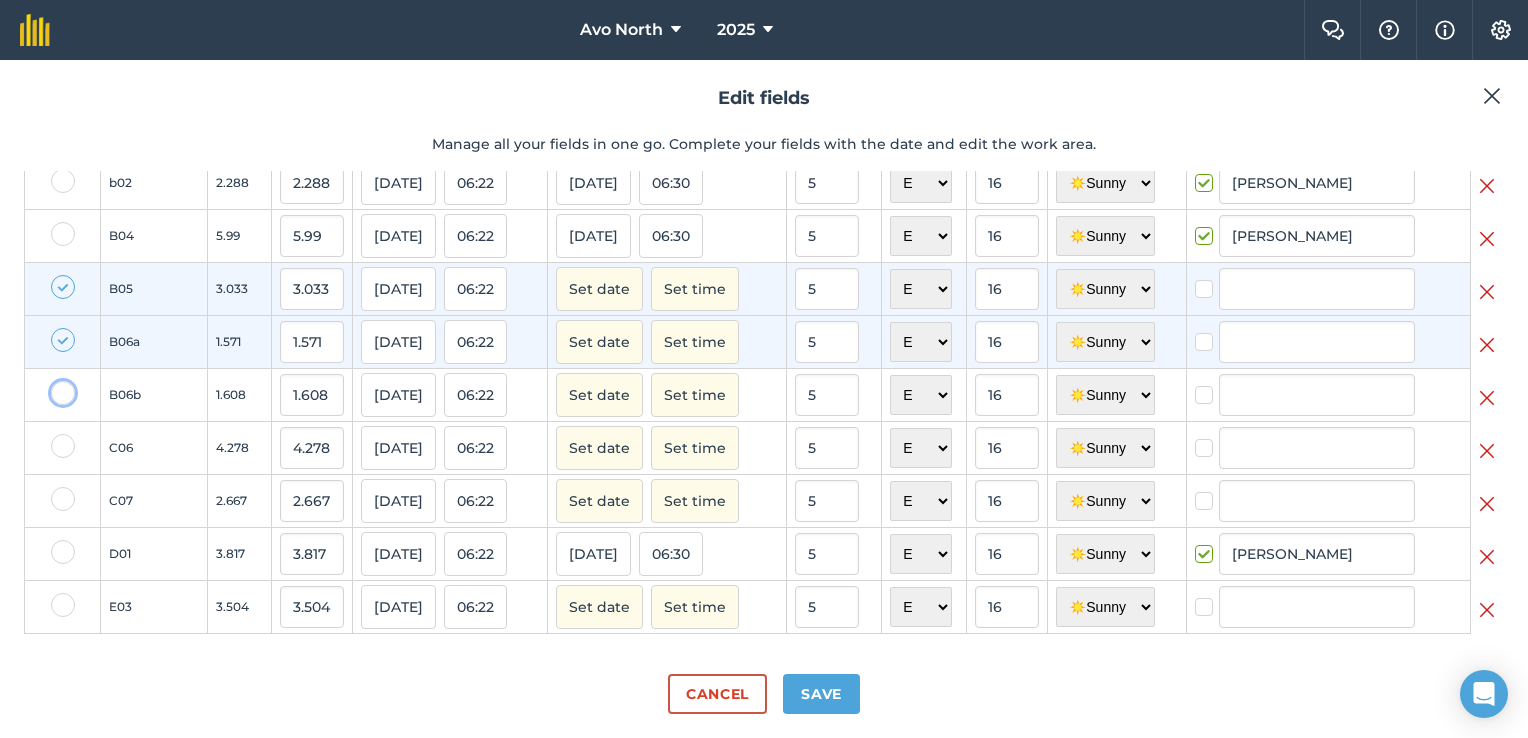 click at bounding box center (57, 387) 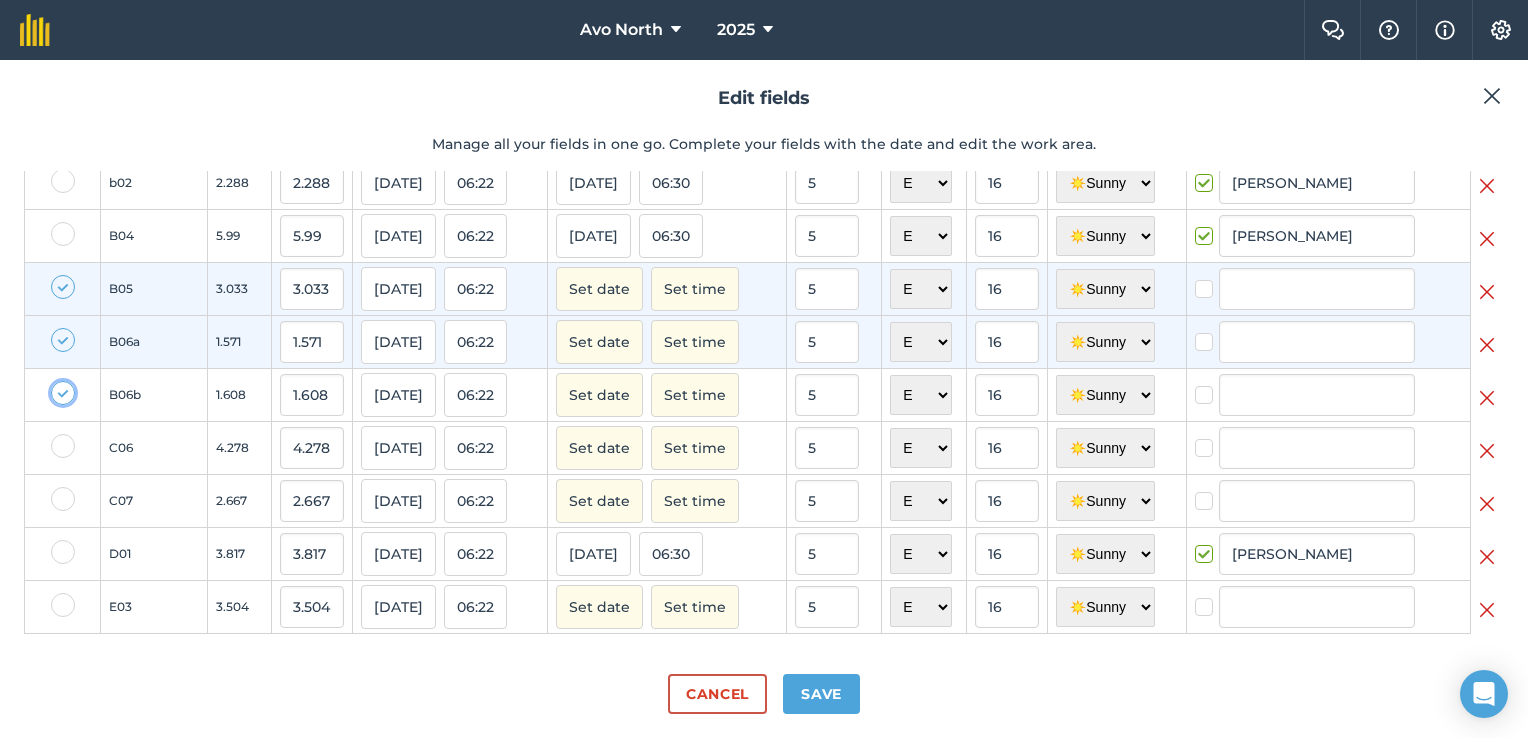 checkbox on "true" 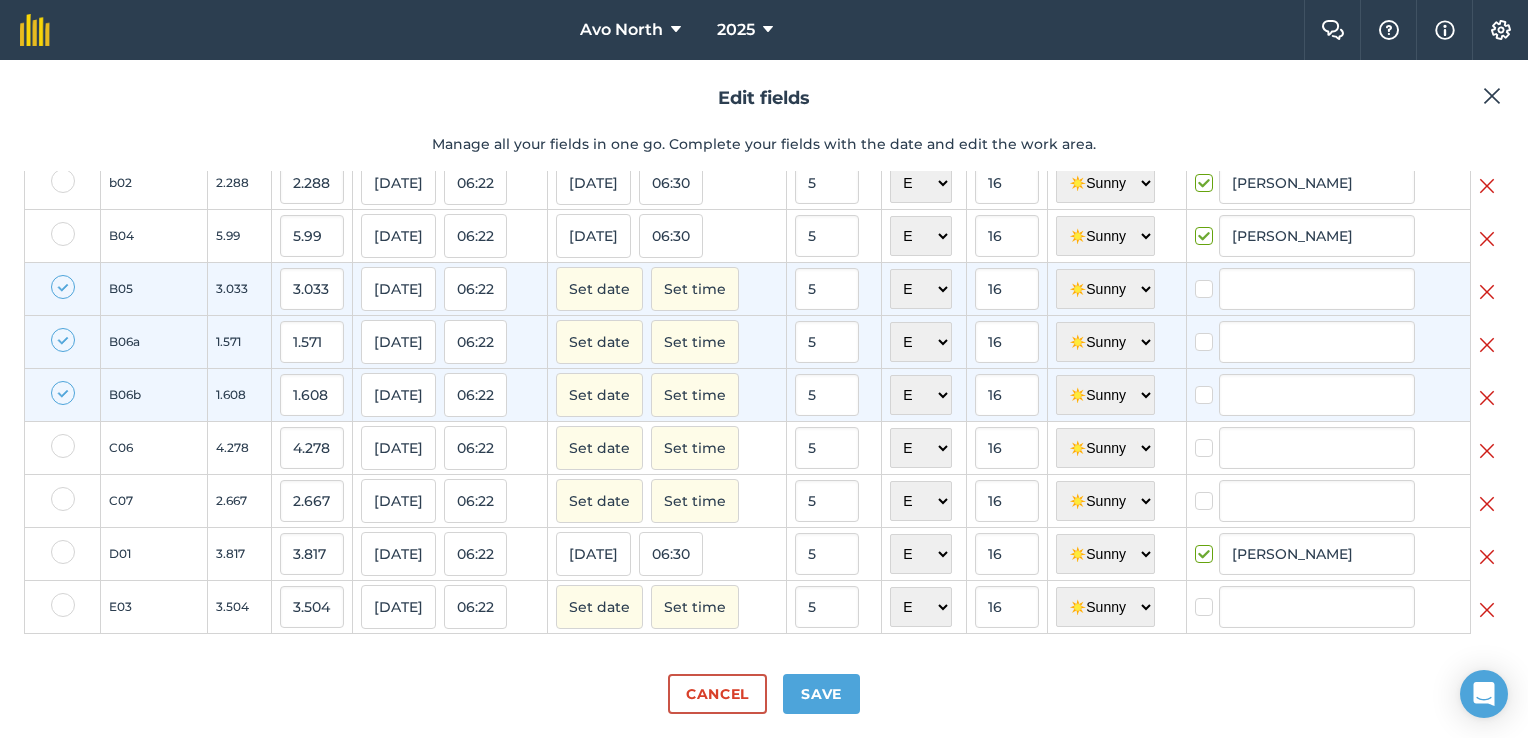 click at bounding box center (63, 446) 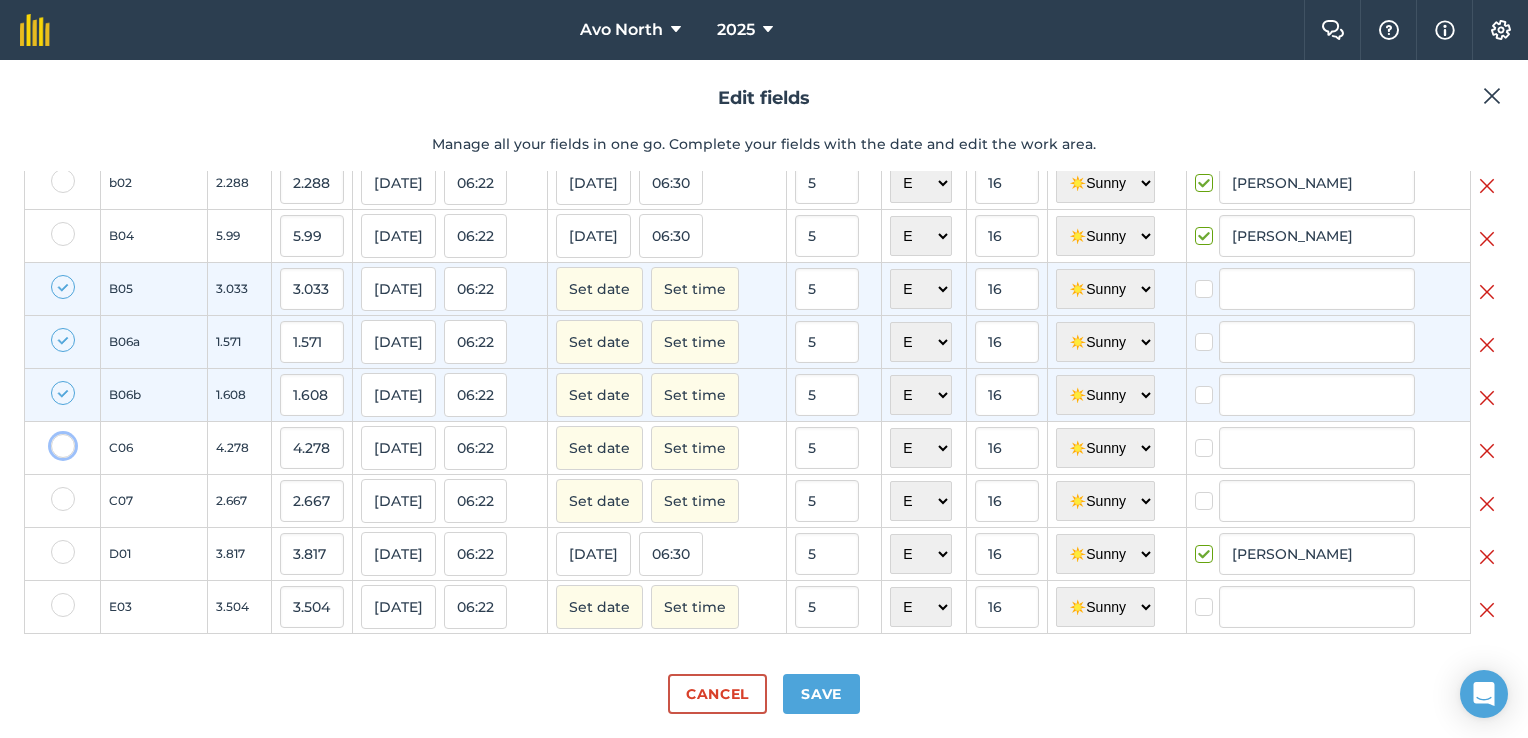 click at bounding box center [57, 440] 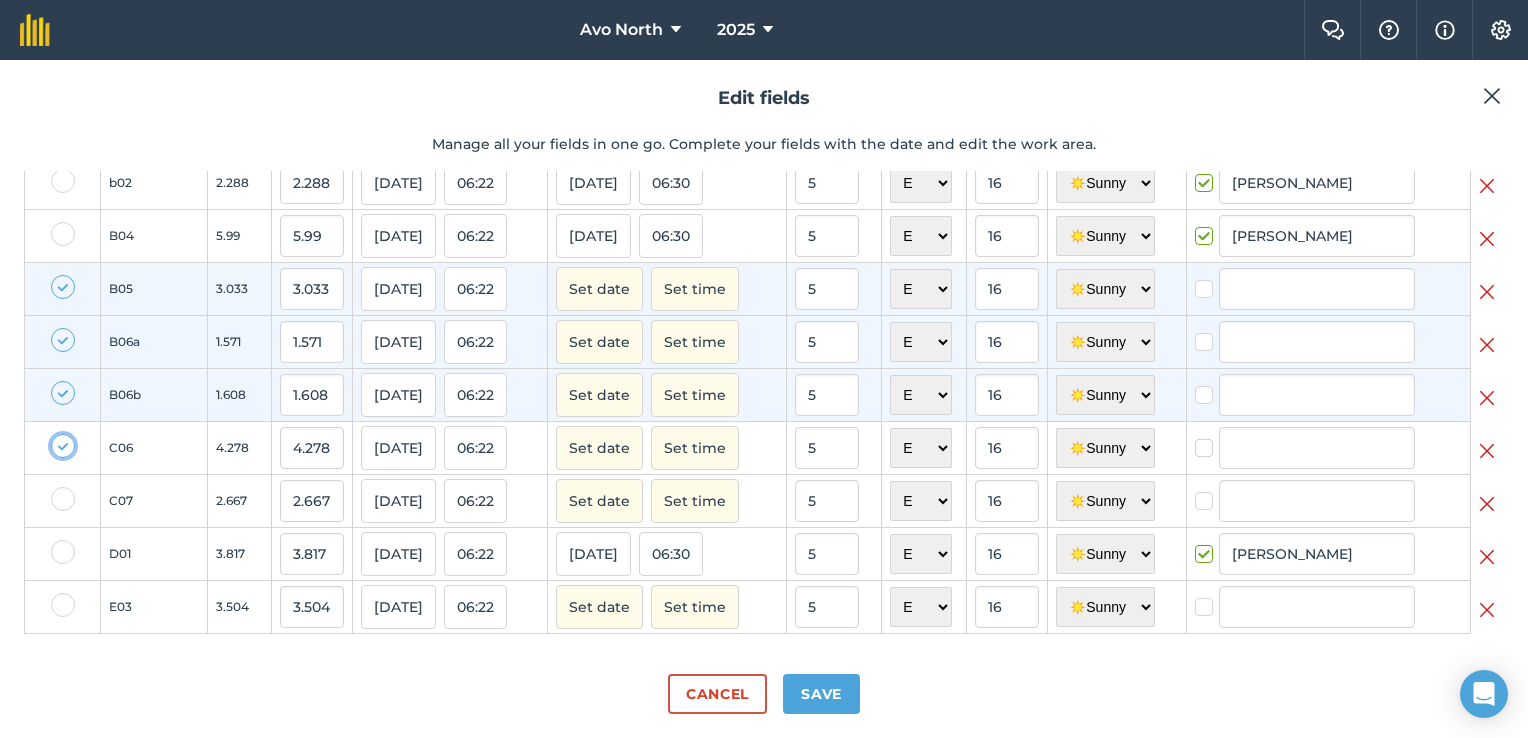 checkbox on "true" 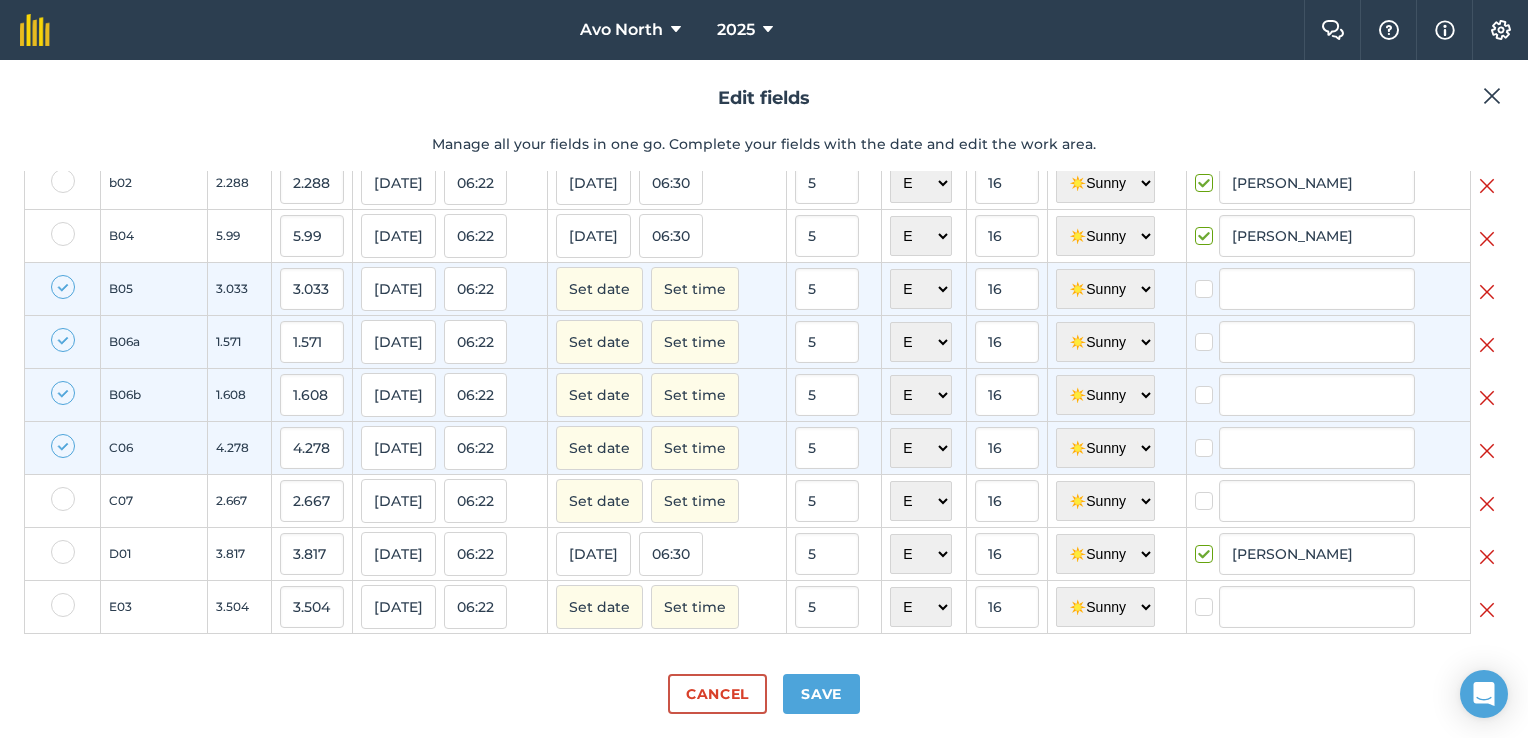 click at bounding box center (63, 499) 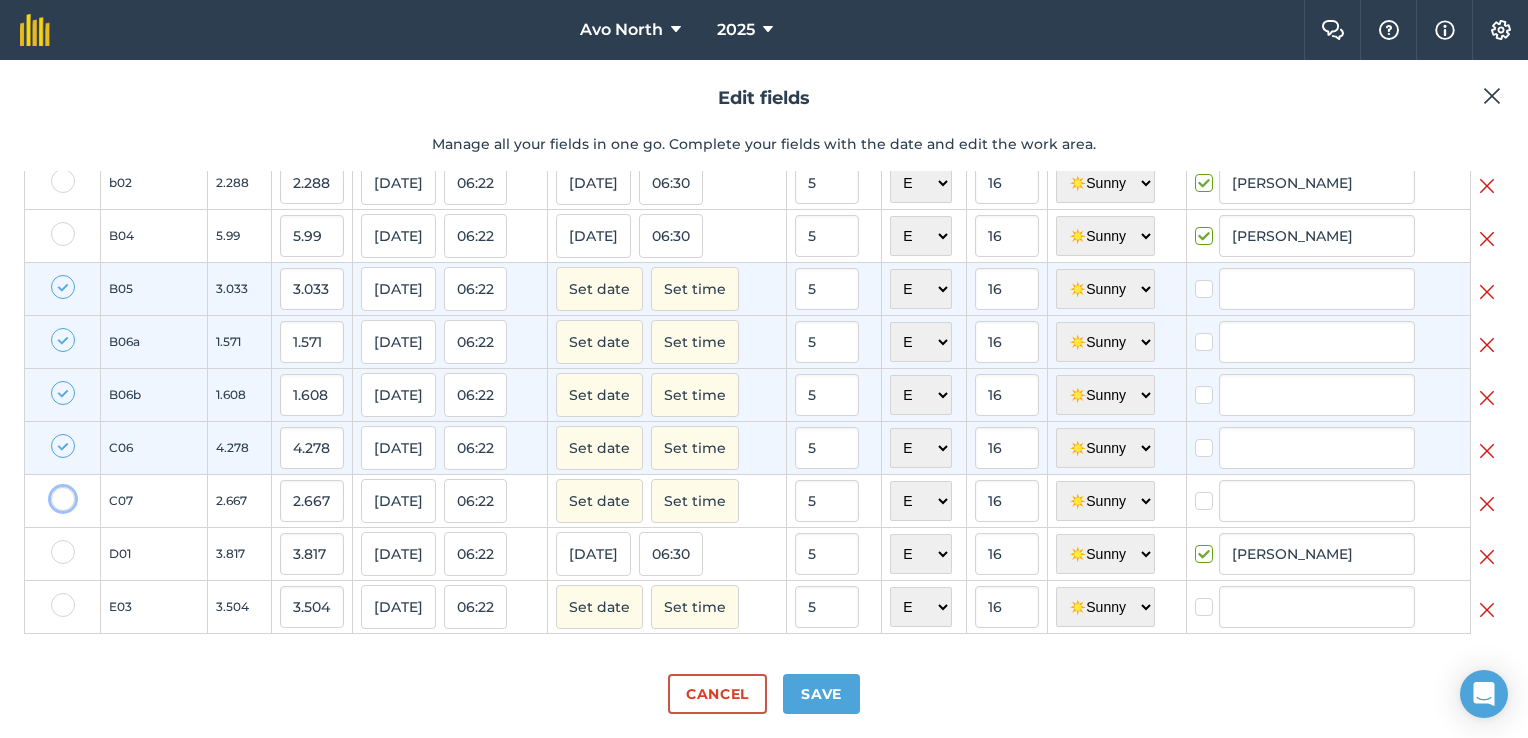 click at bounding box center (57, 493) 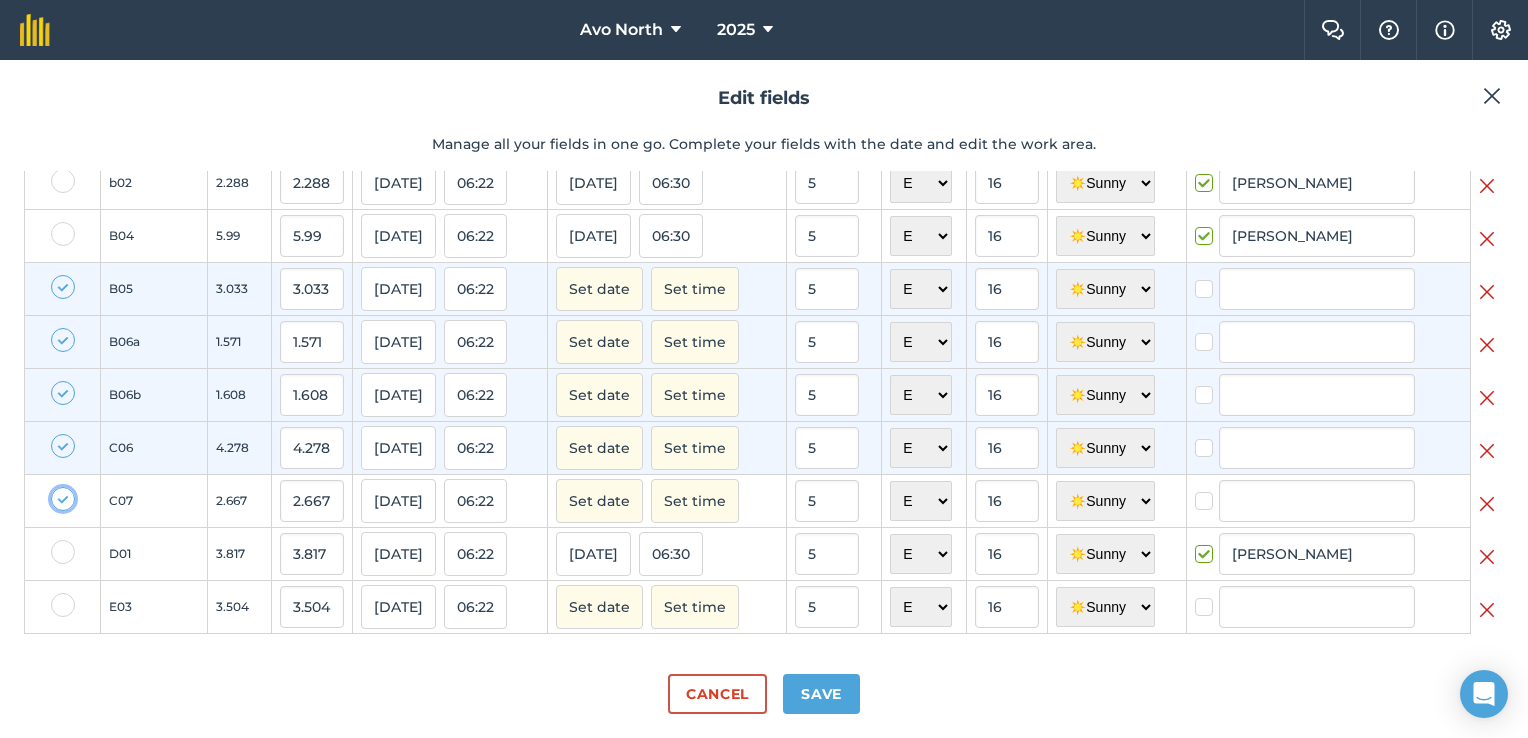 checkbox on "true" 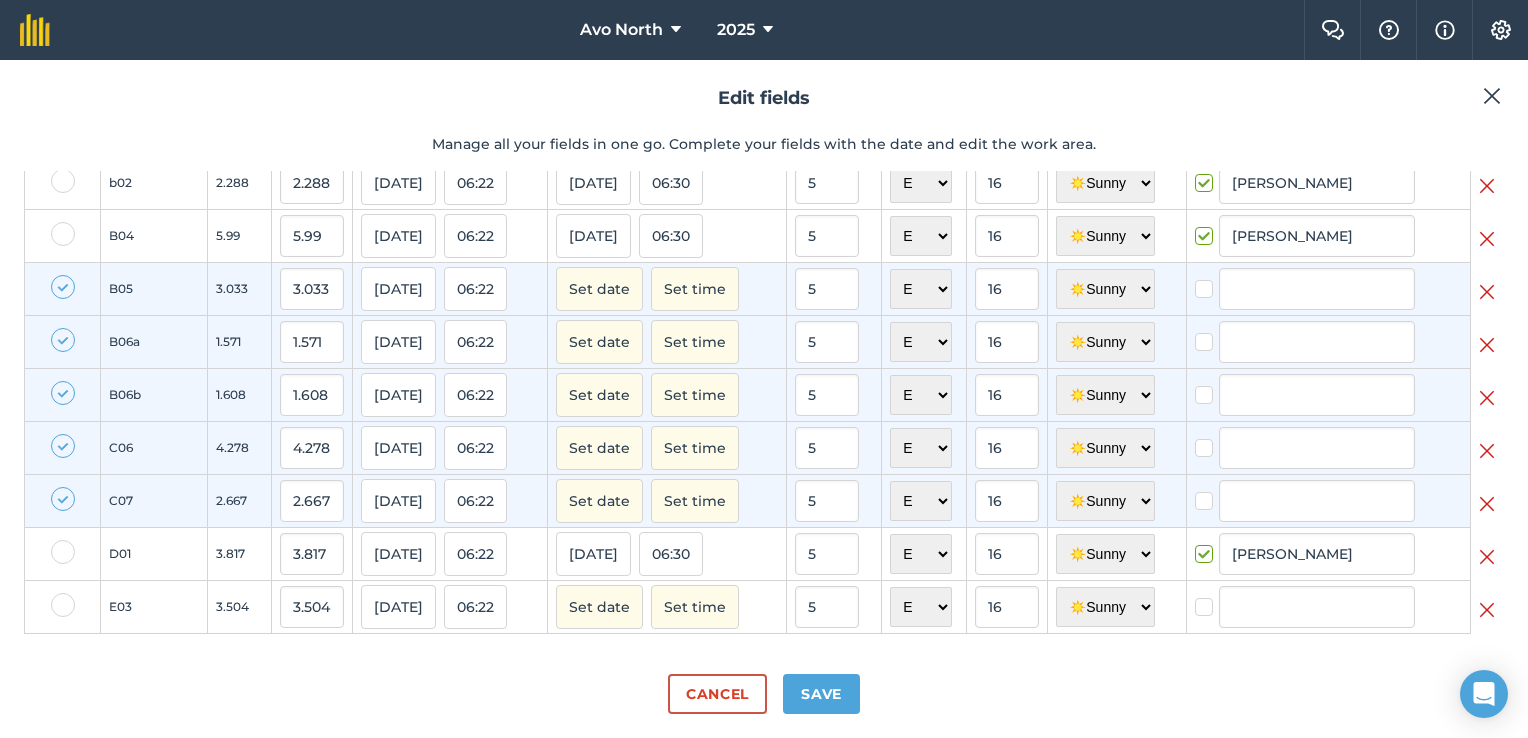 click at bounding box center [63, 605] 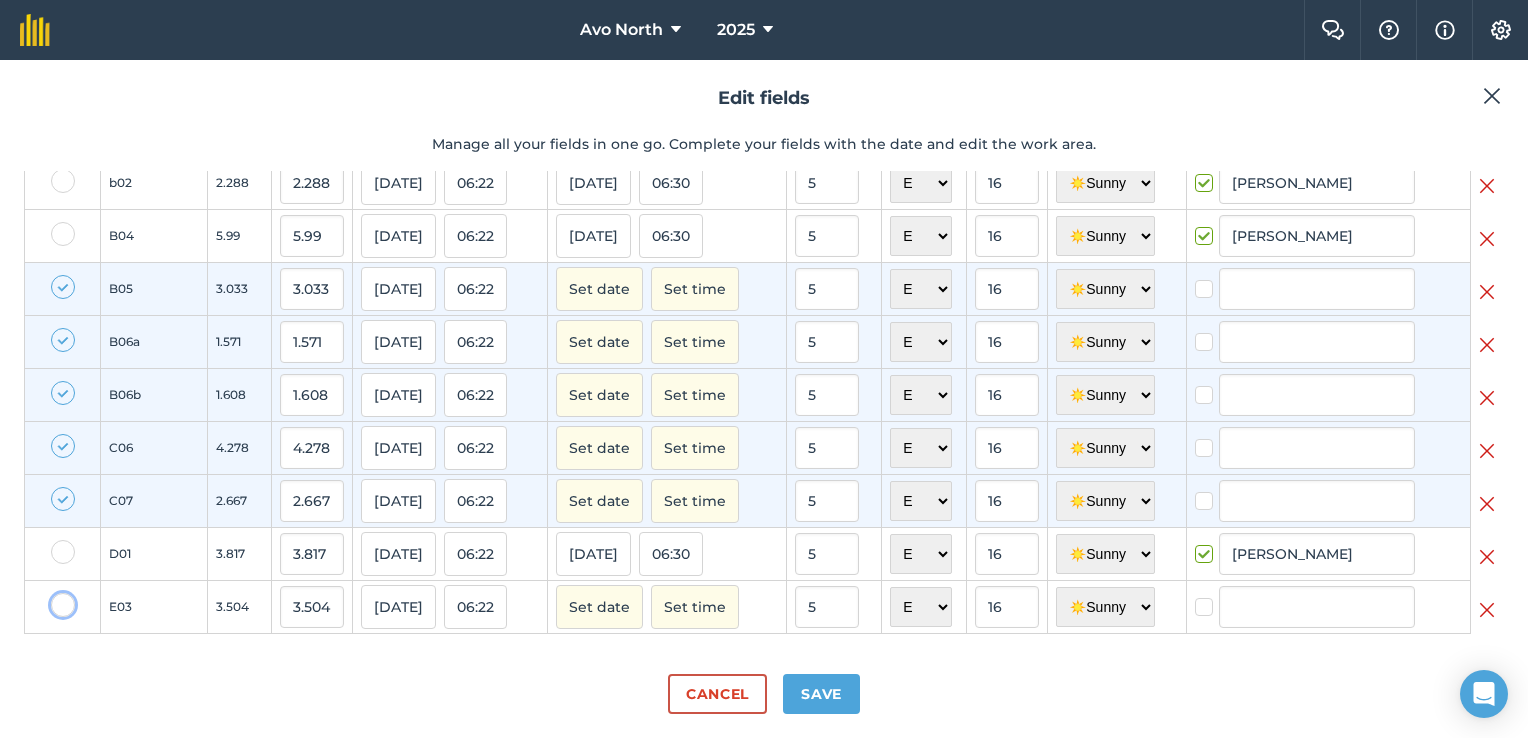 click at bounding box center (57, 599) 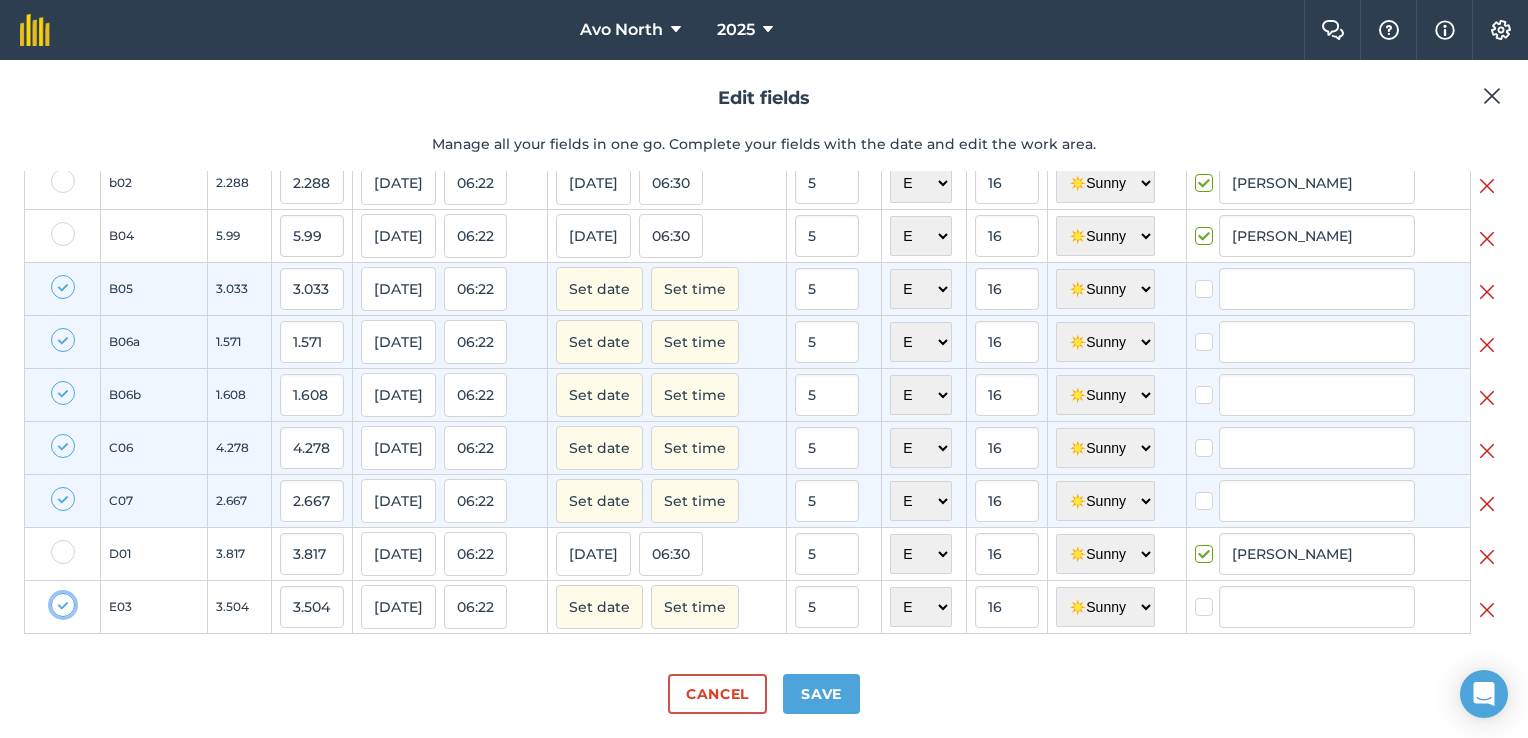 checkbox on "true" 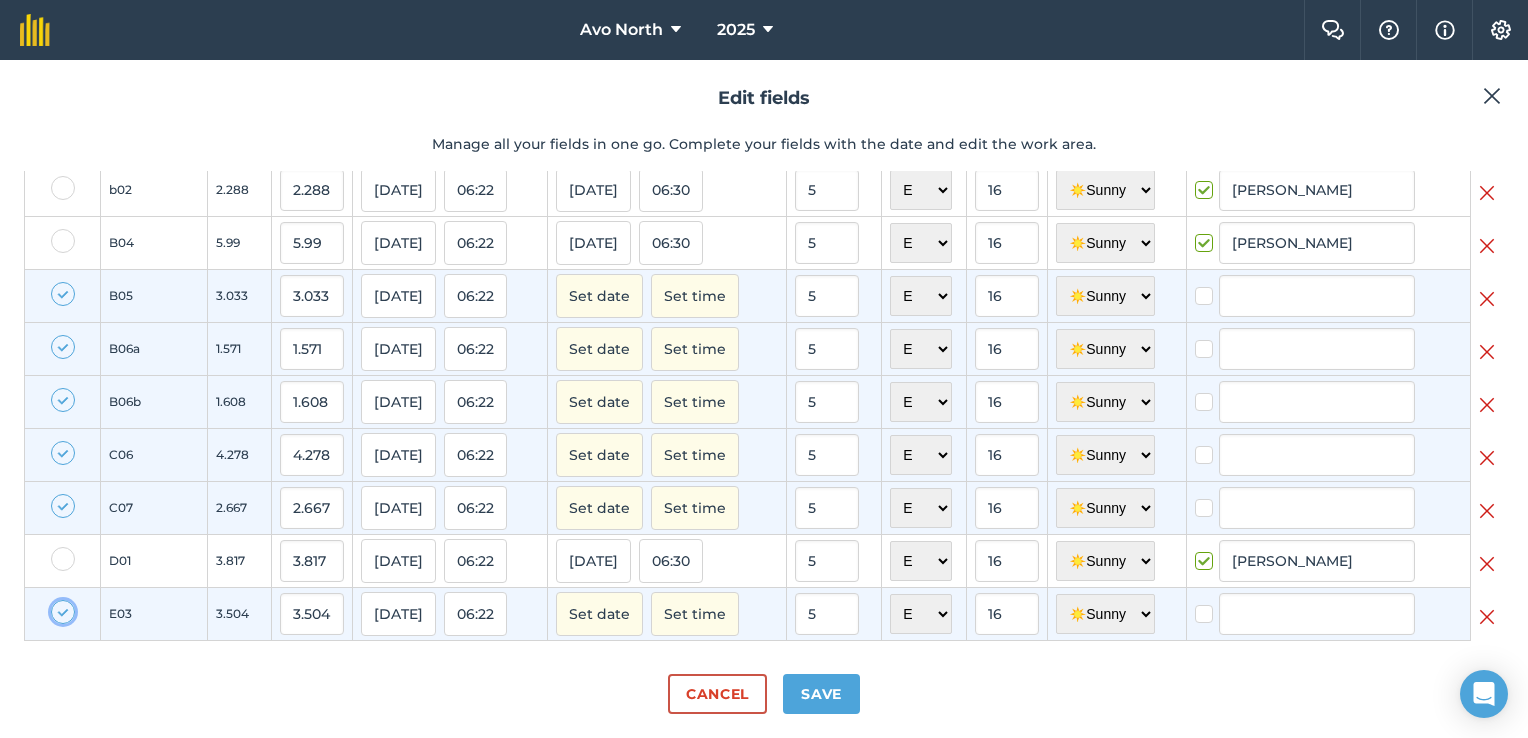 scroll, scrollTop: 480, scrollLeft: 0, axis: vertical 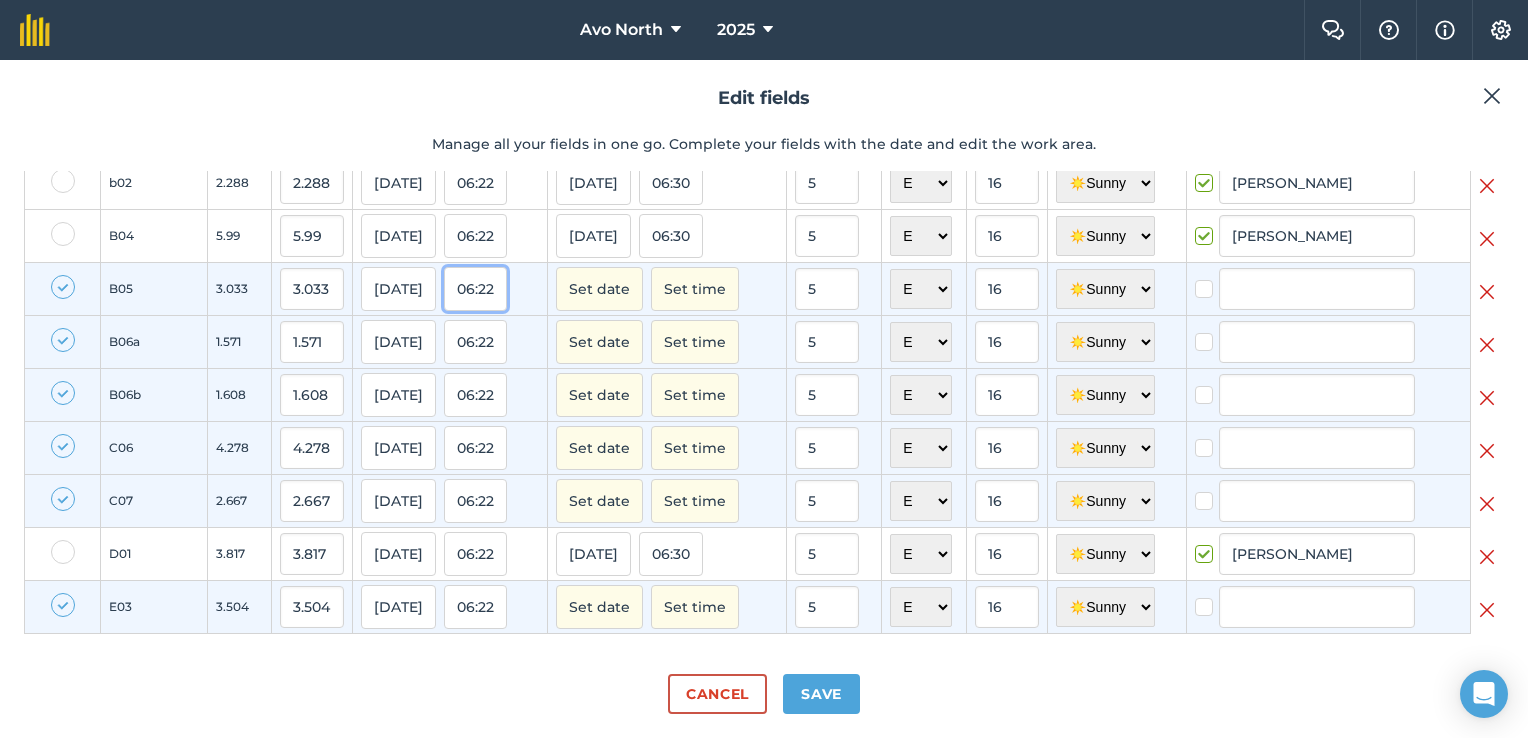 click on "06:22" at bounding box center [475, 289] 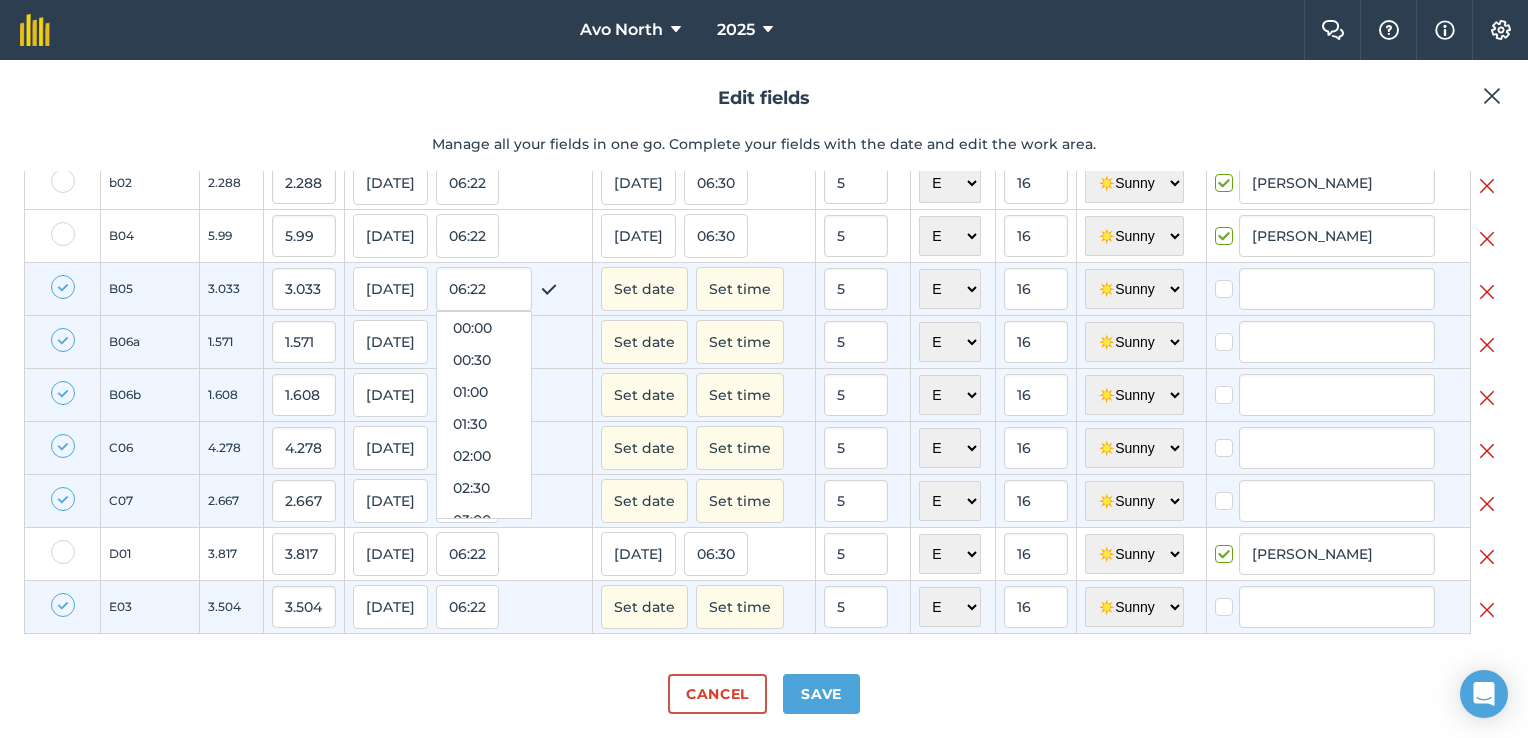 scroll, scrollTop: 320, scrollLeft: 0, axis: vertical 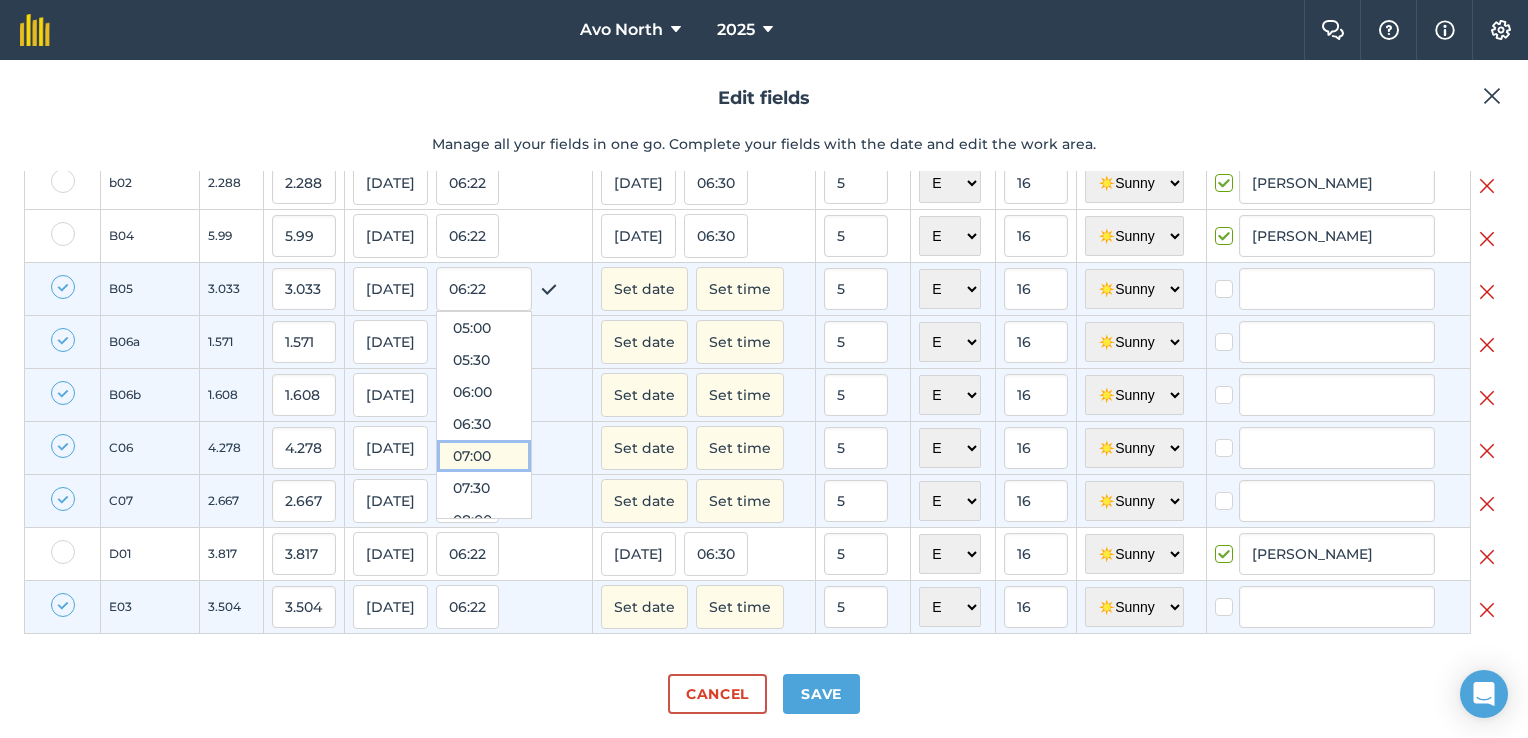 click on "07:00" at bounding box center (484, 456) 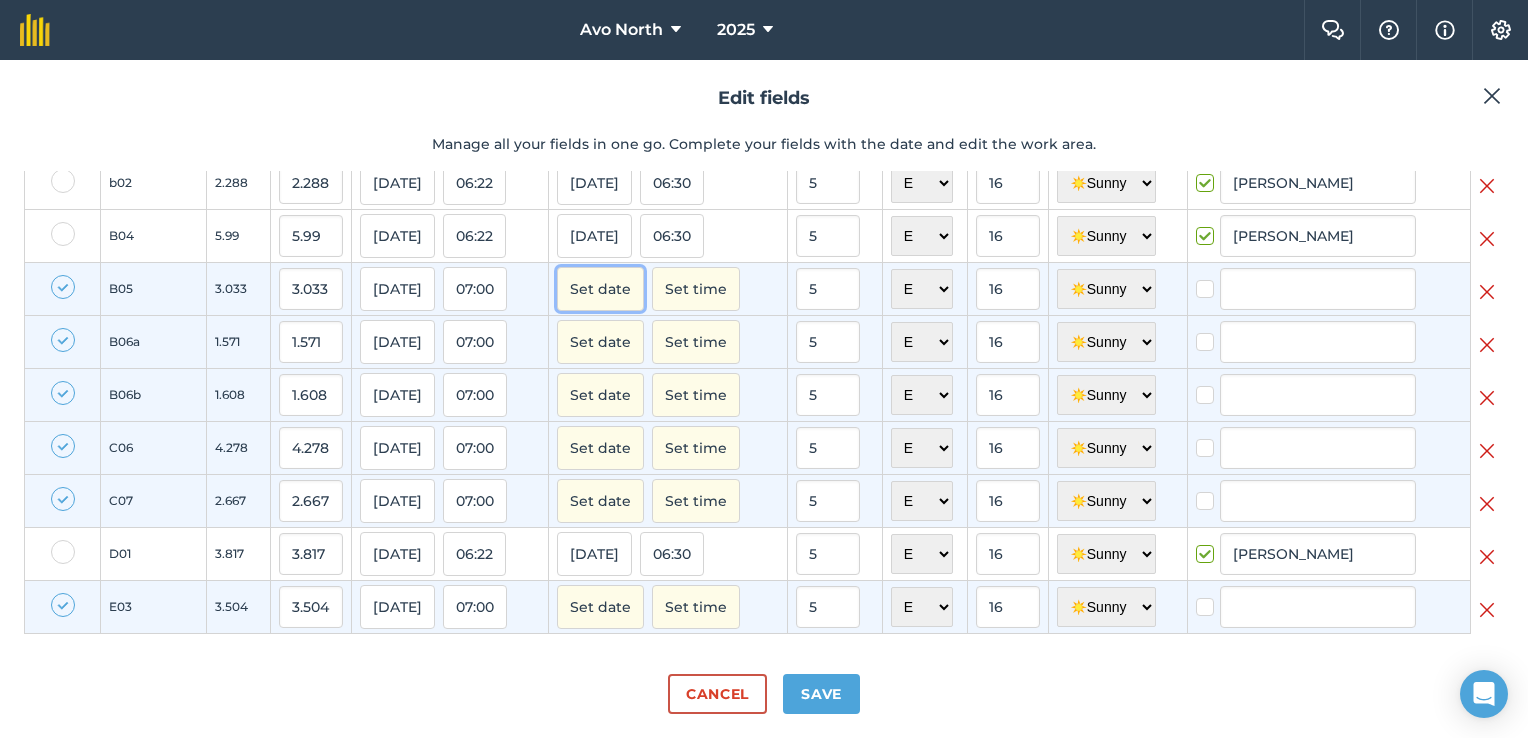click on "Set date" at bounding box center (600, 289) 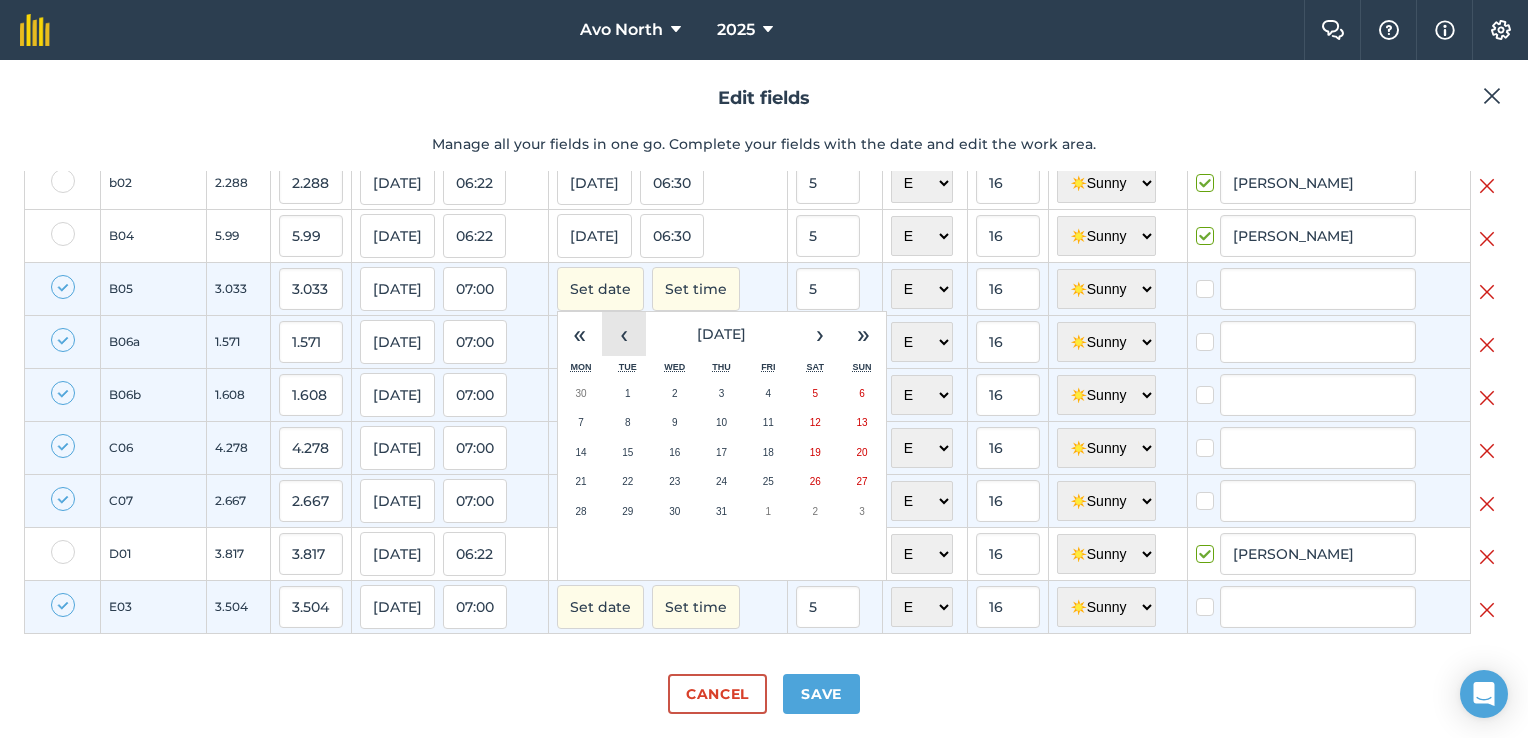 click on "‹" at bounding box center (624, 334) 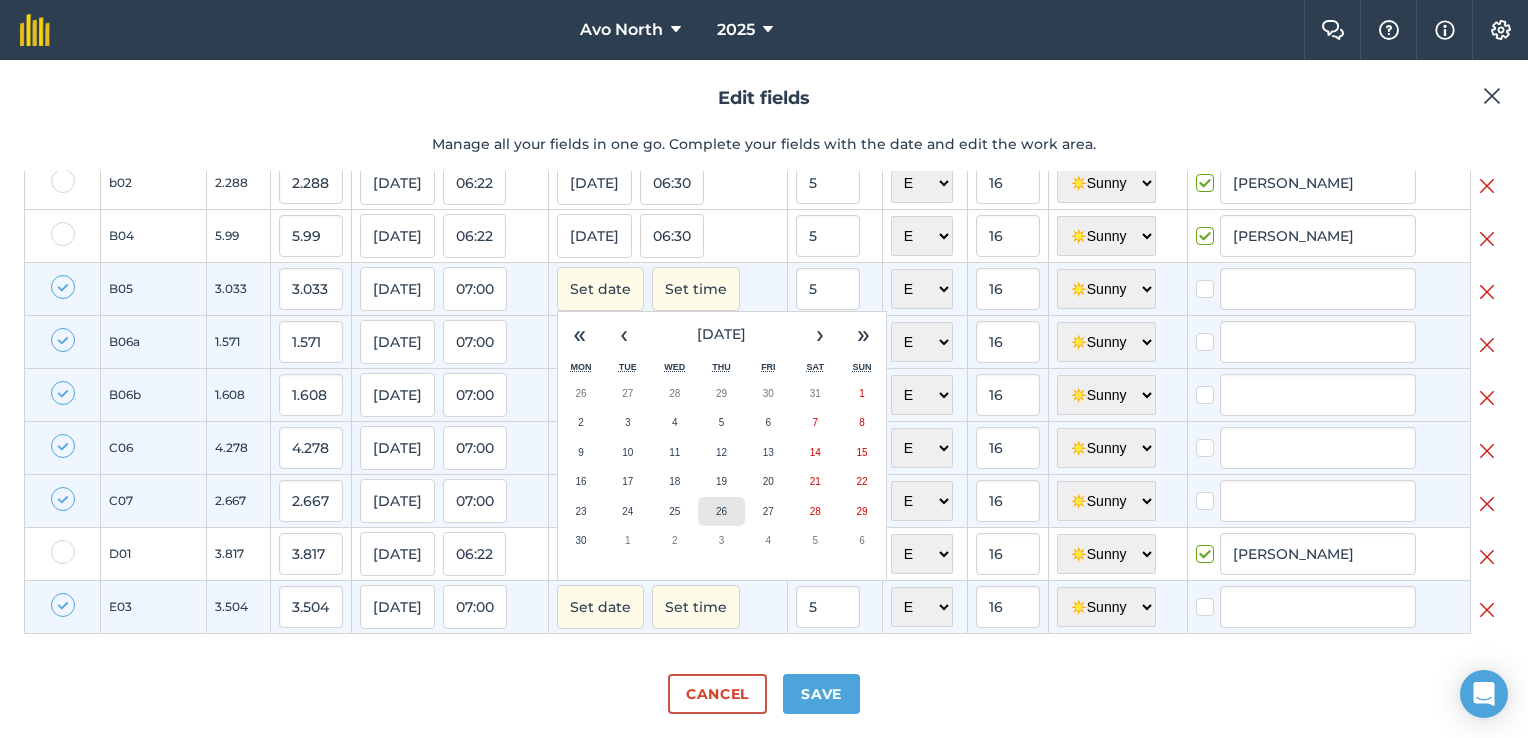 click on "26" at bounding box center [721, 511] 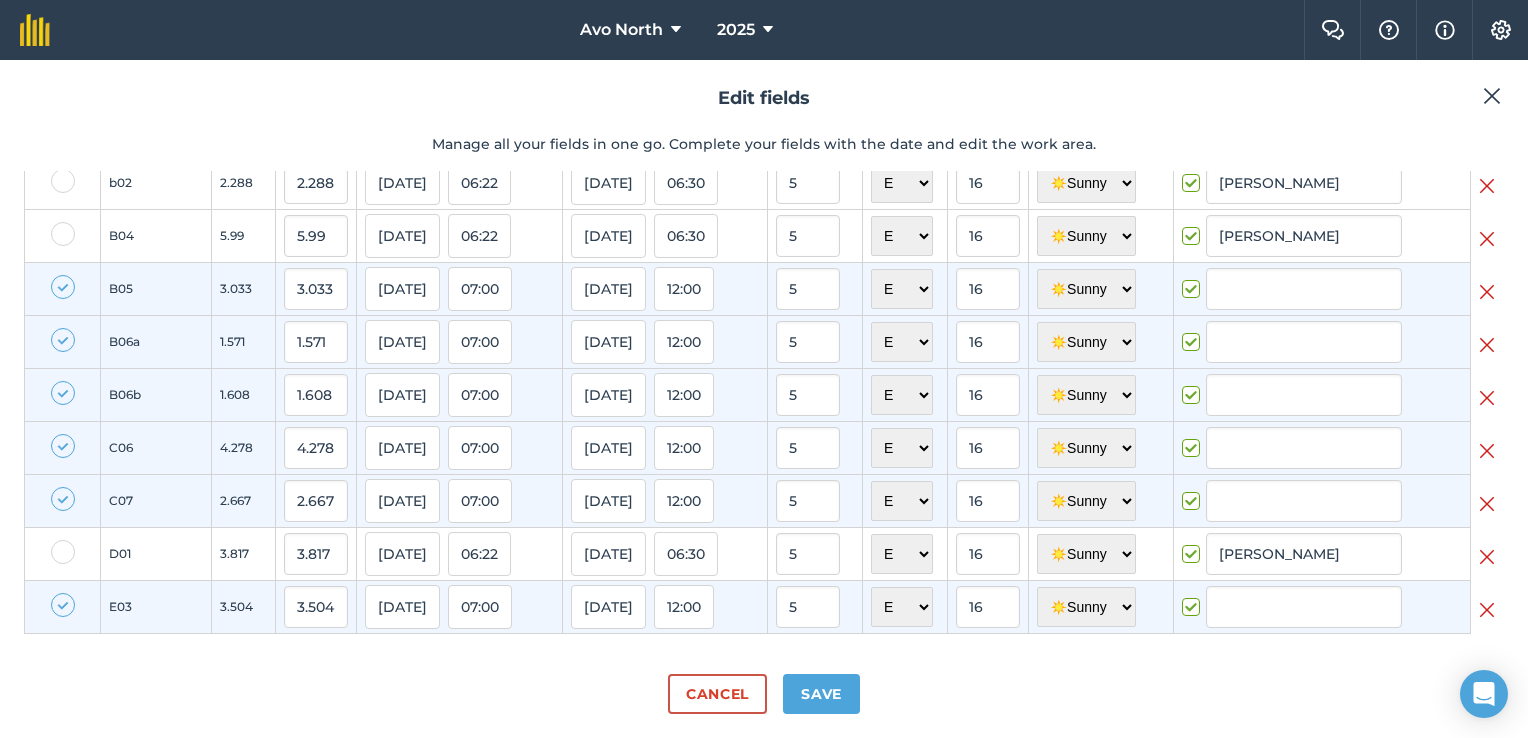 checkbox on "true" 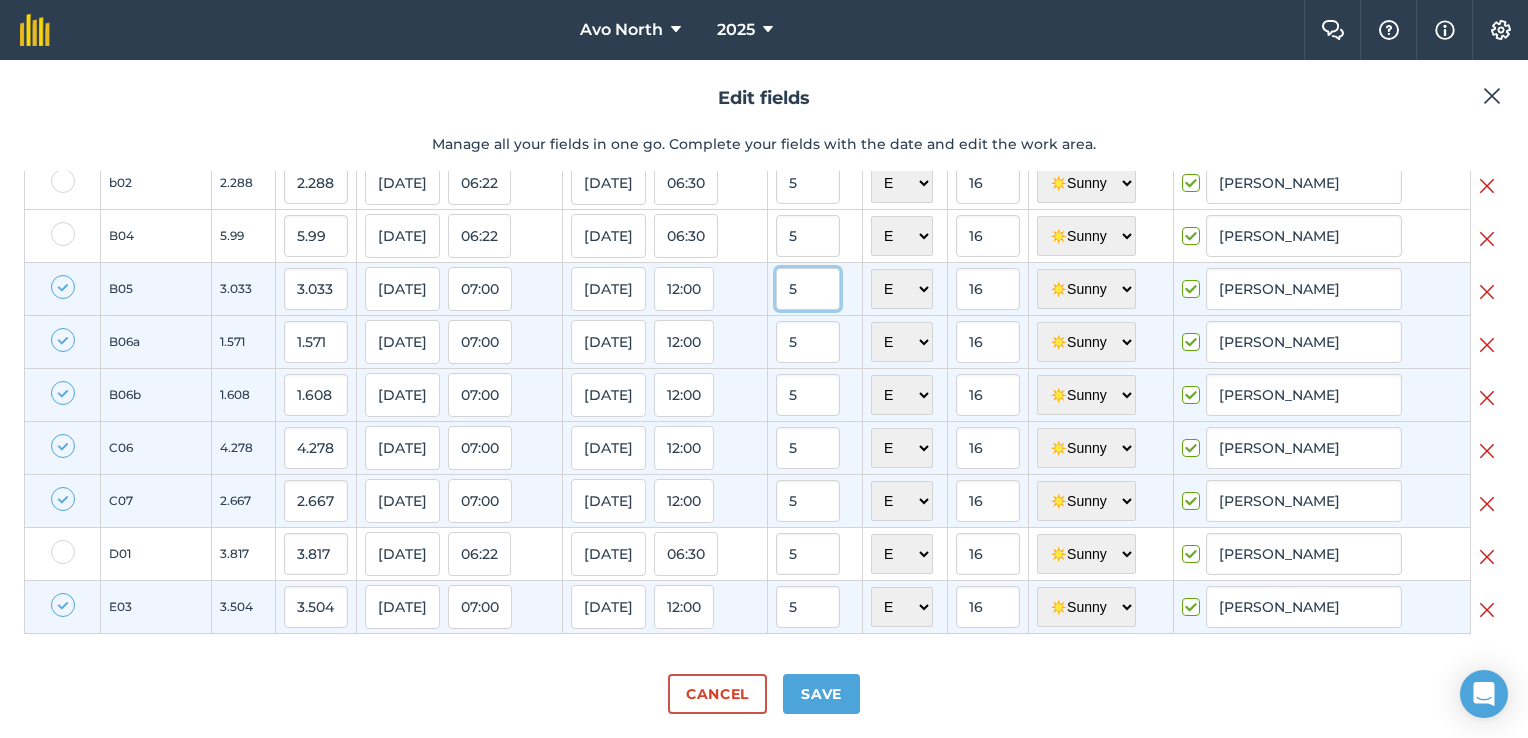 drag, startPoint x: 814, startPoint y: 292, endPoint x: 732, endPoint y: 287, distance: 82.1523 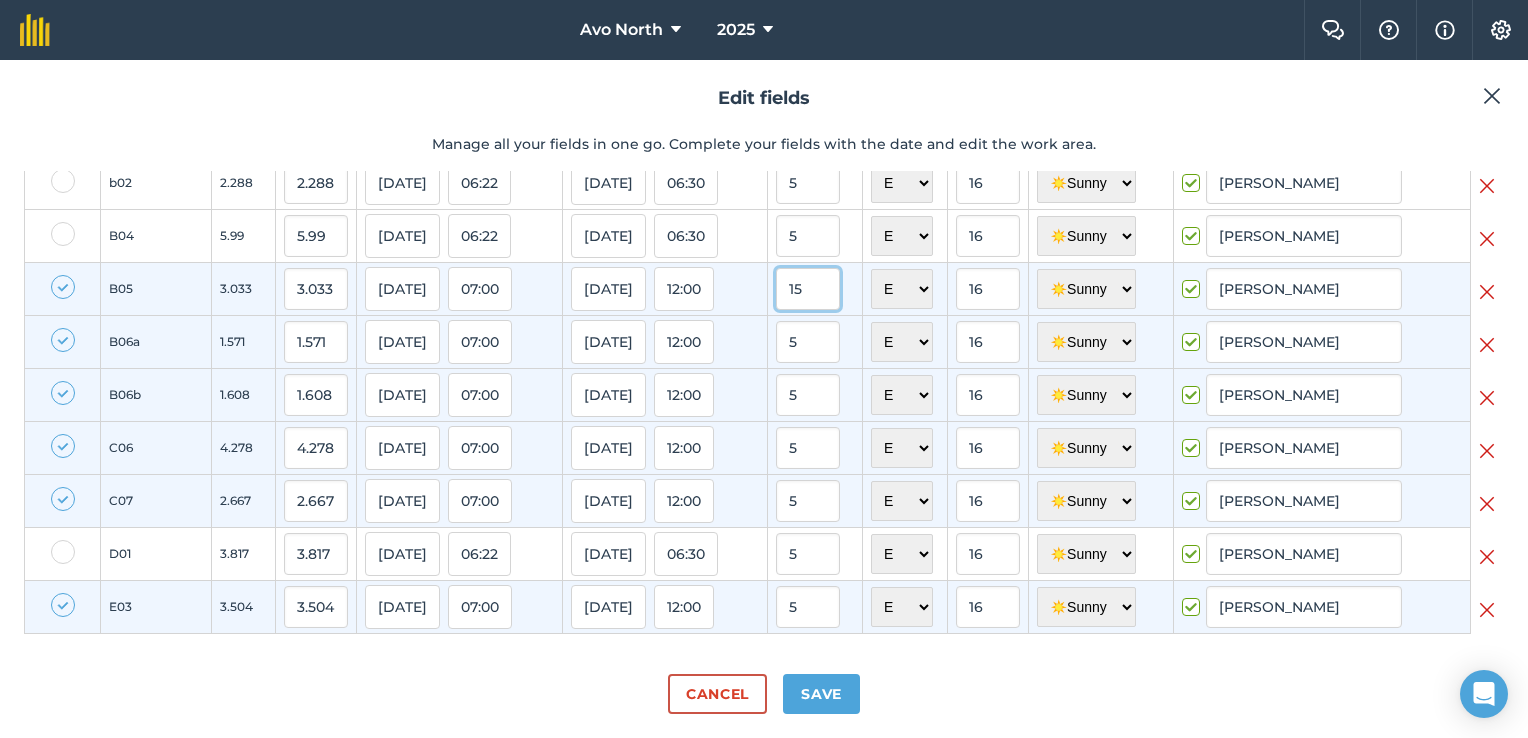 type on "15" 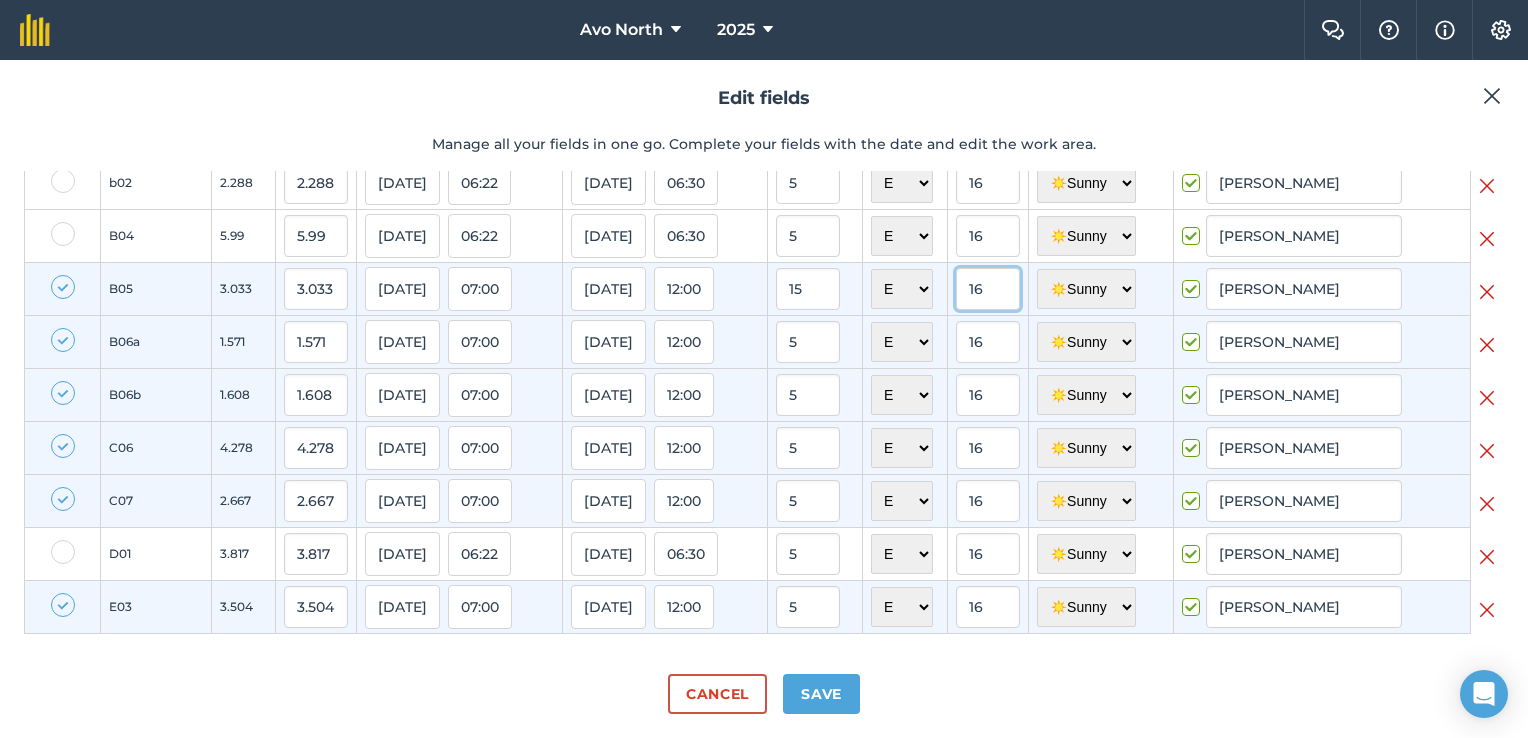 type on "15" 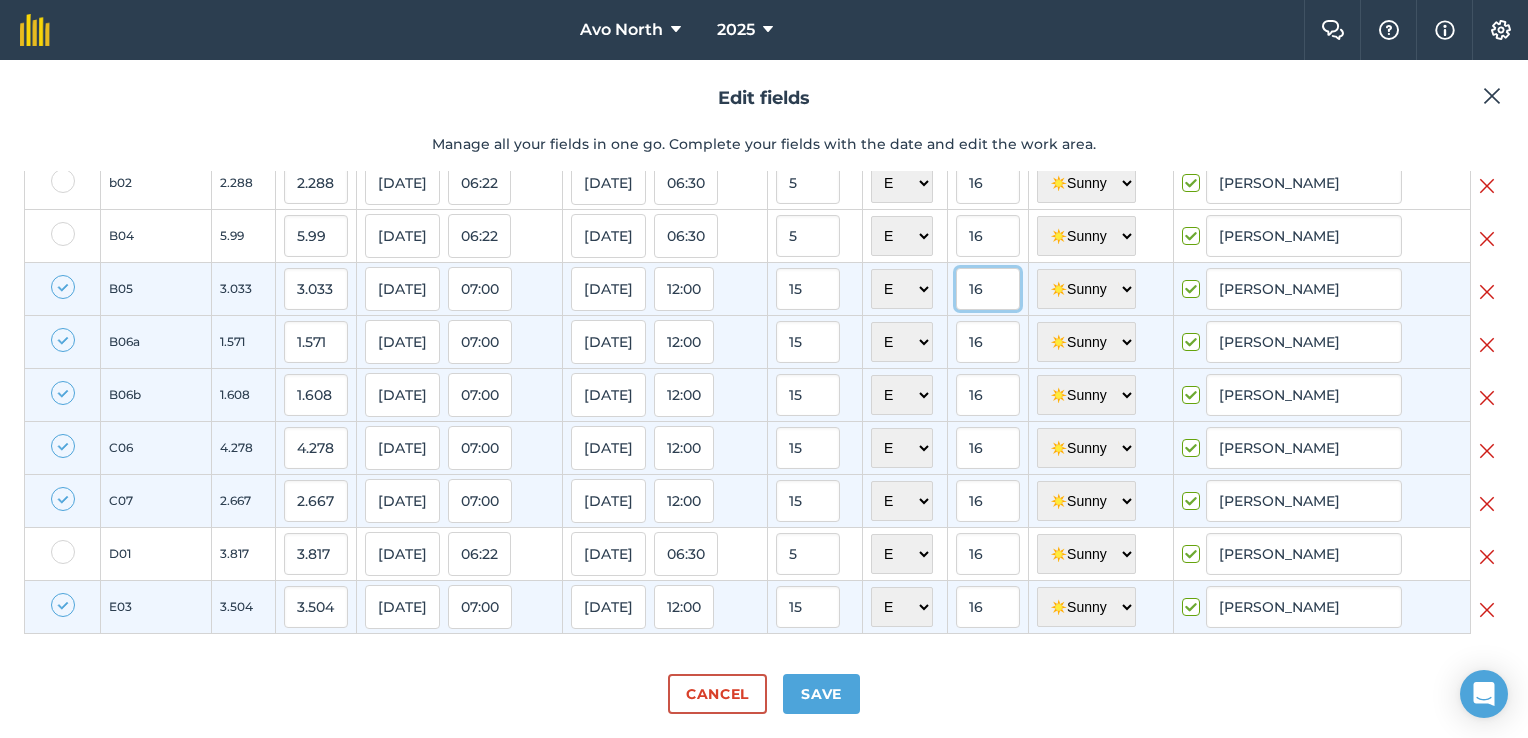 click on "16" at bounding box center [988, 289] 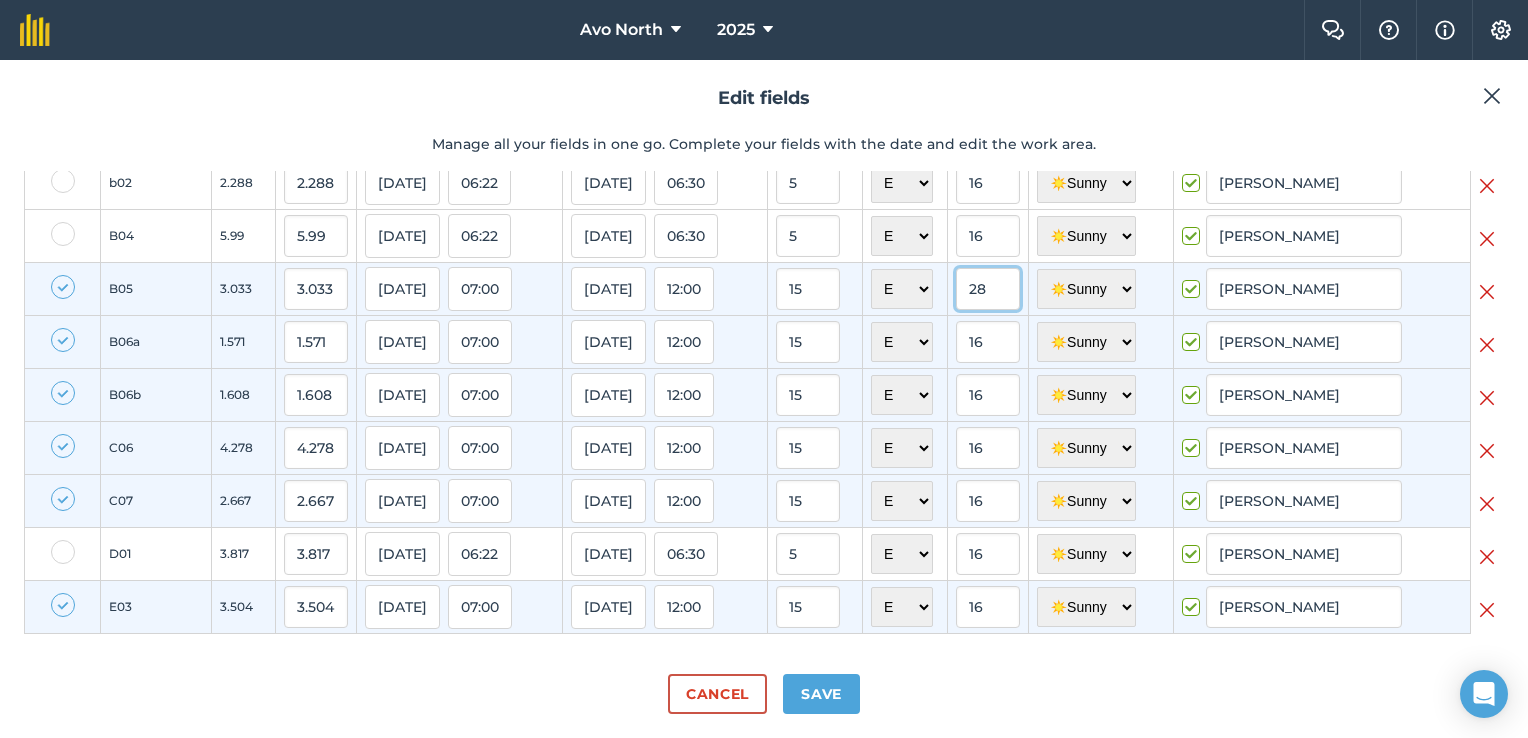 type on "28" 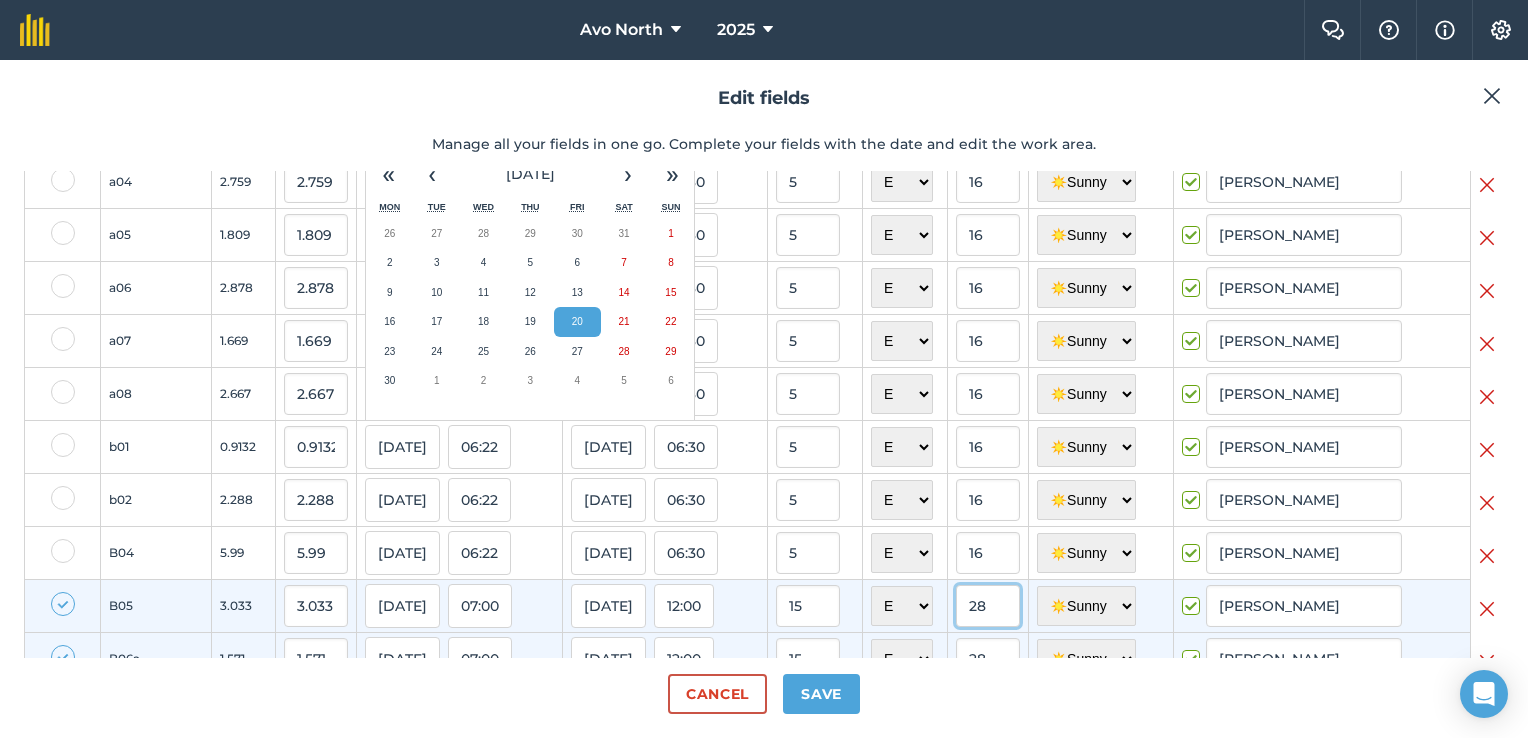 scroll, scrollTop: 400, scrollLeft: 0, axis: vertical 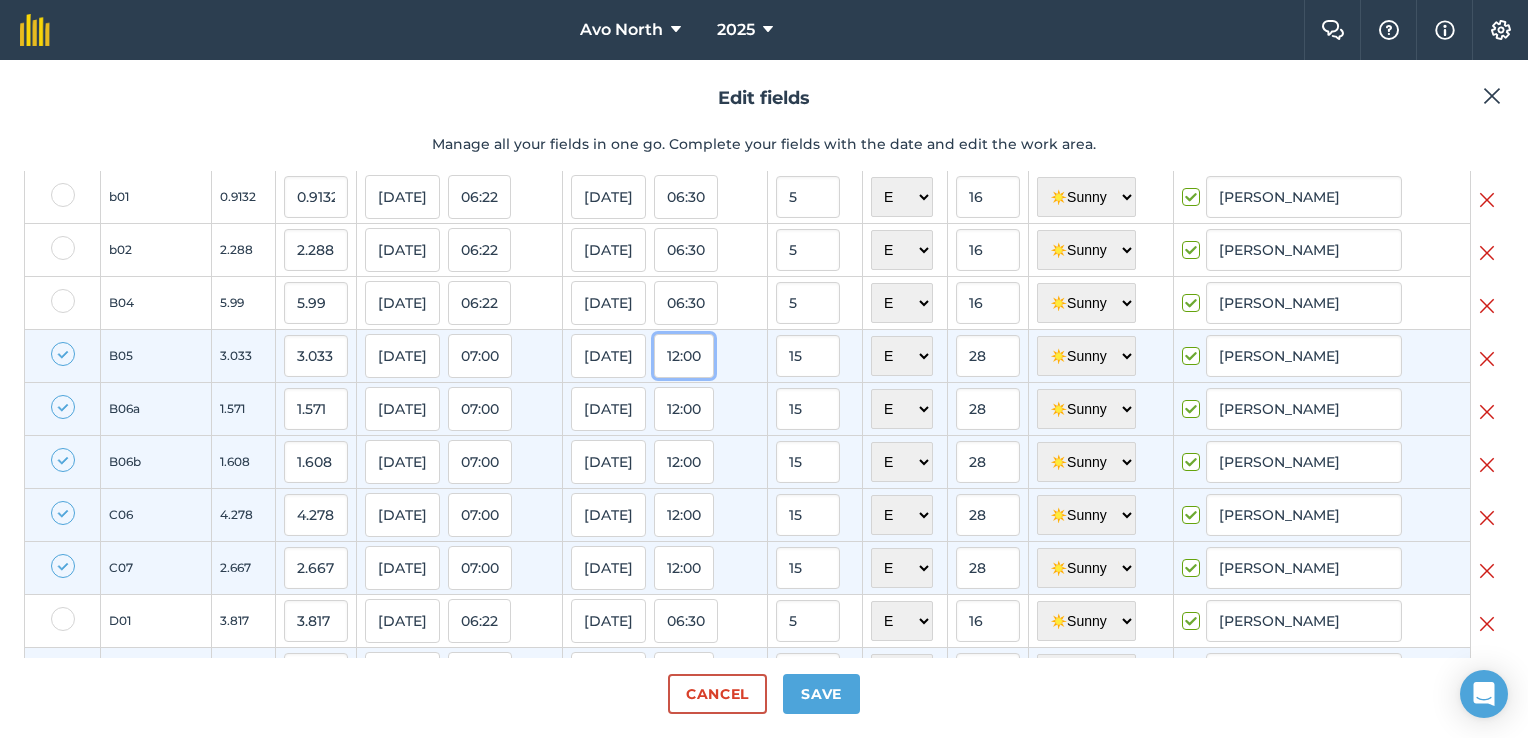 click on "12:00" at bounding box center [684, 356] 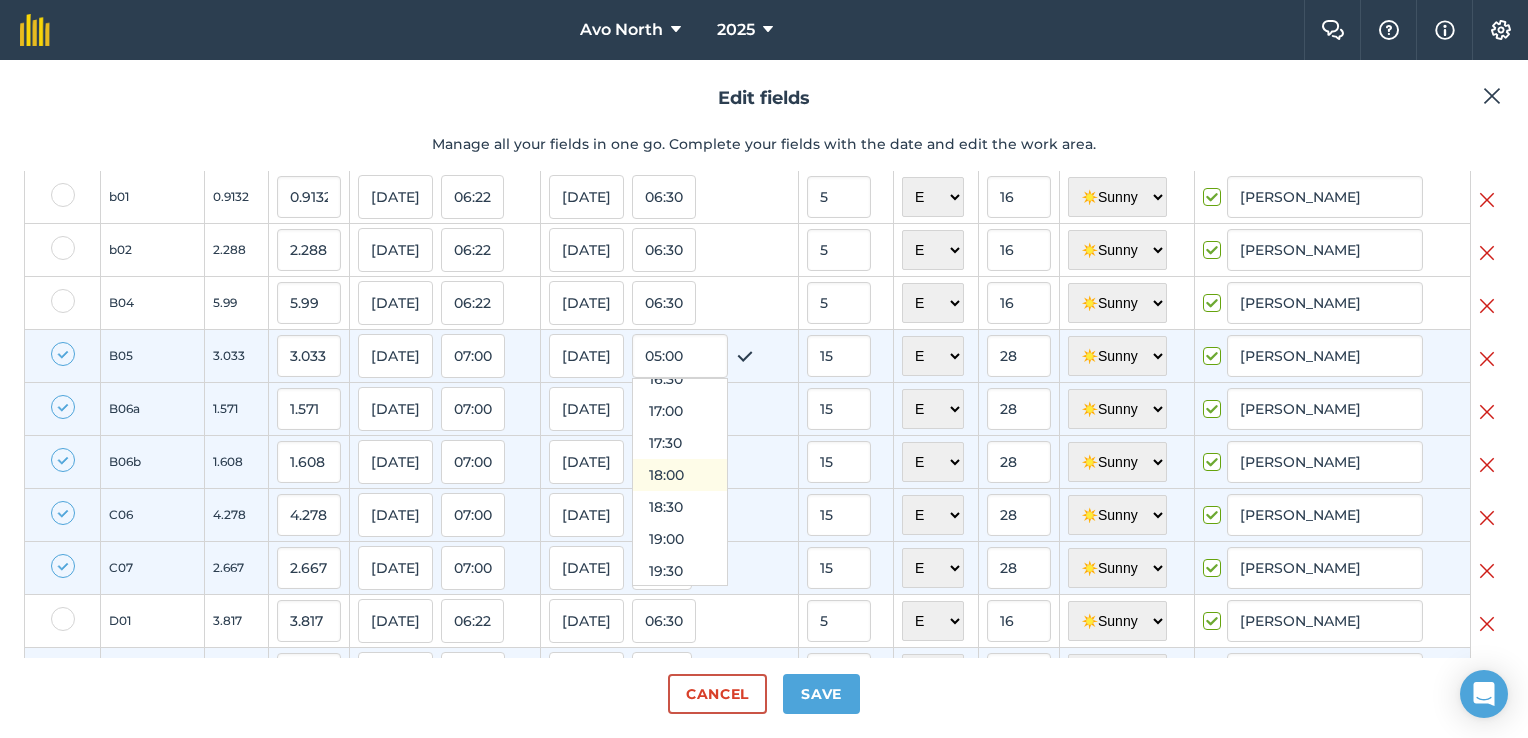 scroll, scrollTop: 972, scrollLeft: 0, axis: vertical 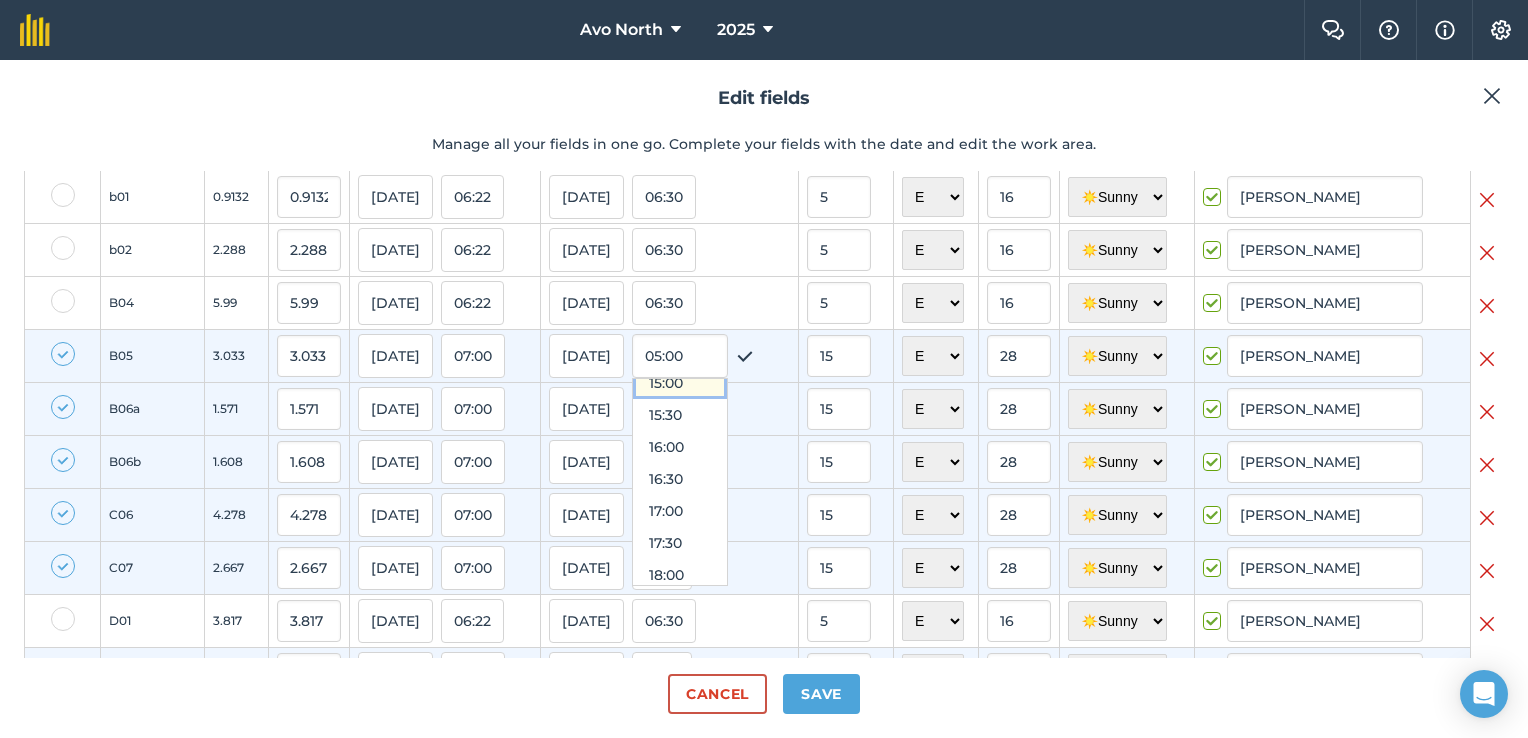 click on "15:00" at bounding box center (680, 383) 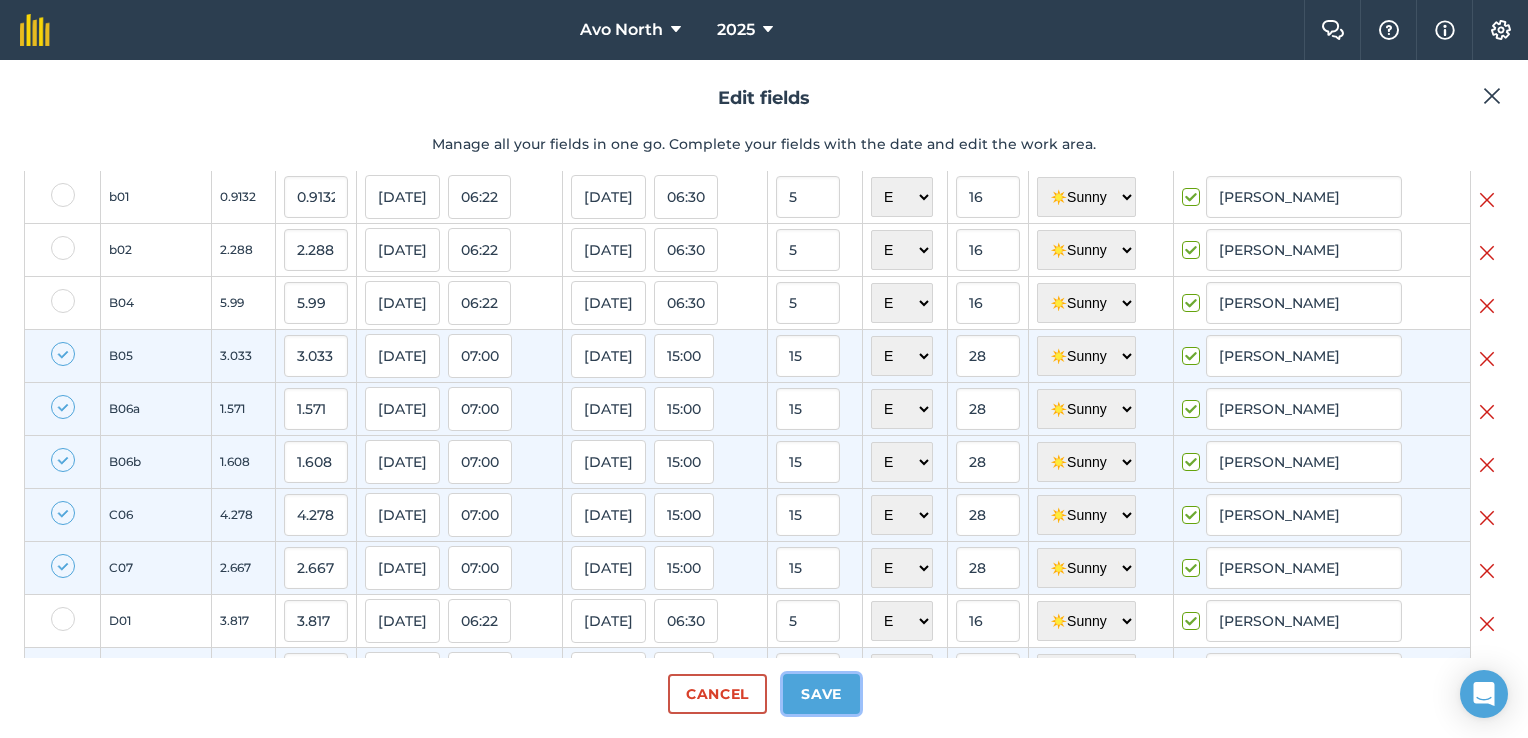 click on "Save" at bounding box center [821, 694] 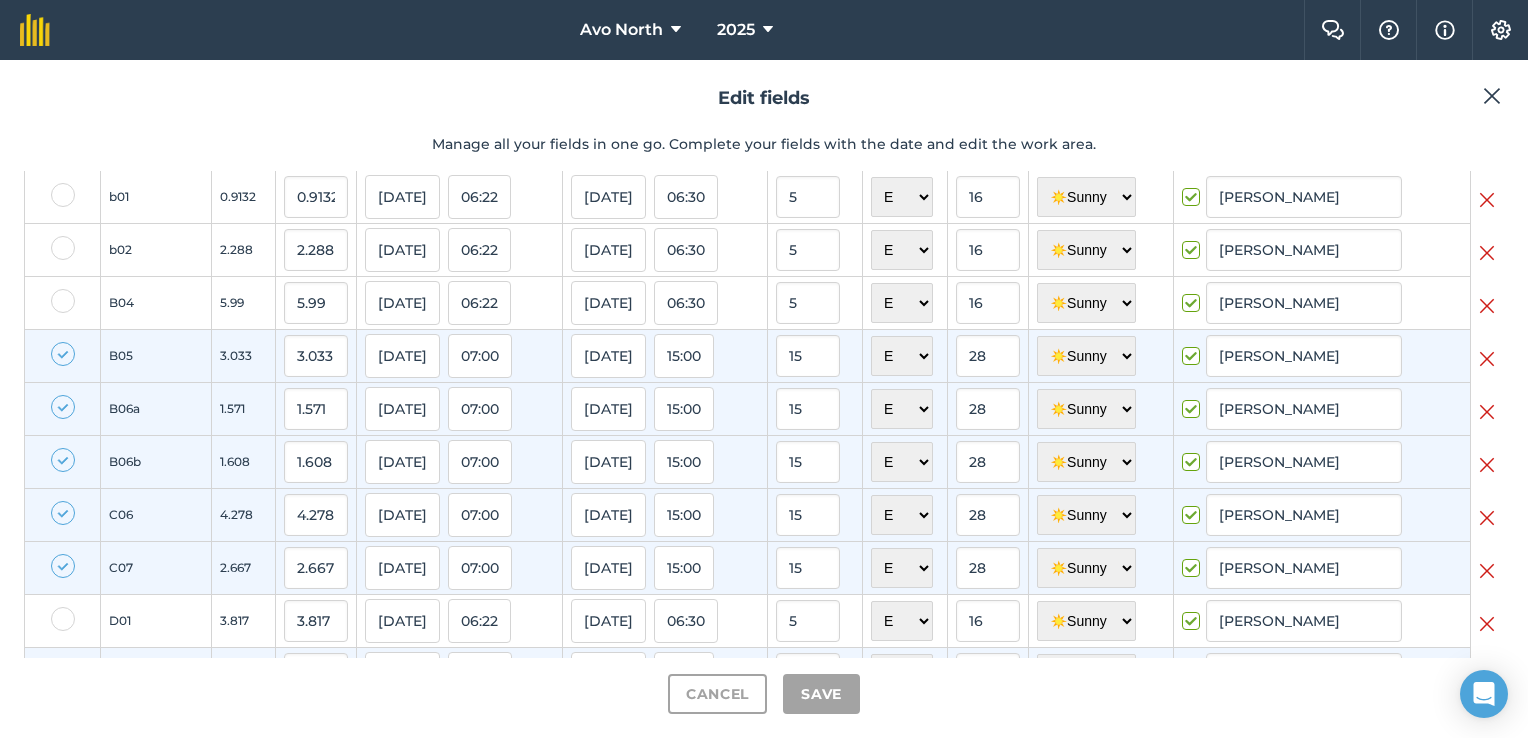 checkbox on "true" 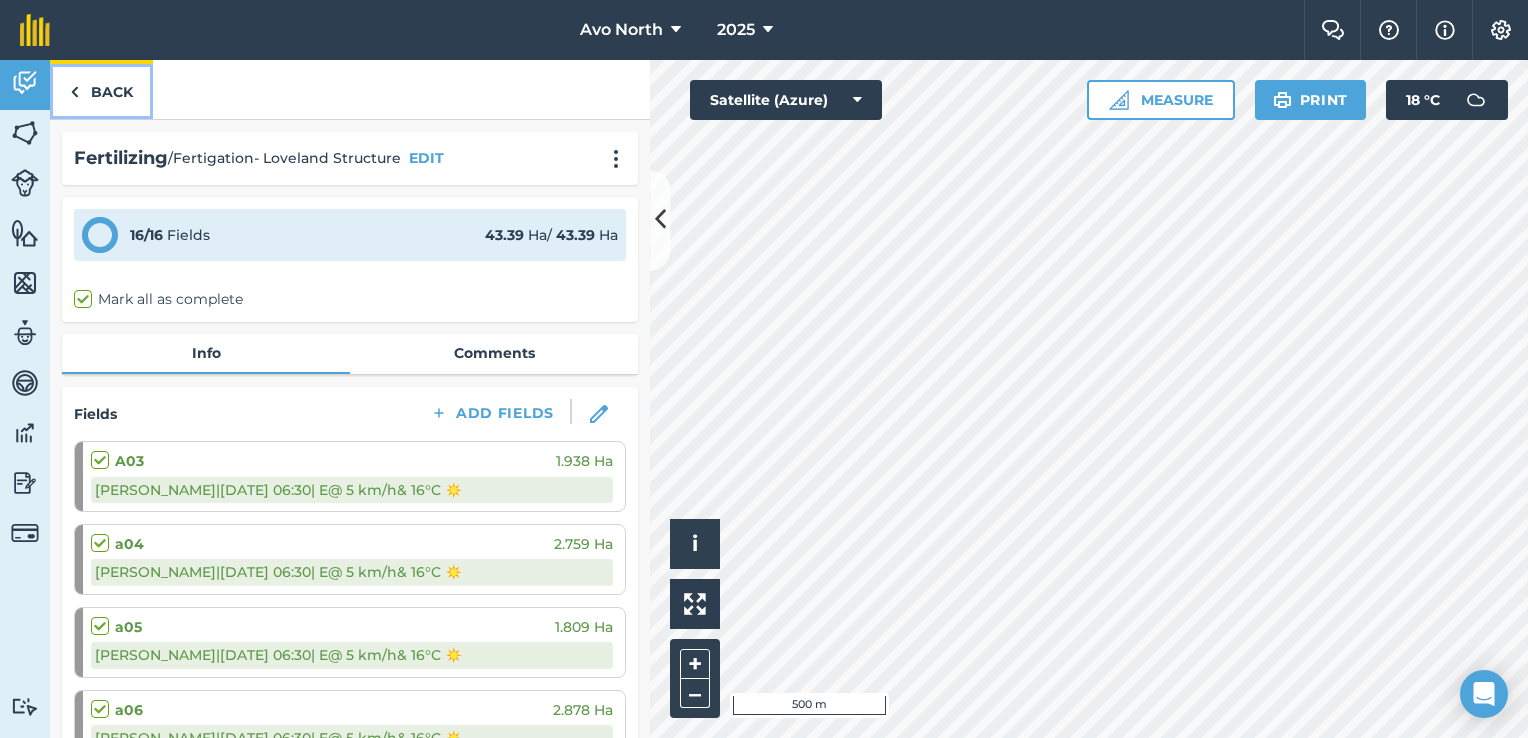 click on "Back" at bounding box center [101, 89] 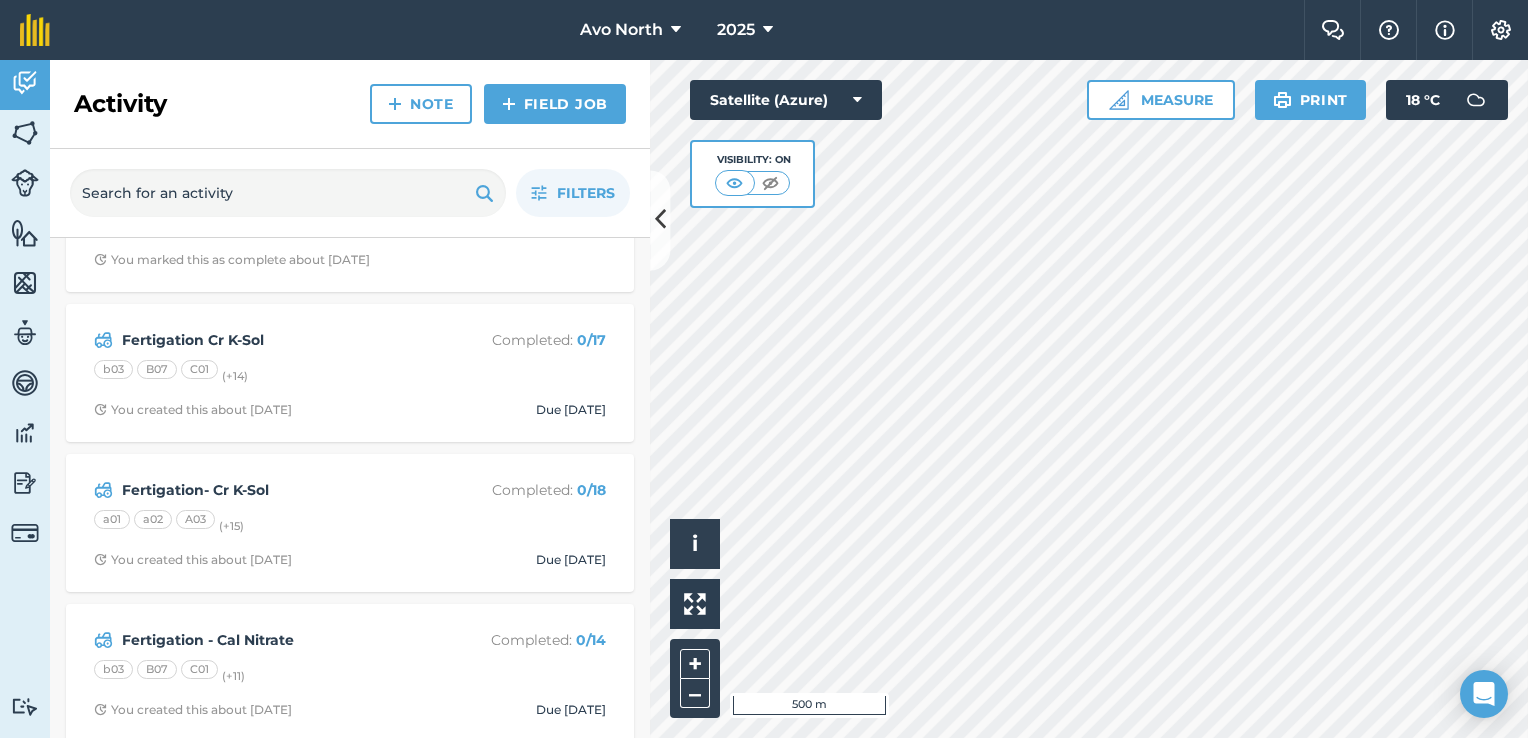 scroll, scrollTop: 1400, scrollLeft: 0, axis: vertical 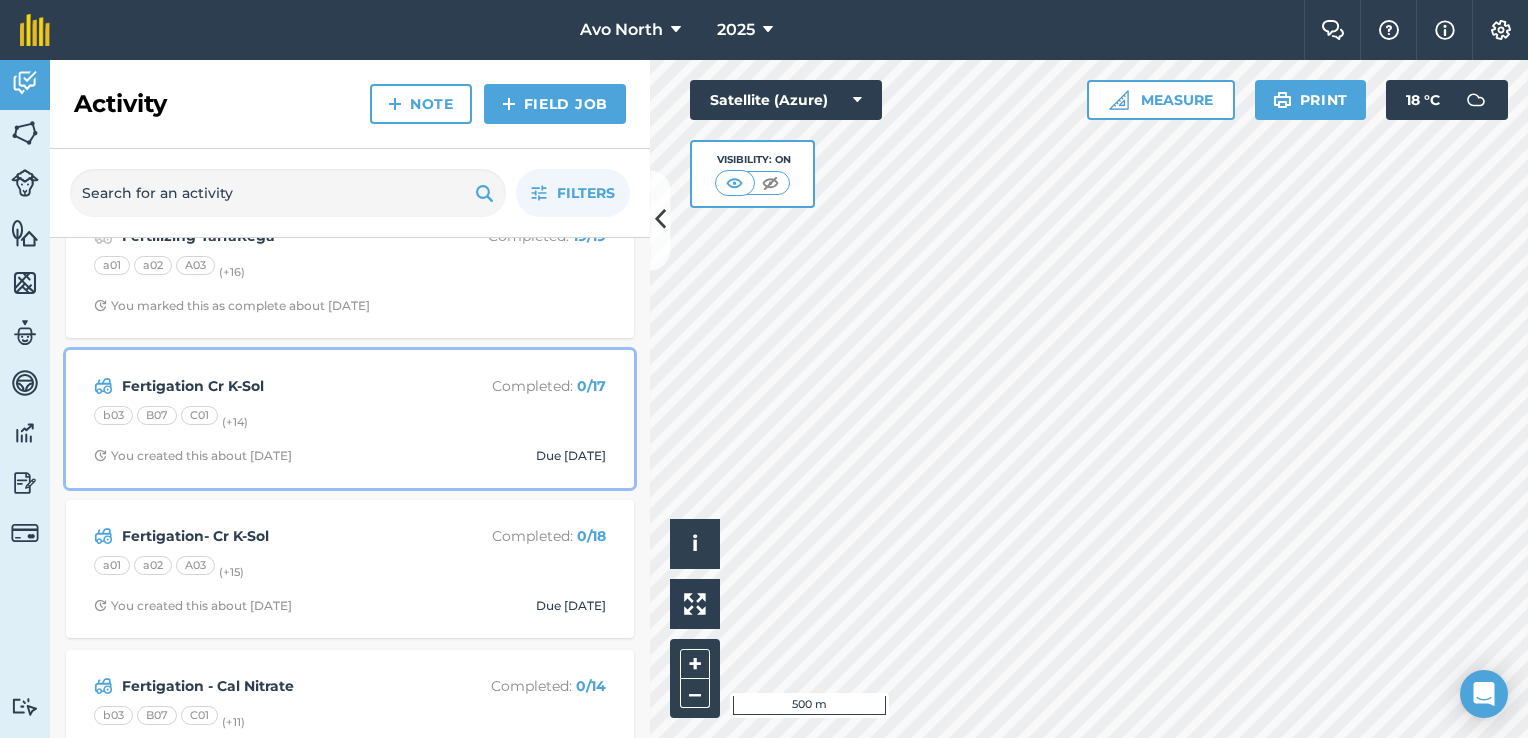 click on "b03 B07 C01 (+ 14 )" at bounding box center (350, 419) 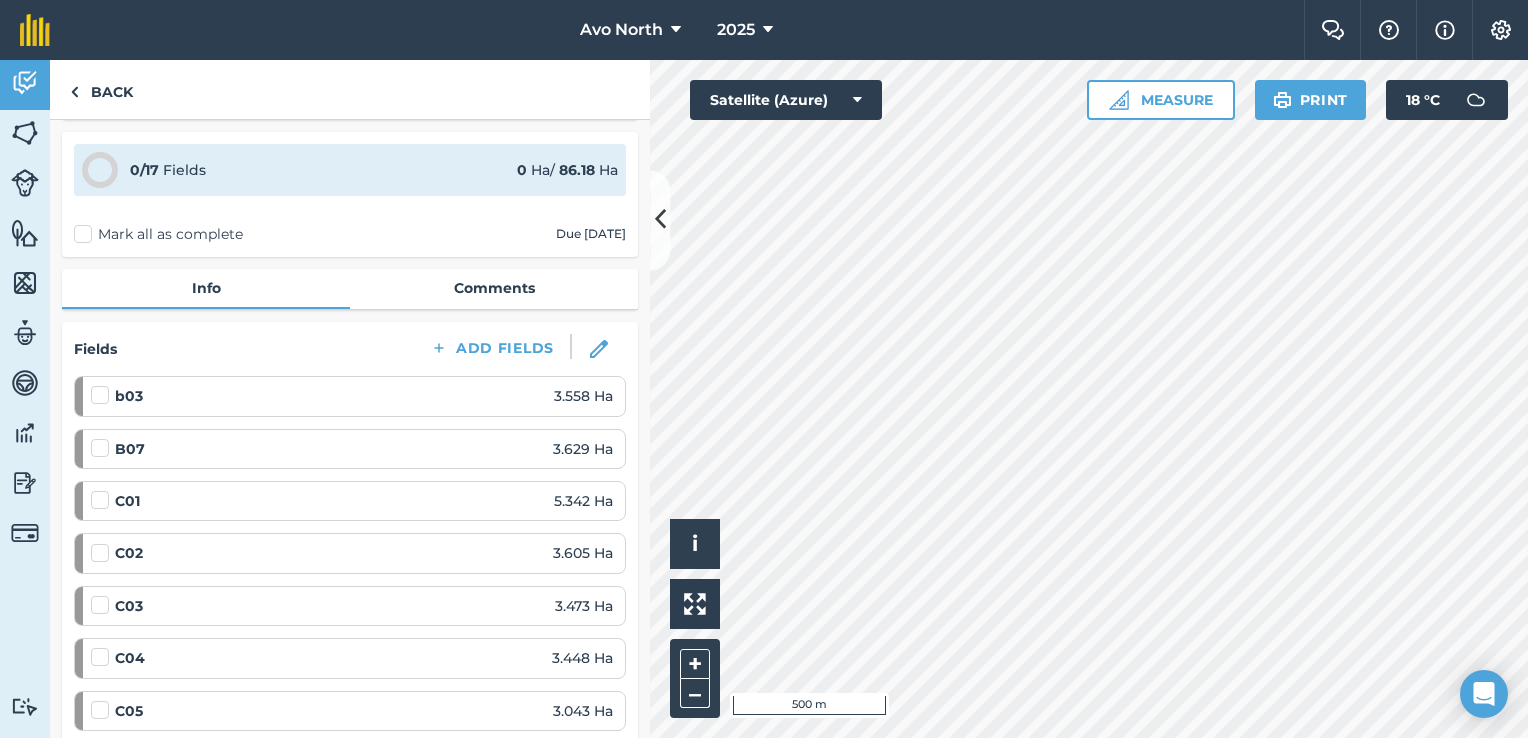 scroll, scrollTop: 100, scrollLeft: 0, axis: vertical 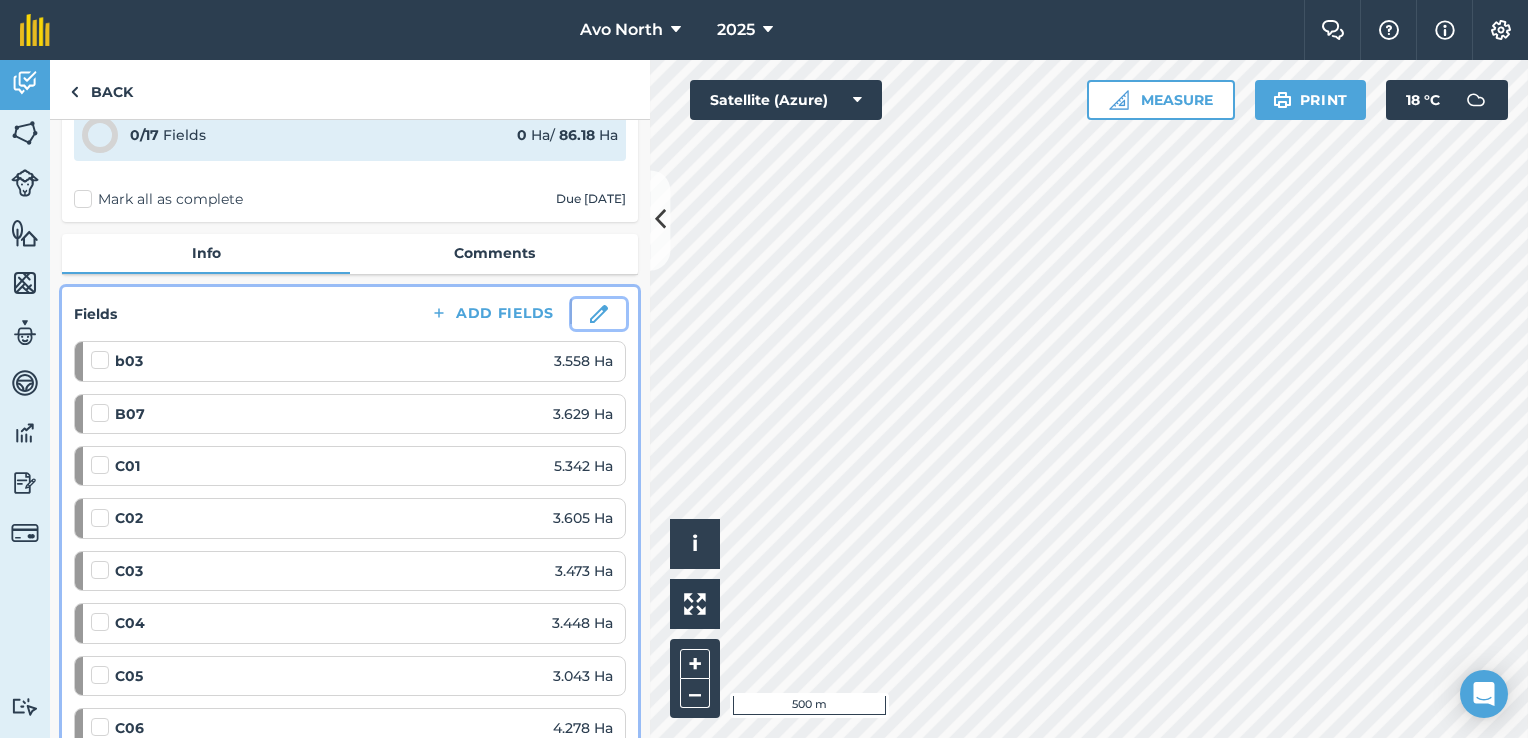 click at bounding box center [599, 314] 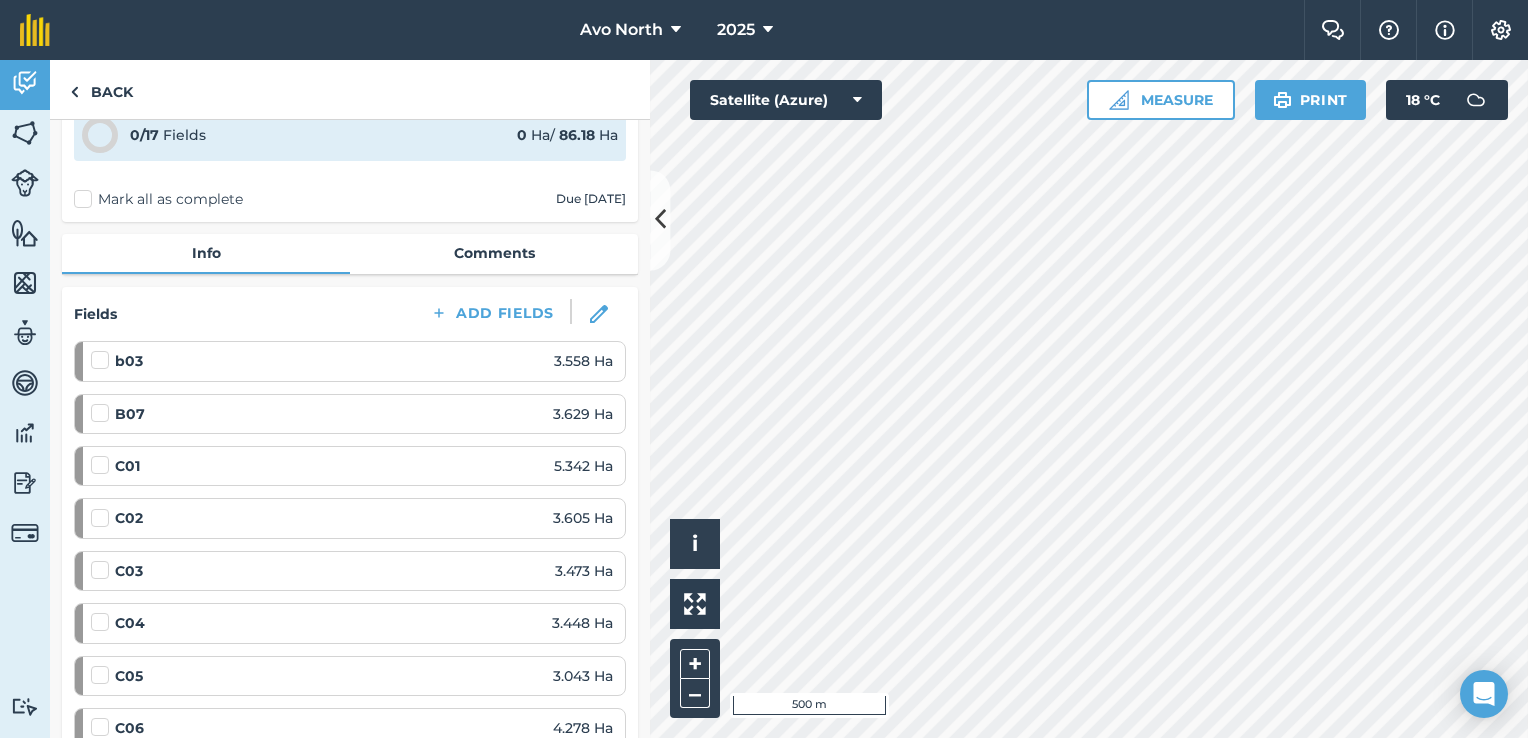 scroll, scrollTop: 0, scrollLeft: 0, axis: both 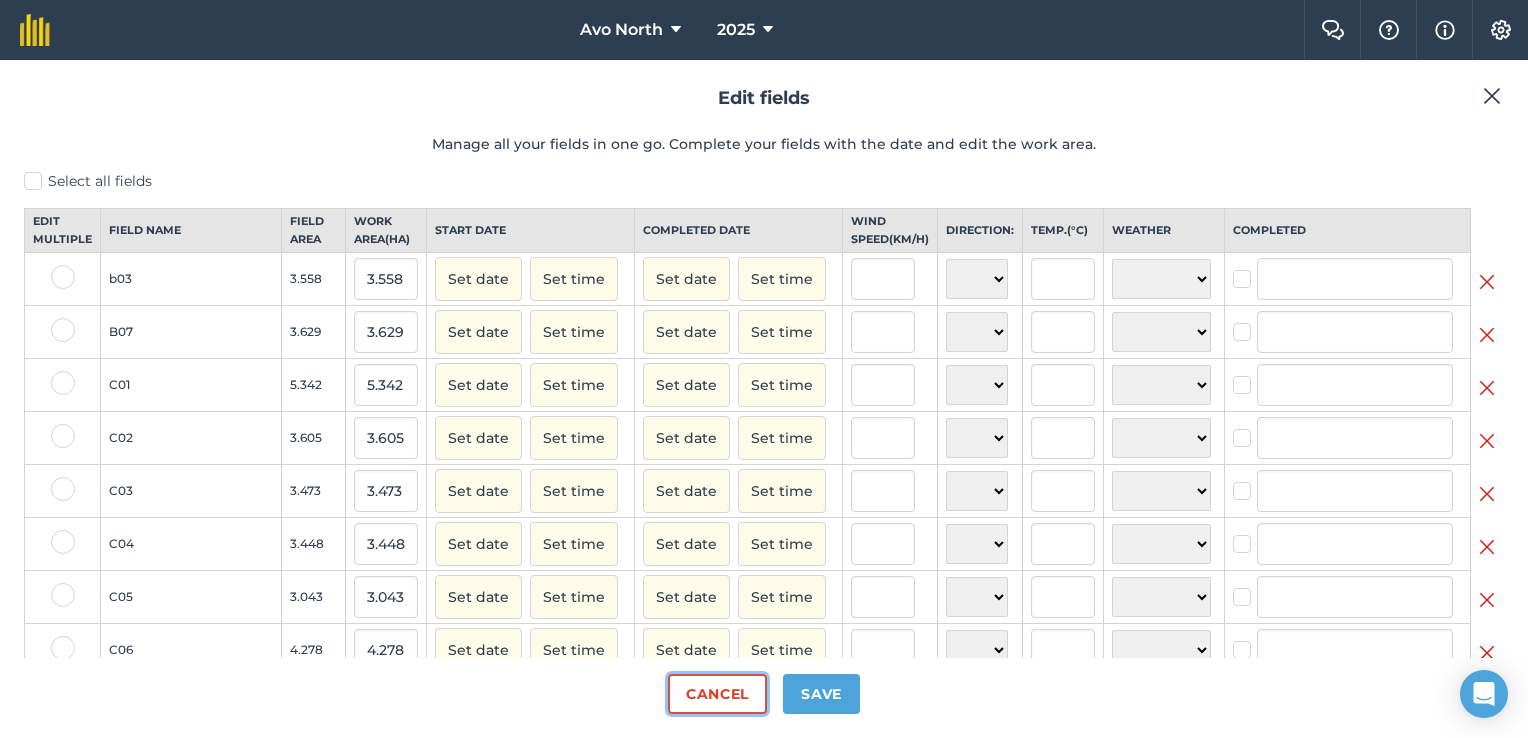 click on "Cancel" at bounding box center [717, 694] 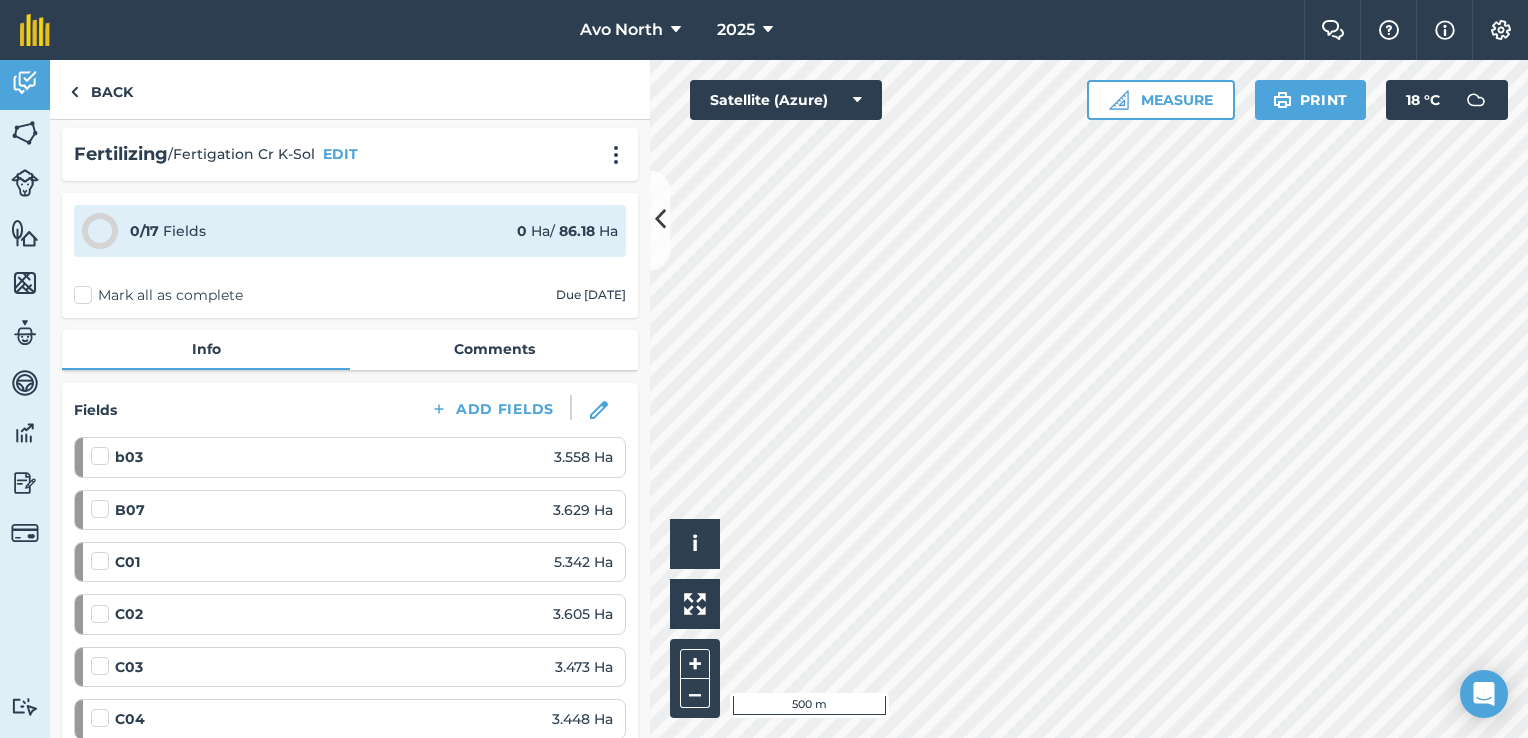 scroll, scrollTop: 0, scrollLeft: 0, axis: both 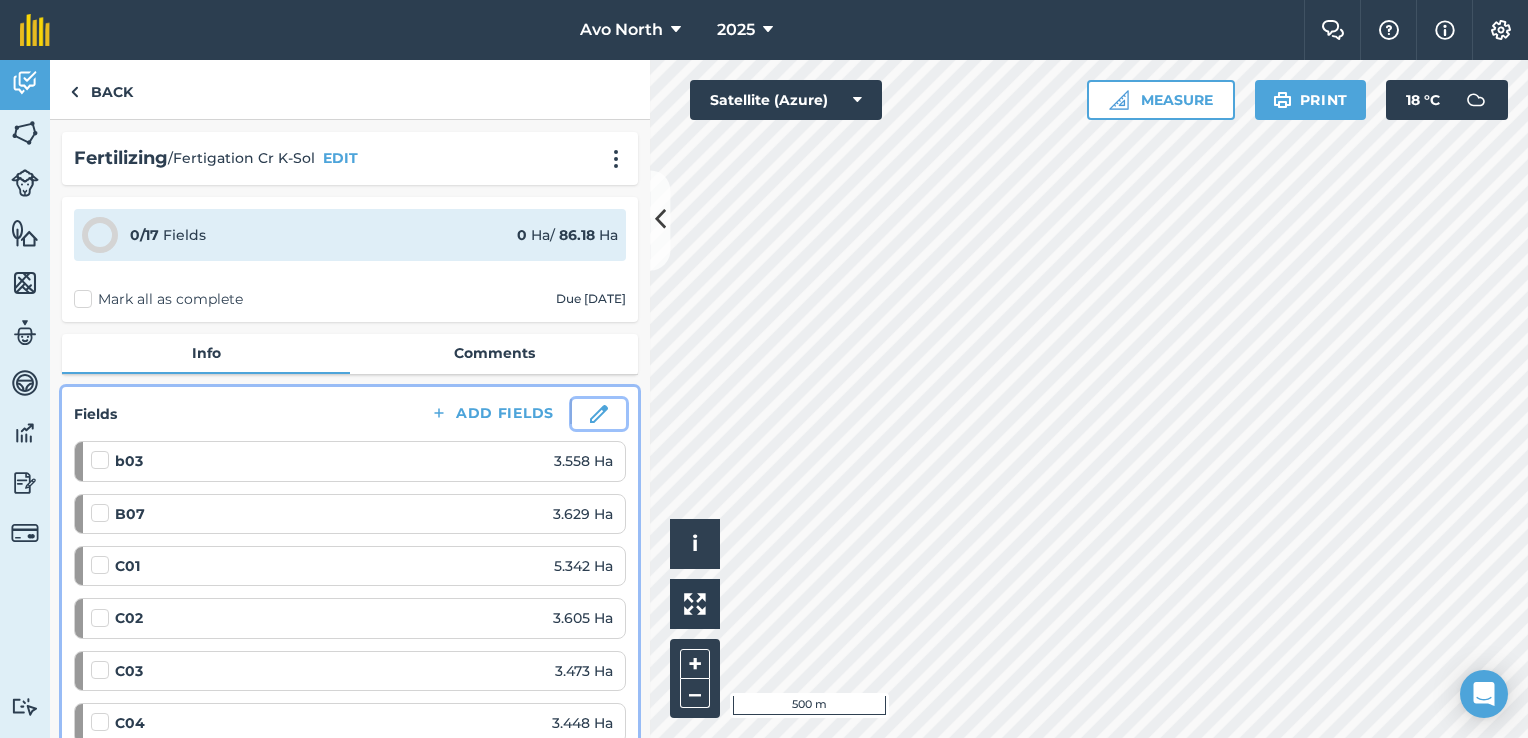 click at bounding box center (599, 414) 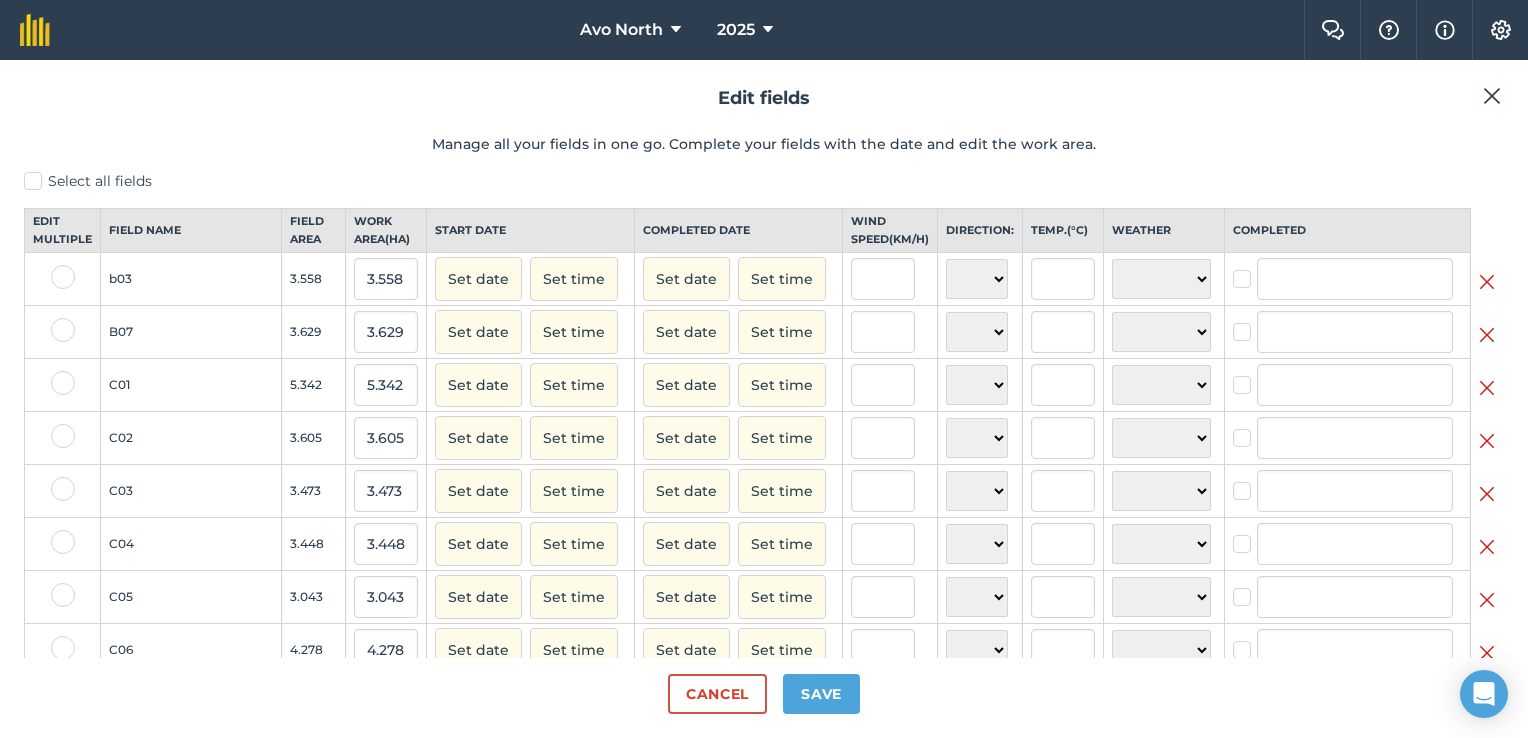 click on "Select all fields" at bounding box center (764, 181) 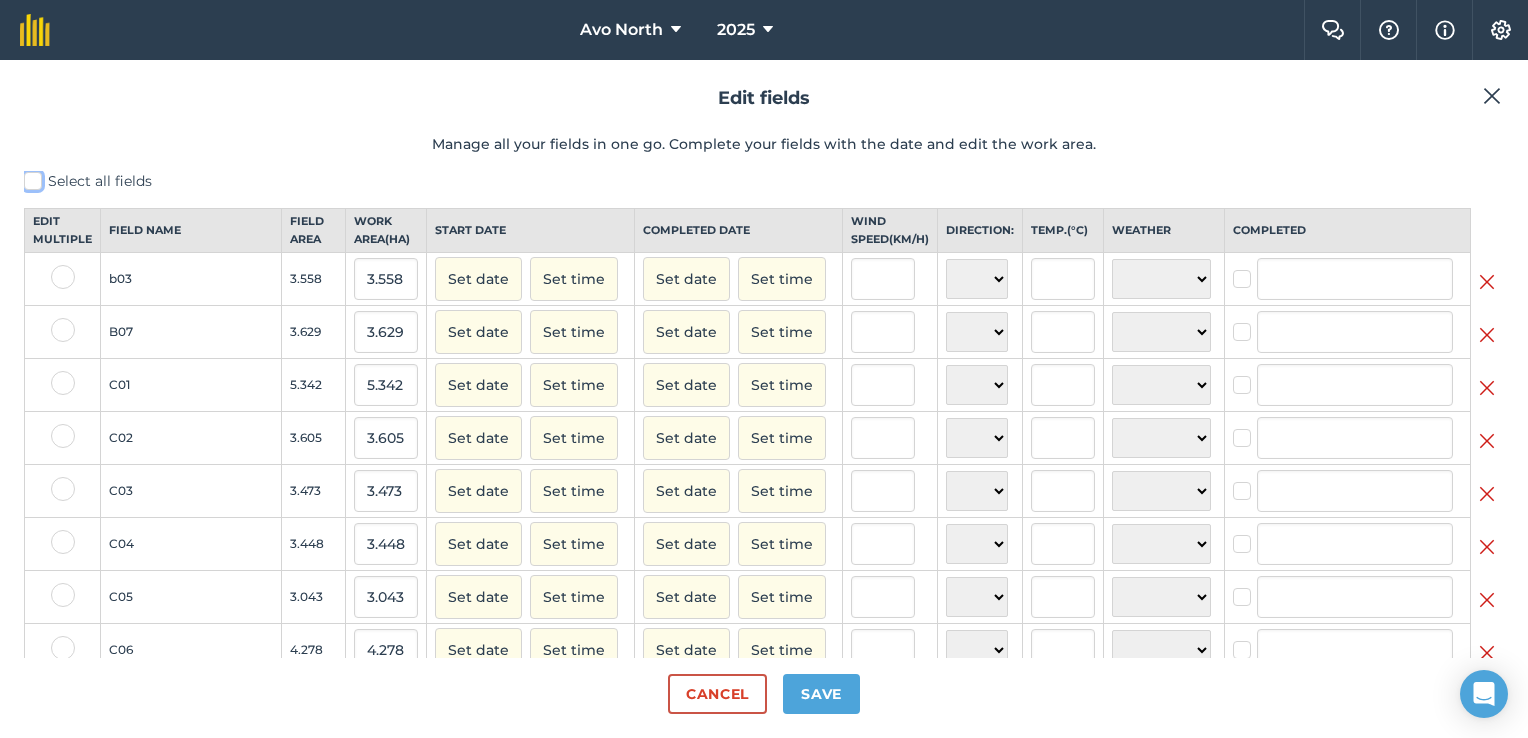 click on "Select all fields" at bounding box center [30, 177] 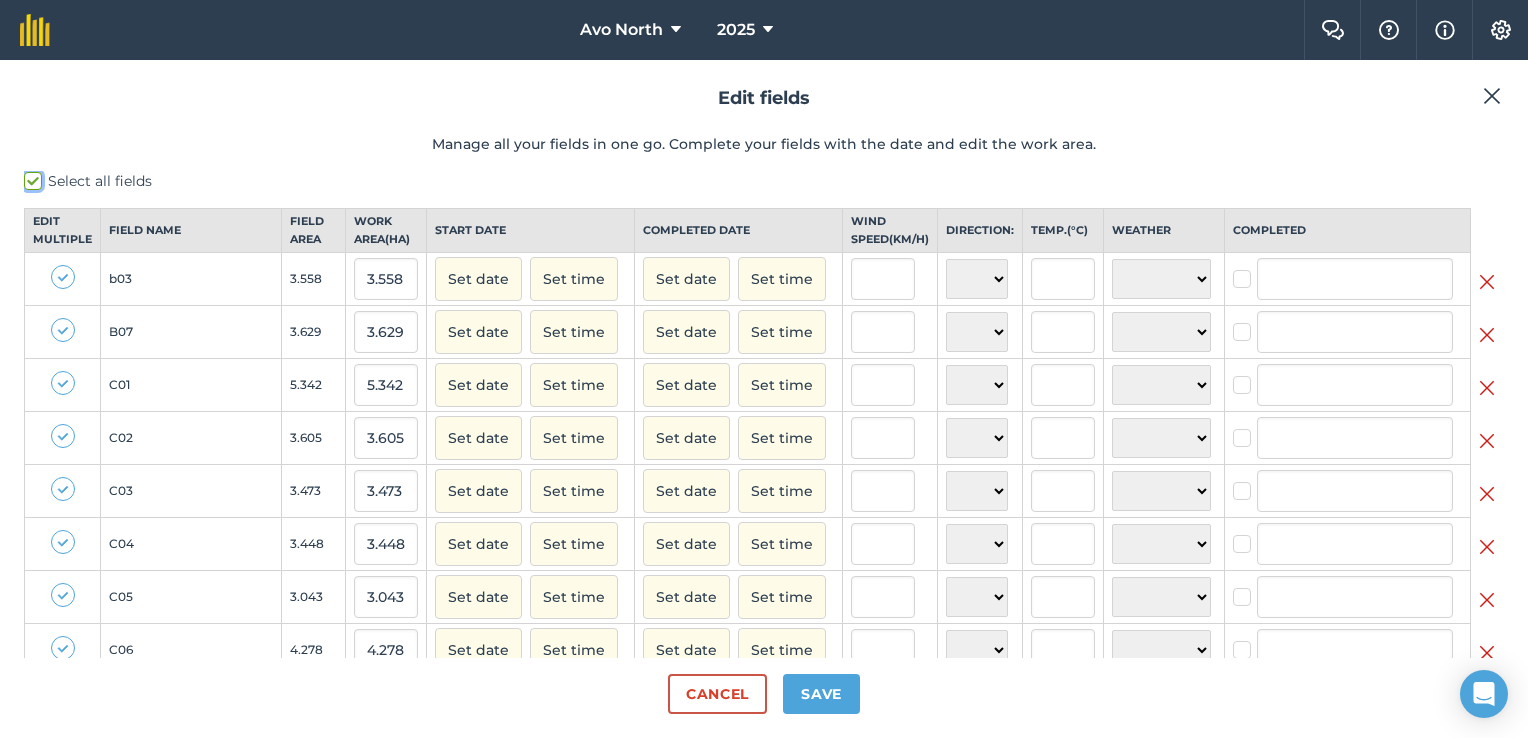 checkbox on "true" 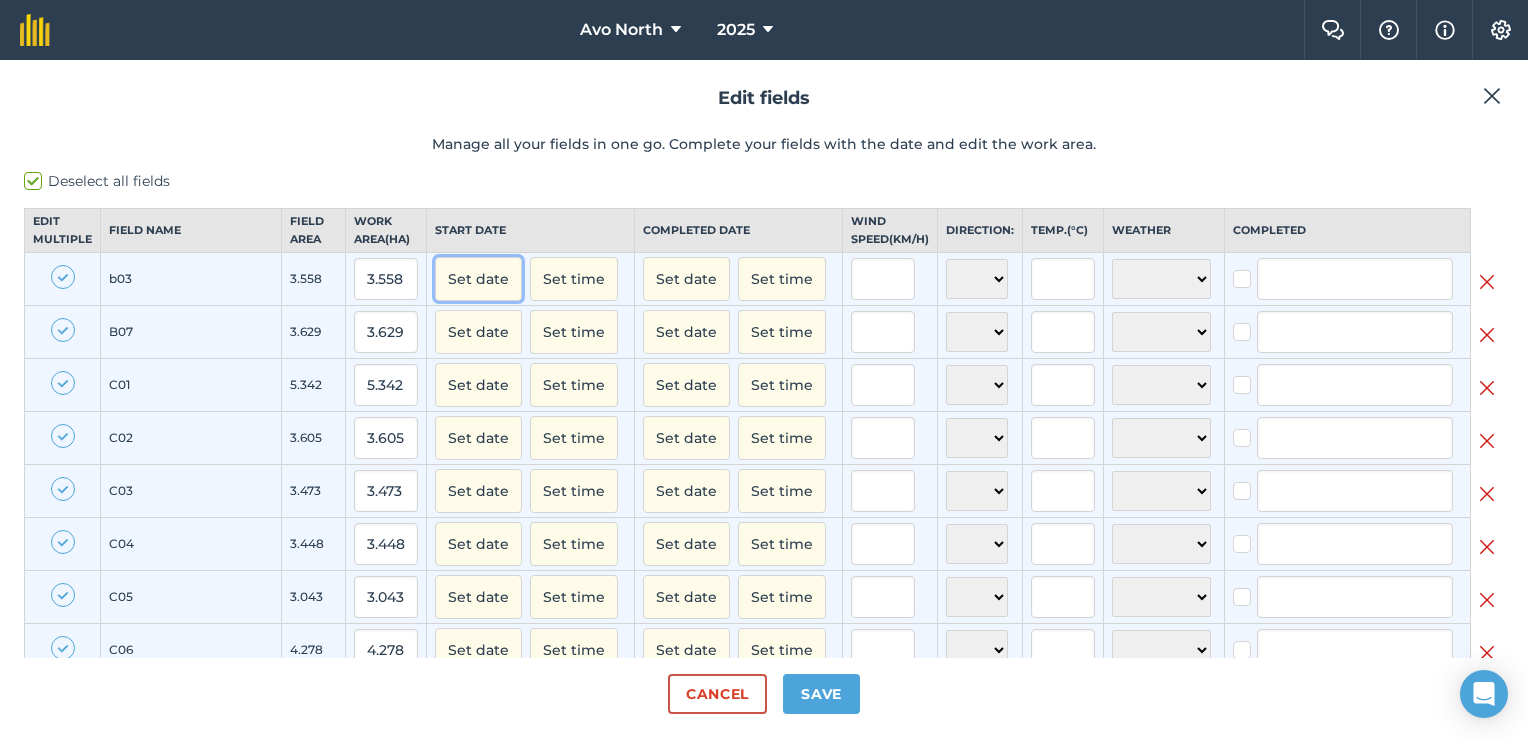 click on "Set date" at bounding box center (478, 279) 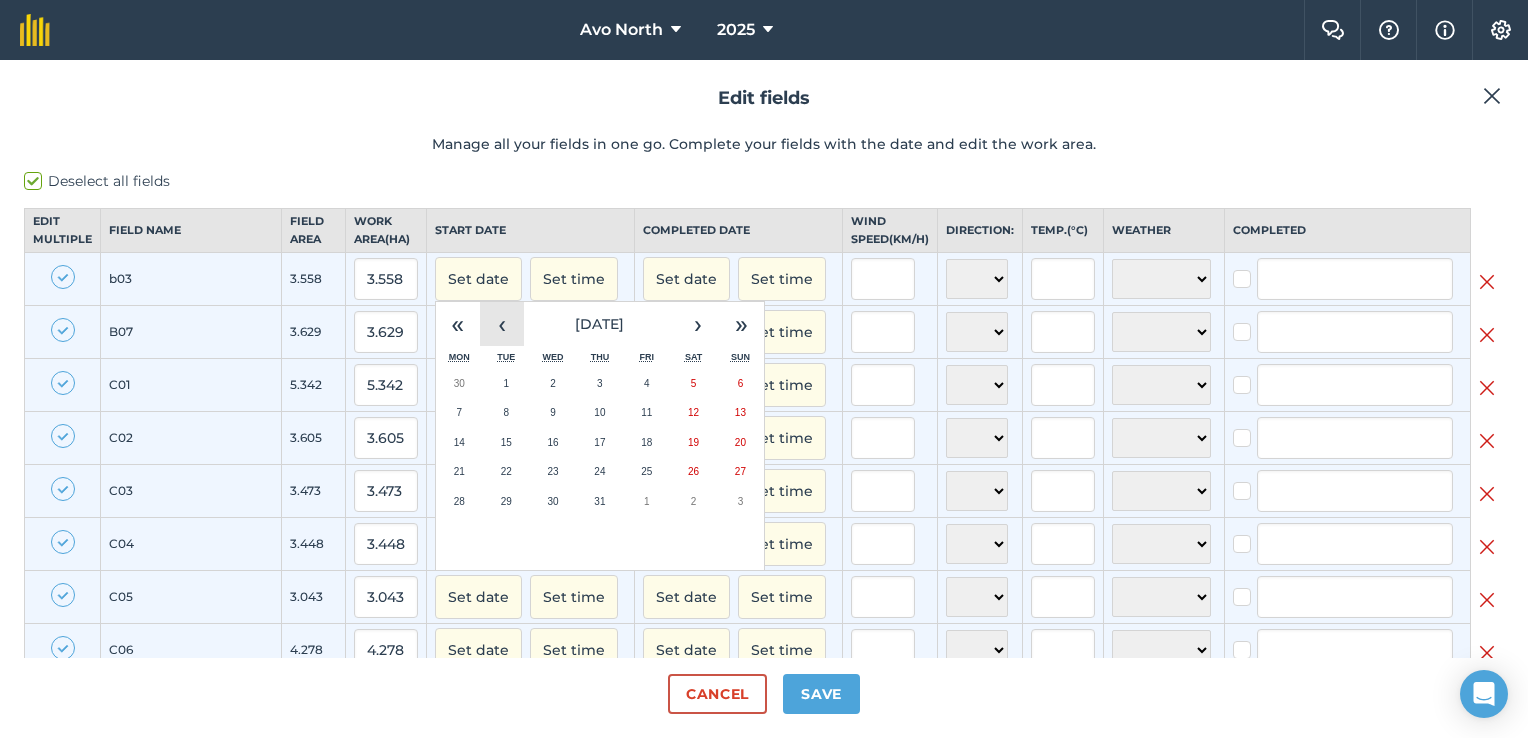 click on "‹" at bounding box center (502, 324) 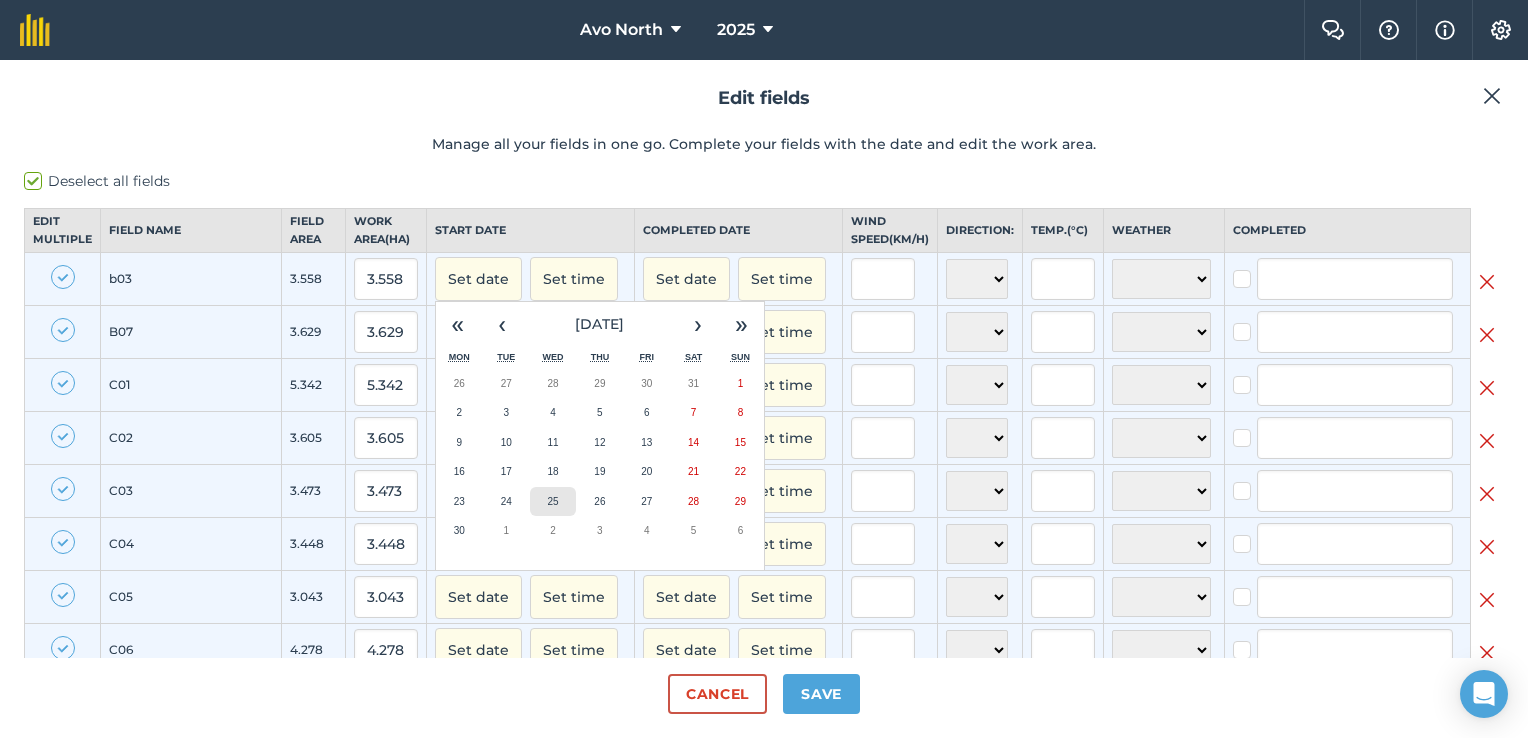 click on "25" at bounding box center [552, 501] 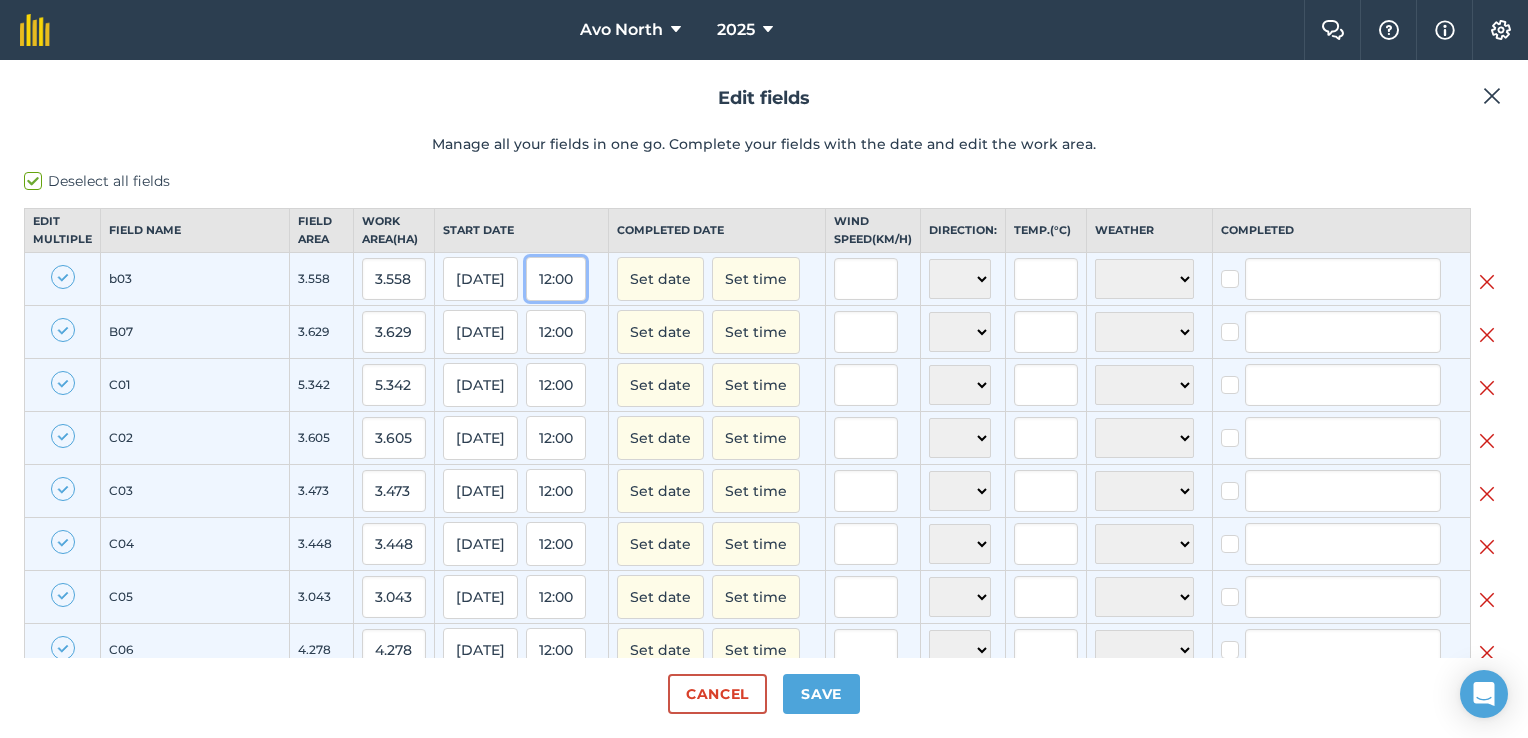 click on "12:00" at bounding box center [556, 279] 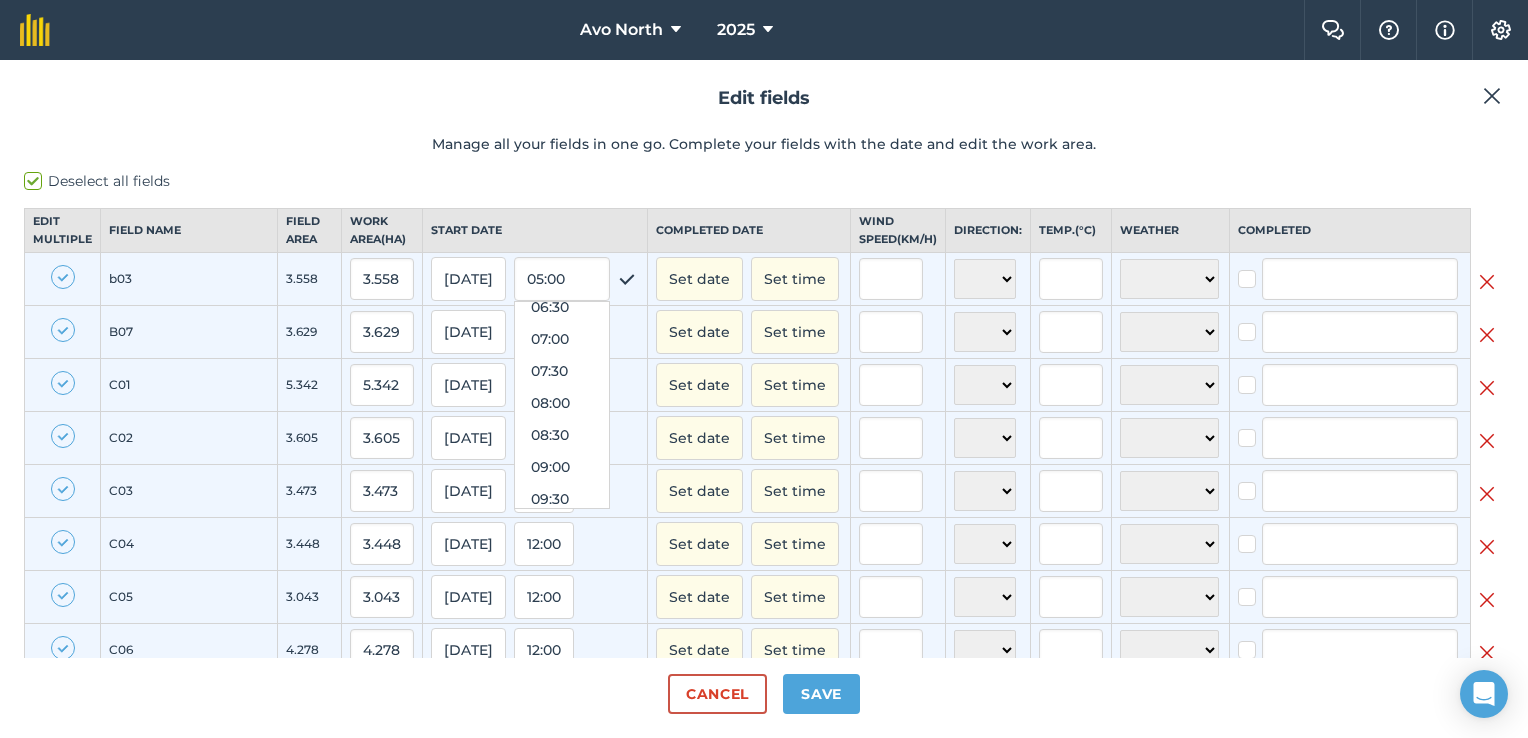 scroll, scrollTop: 372, scrollLeft: 0, axis: vertical 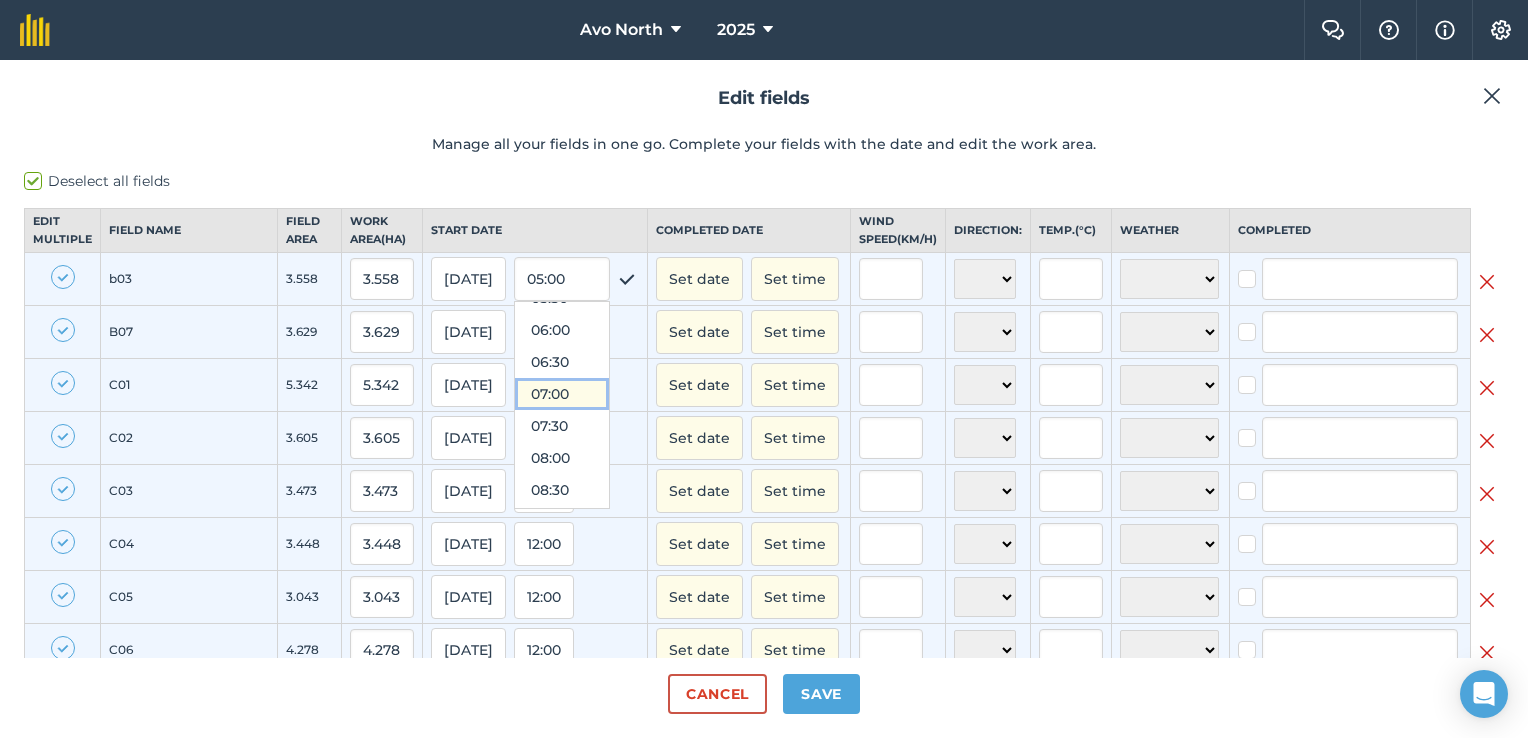 click on "07:00" at bounding box center (562, 394) 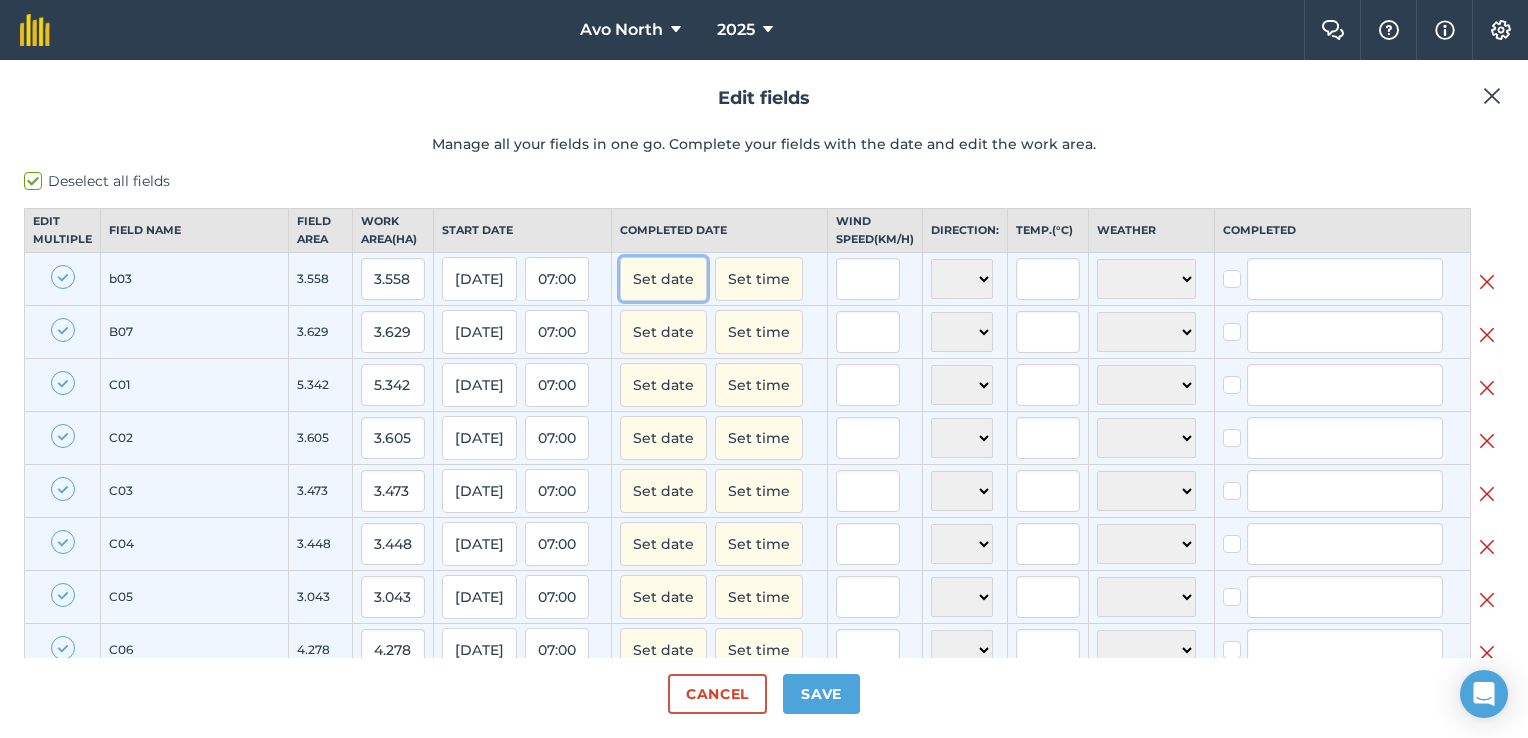 click on "Set date" at bounding box center [663, 279] 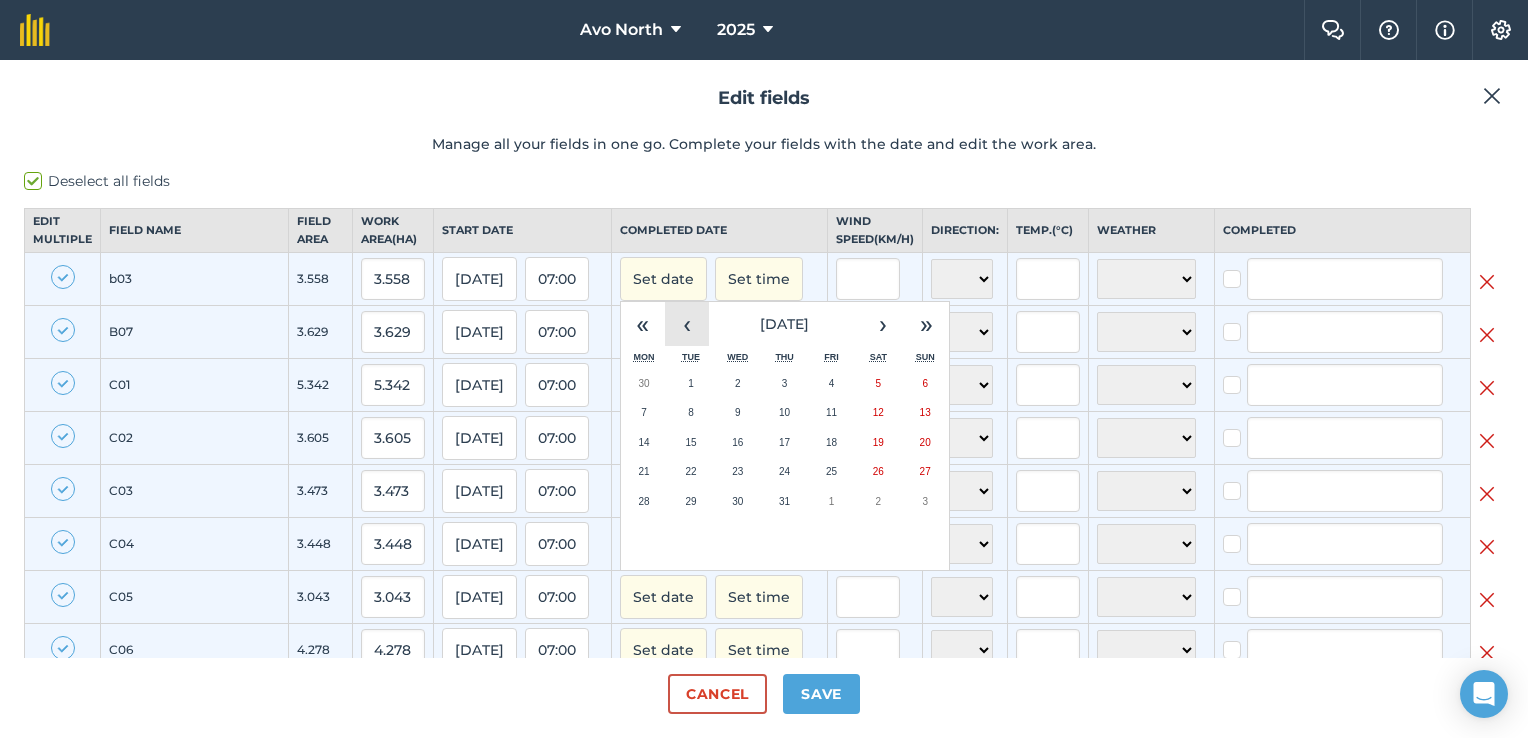 click on "‹" at bounding box center (687, 324) 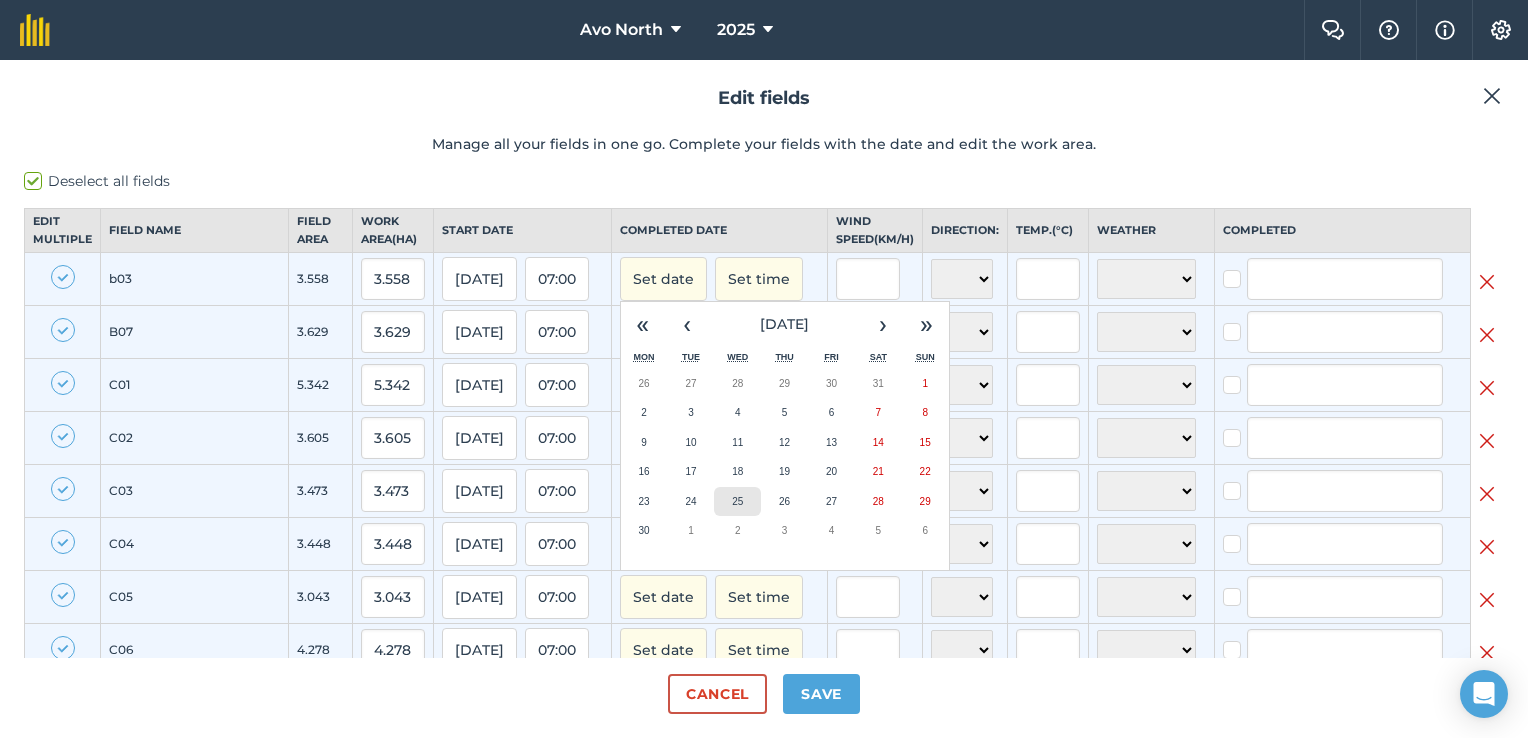 click on "25" at bounding box center [737, 502] 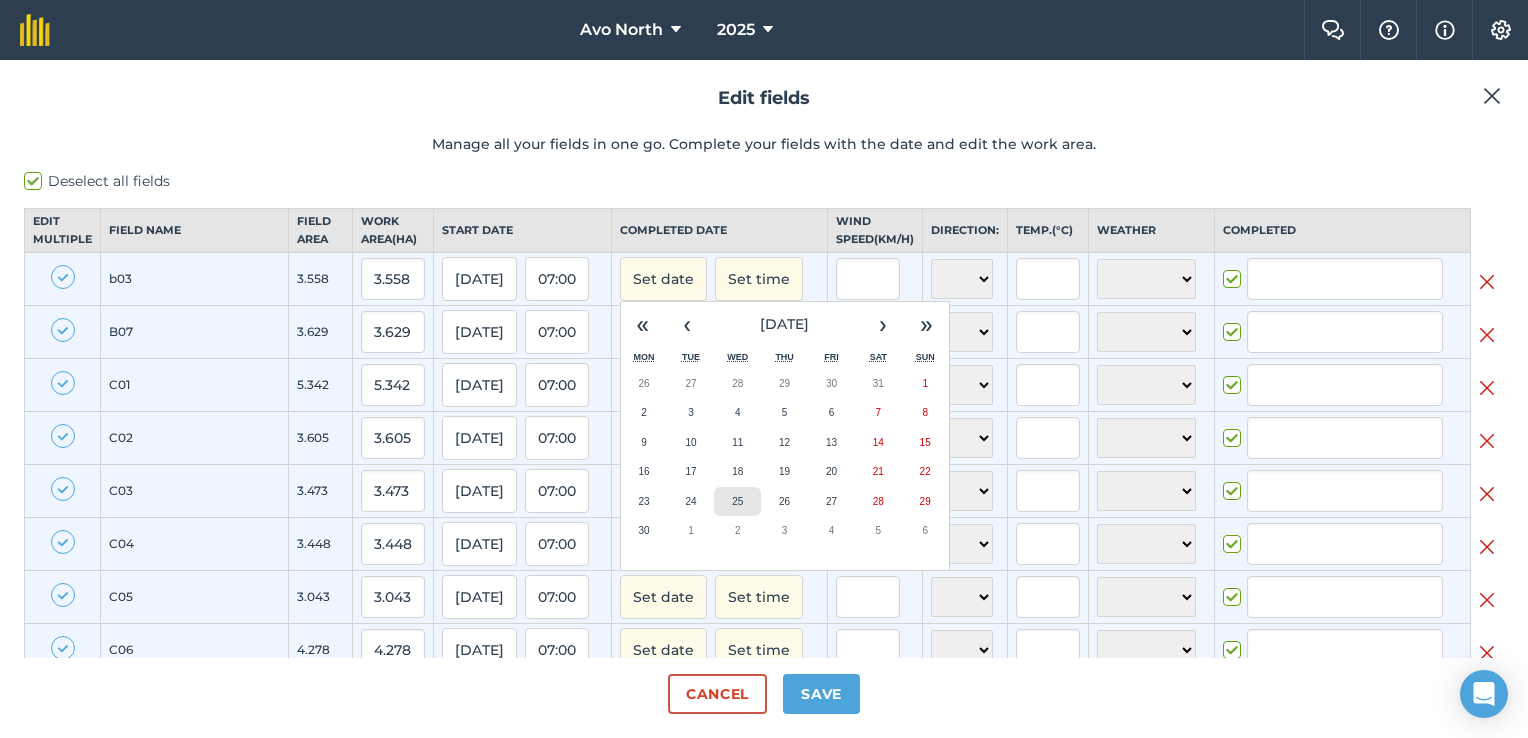 checkbox on "true" 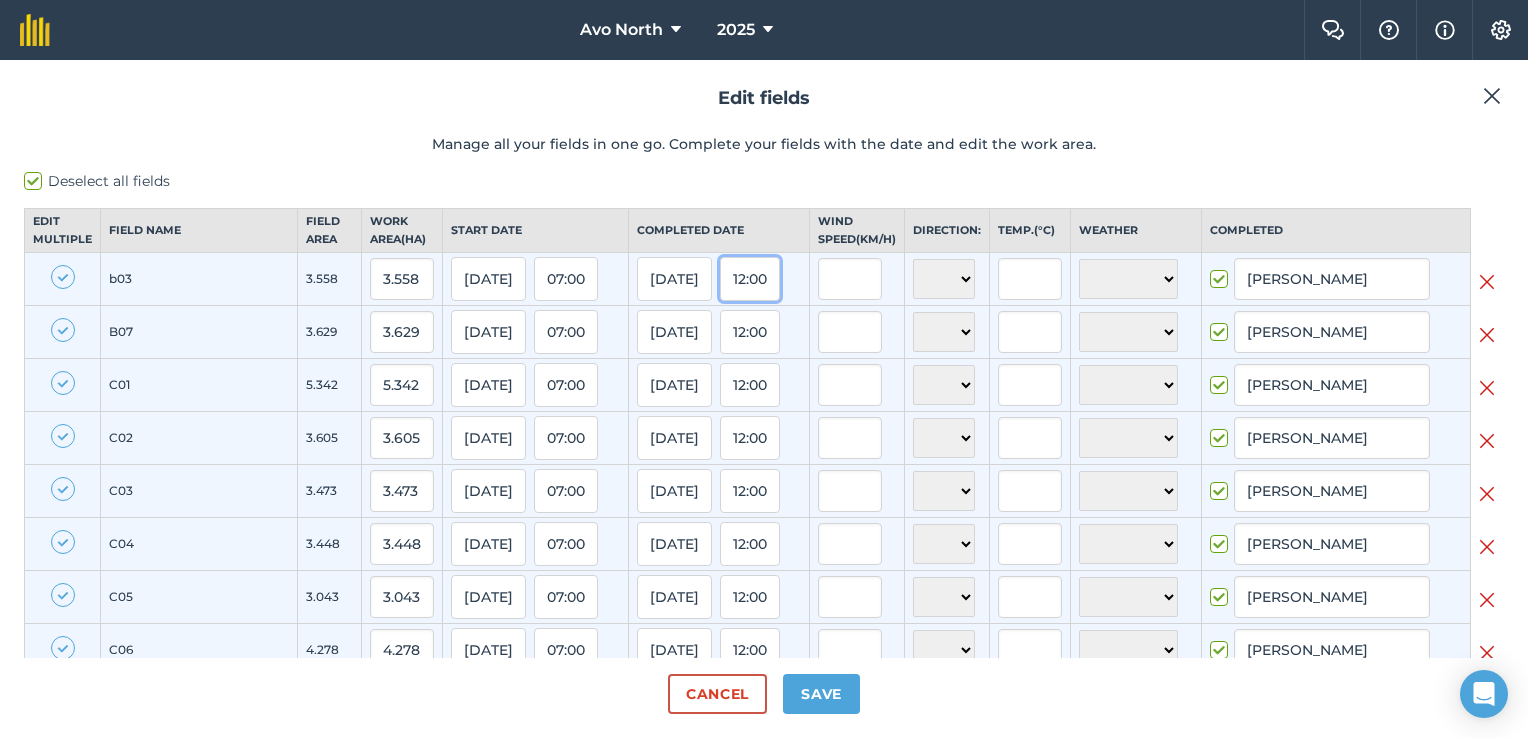 click on "12:00" at bounding box center (750, 279) 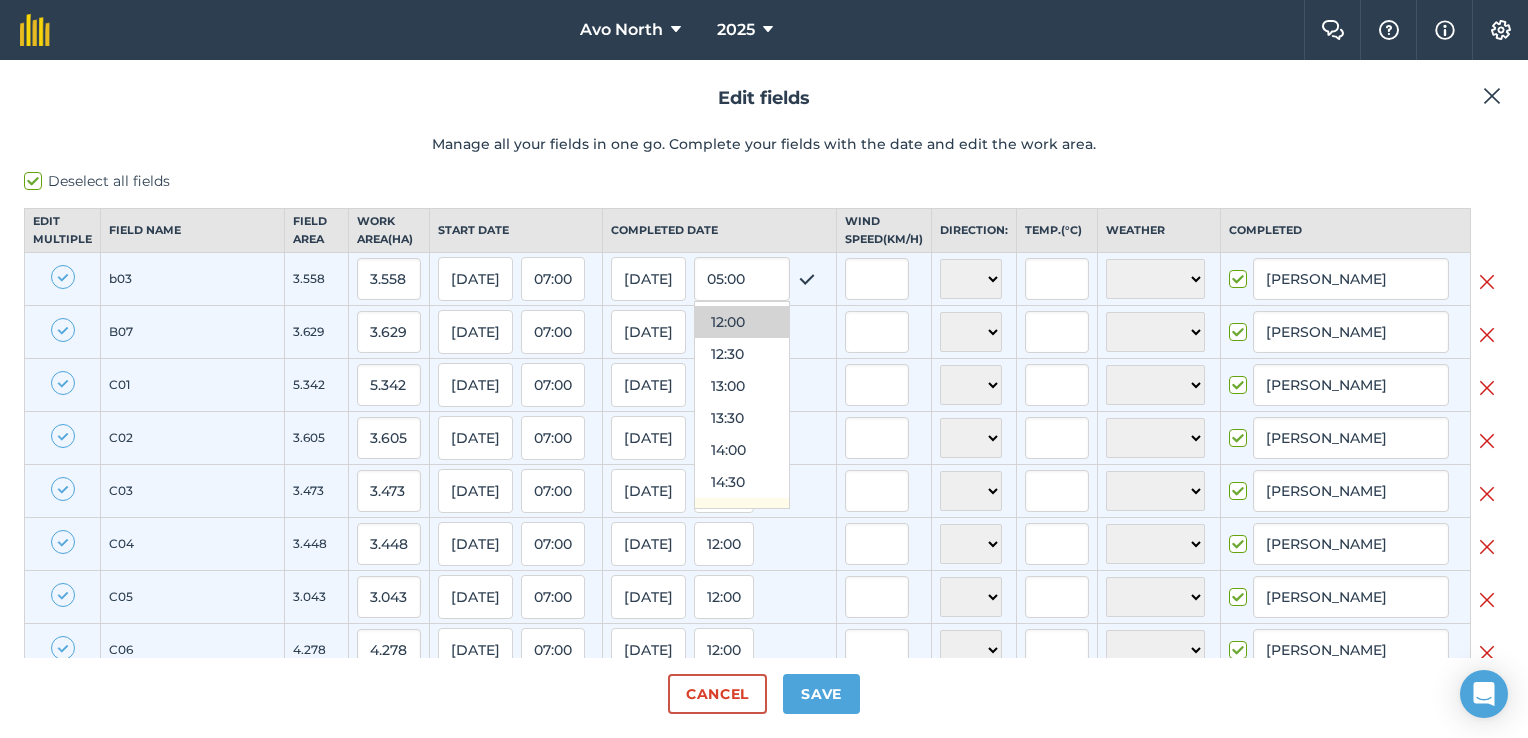scroll, scrollTop: 872, scrollLeft: 0, axis: vertical 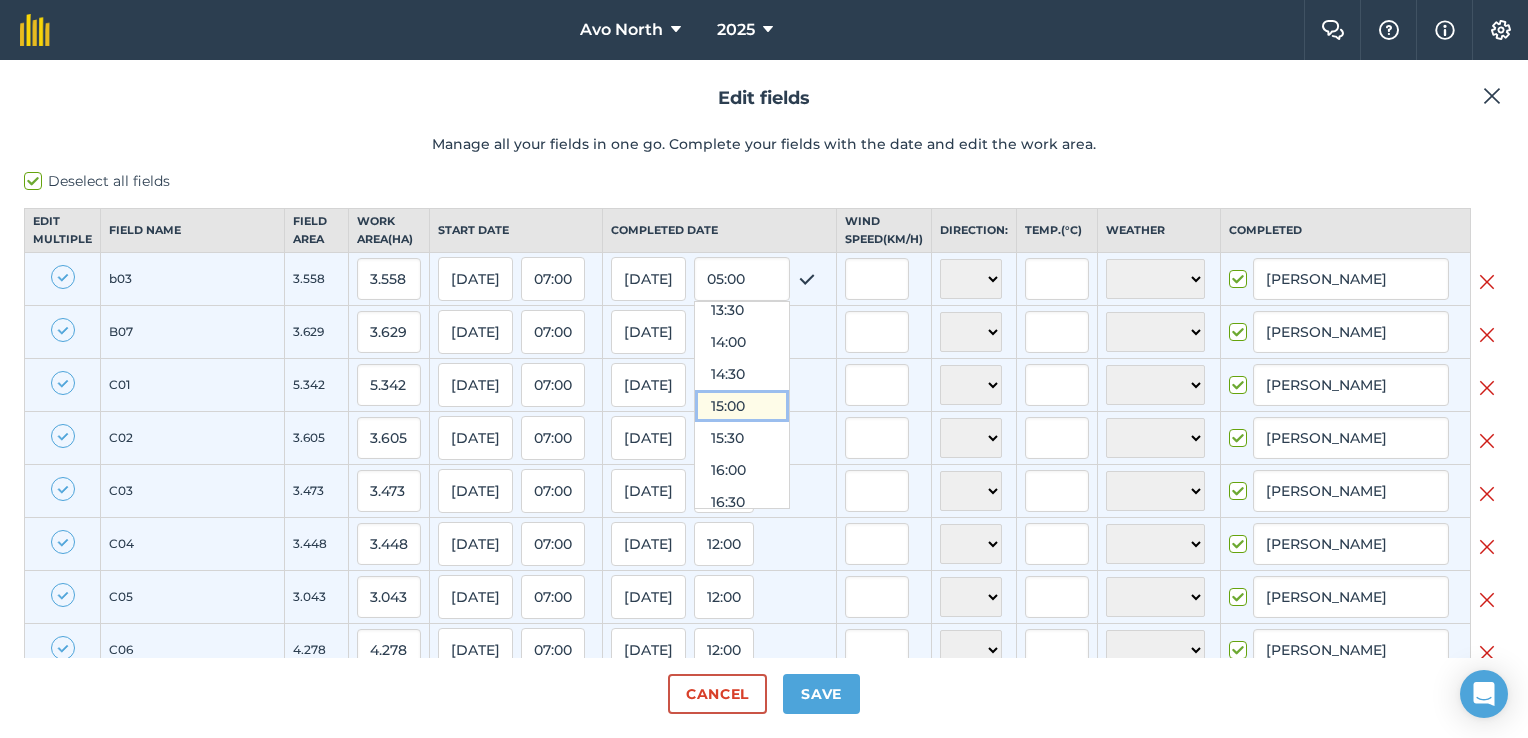 click on "15:00" at bounding box center (742, 406) 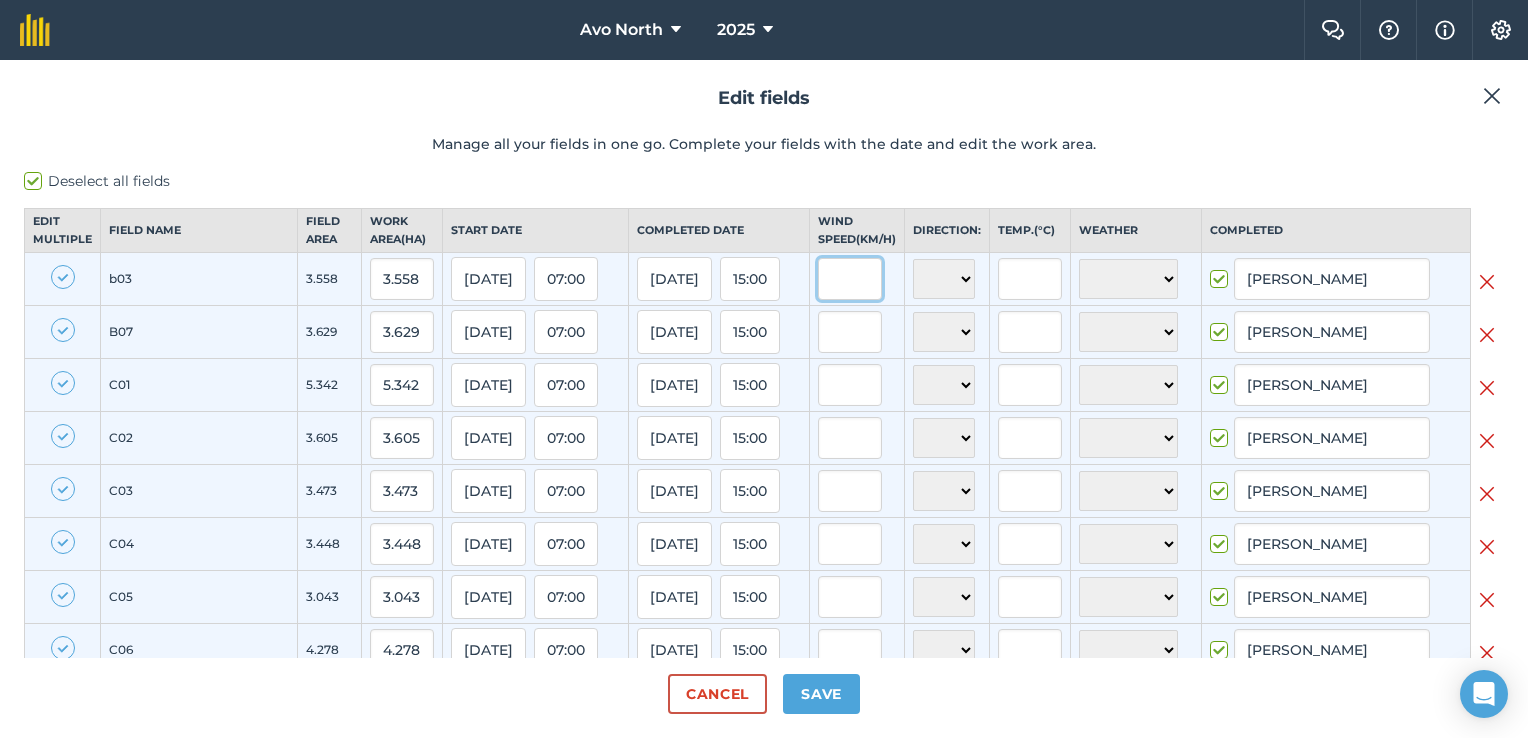 click at bounding box center (850, 279) 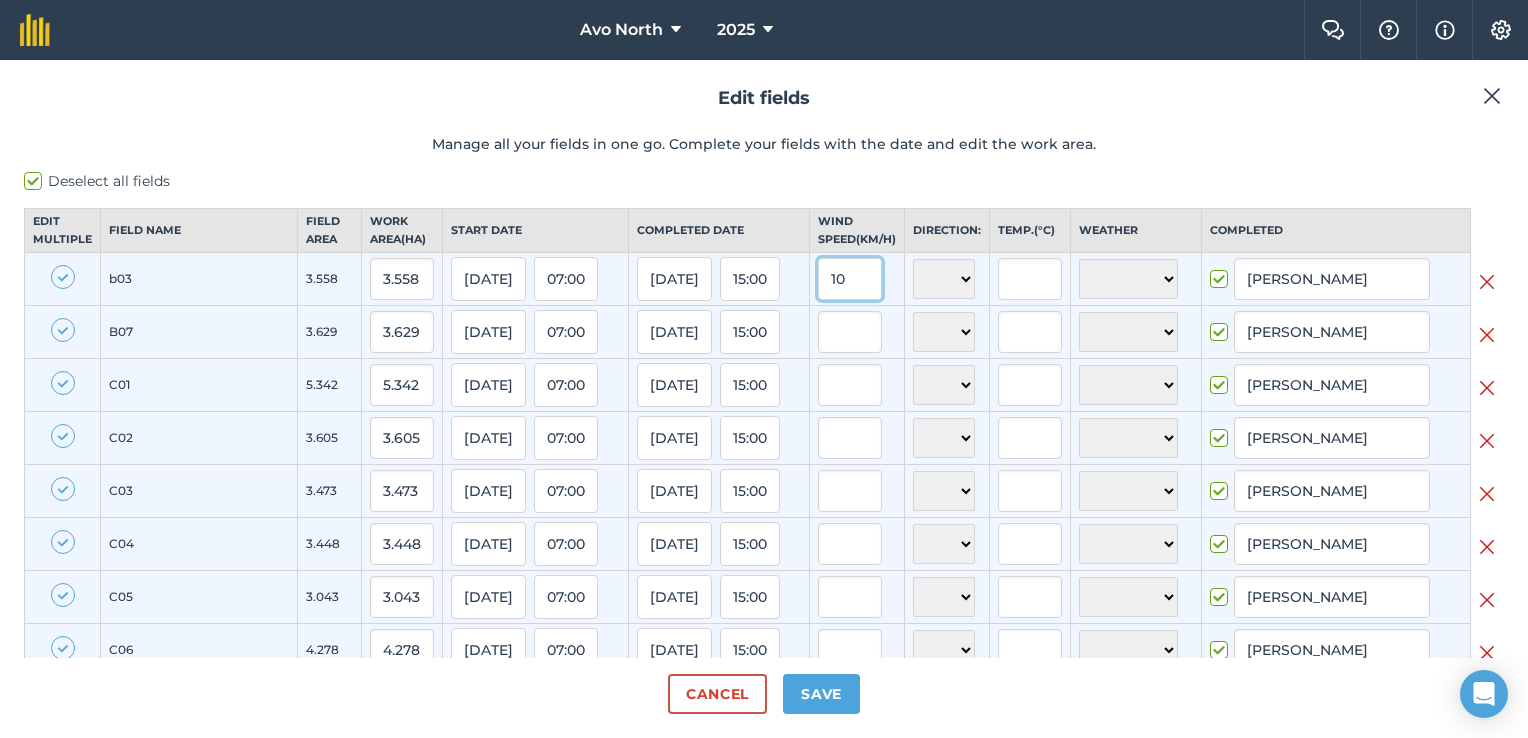 type on "10" 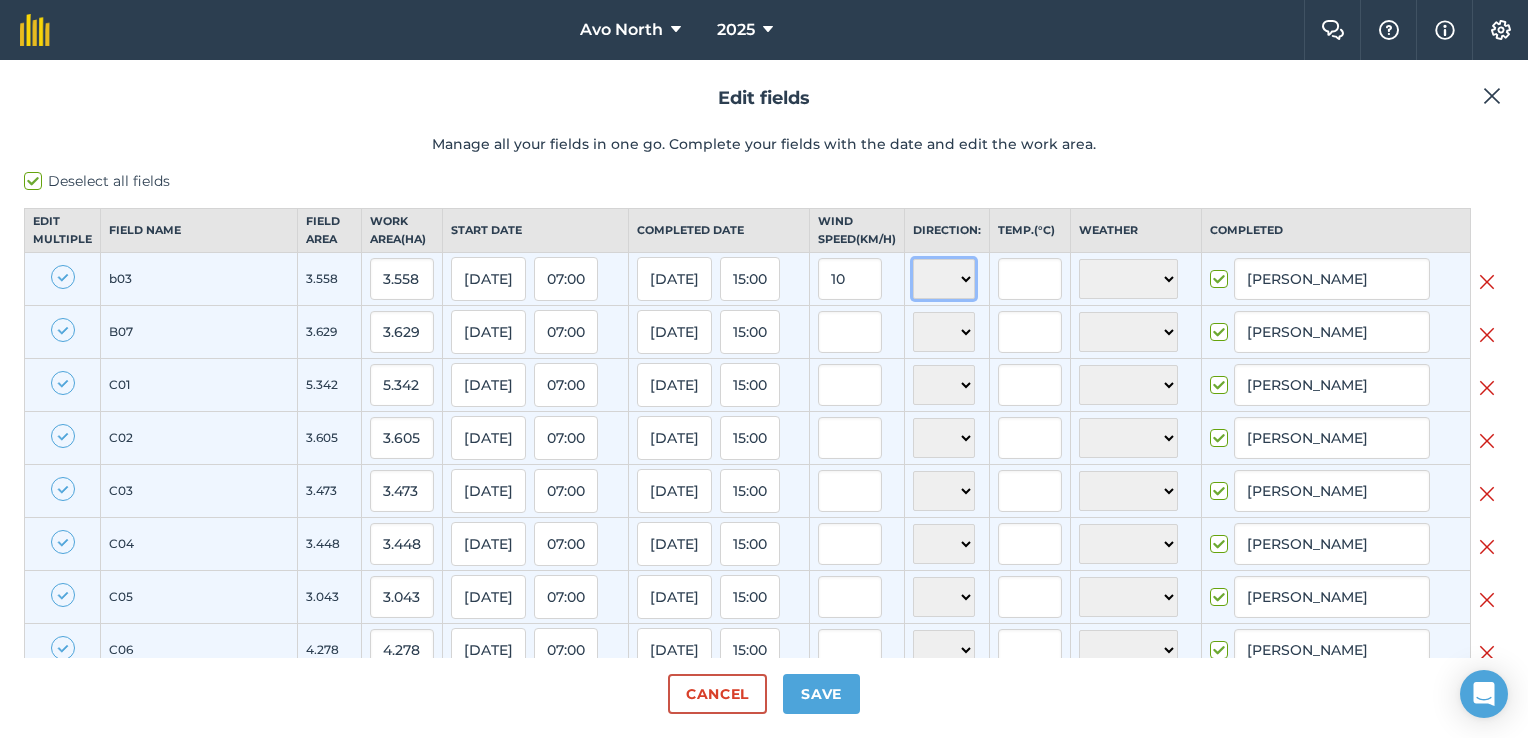 type on "10" 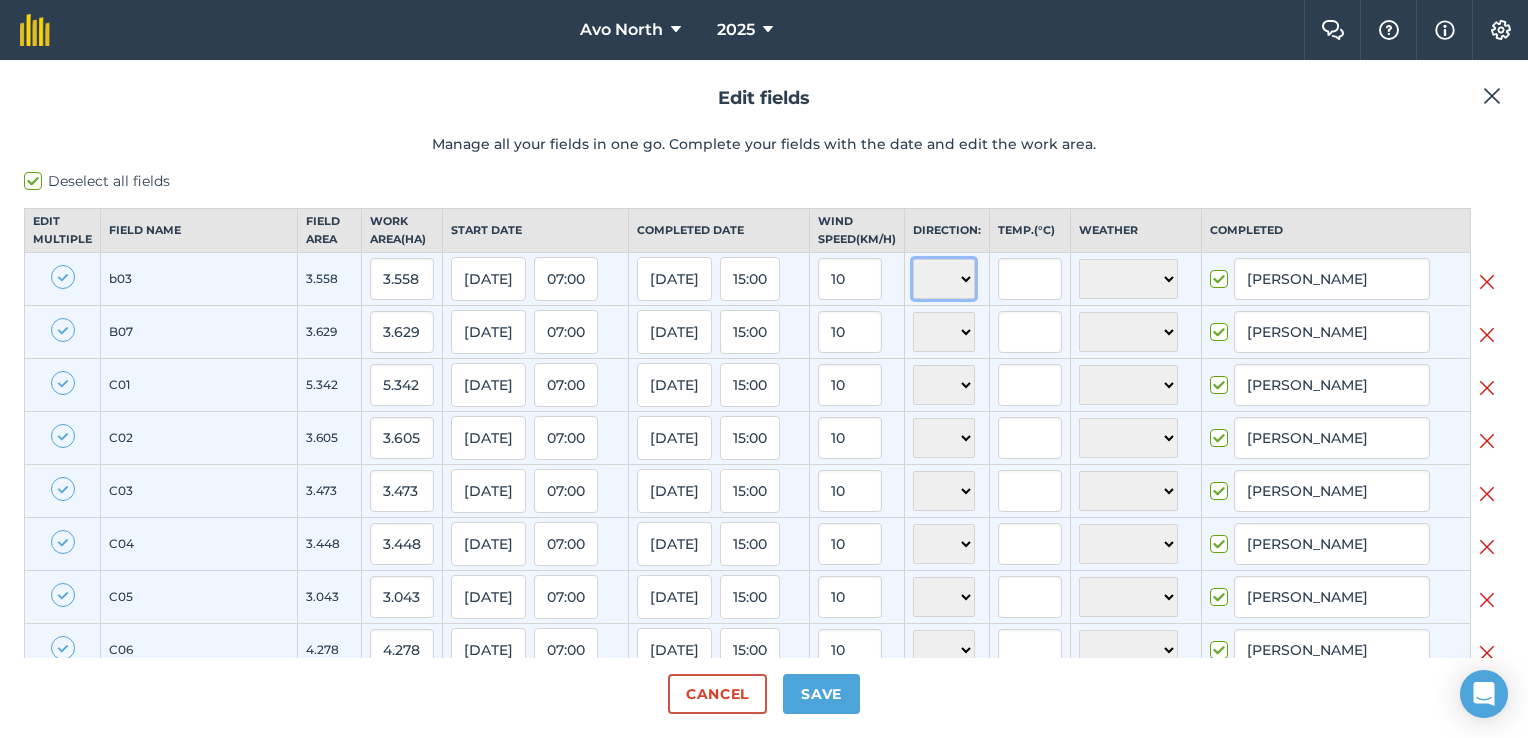 click on "N NE E SE S SW W NW" at bounding box center [944, 279] 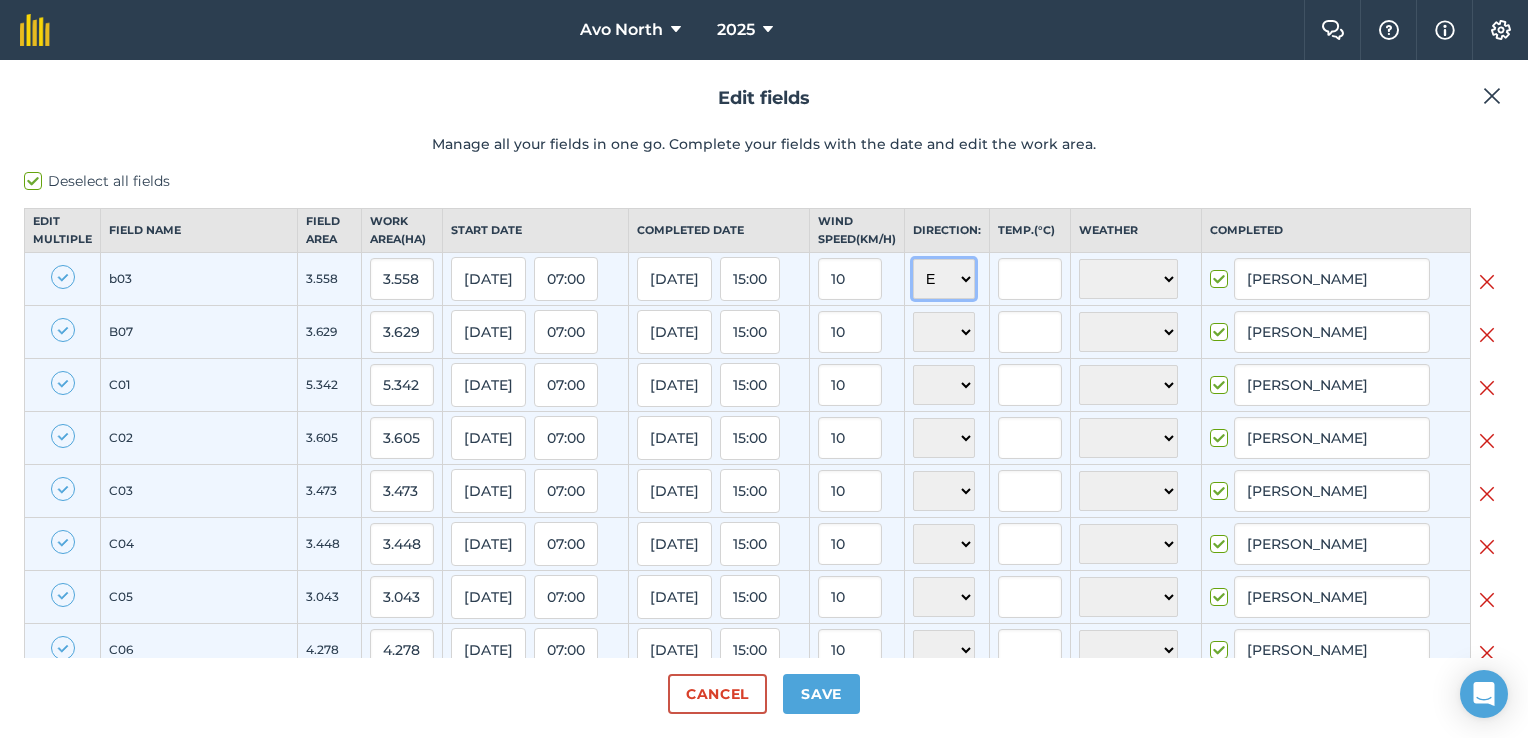 click on "N NE E SE S SW W NW" at bounding box center (944, 279) 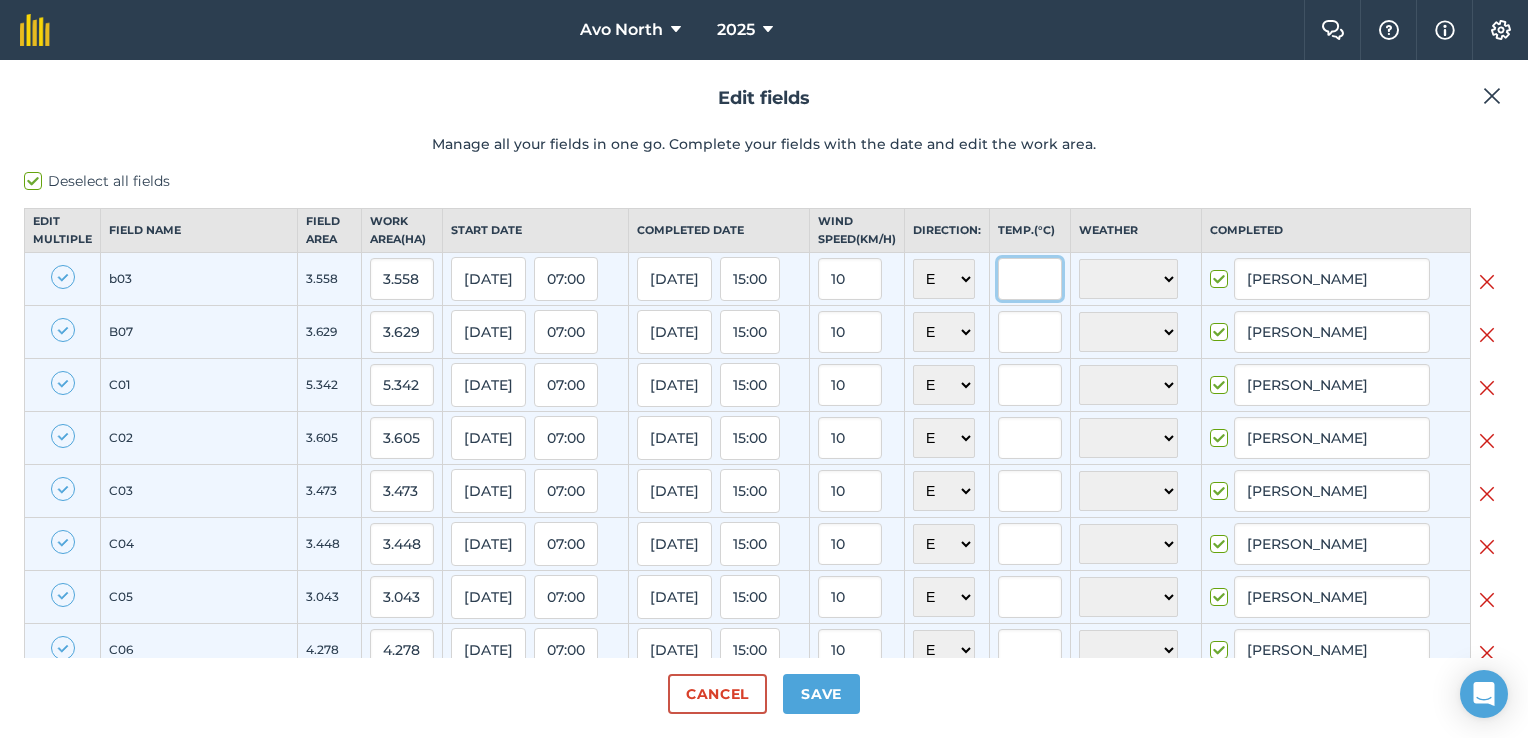 click at bounding box center (1030, 279) 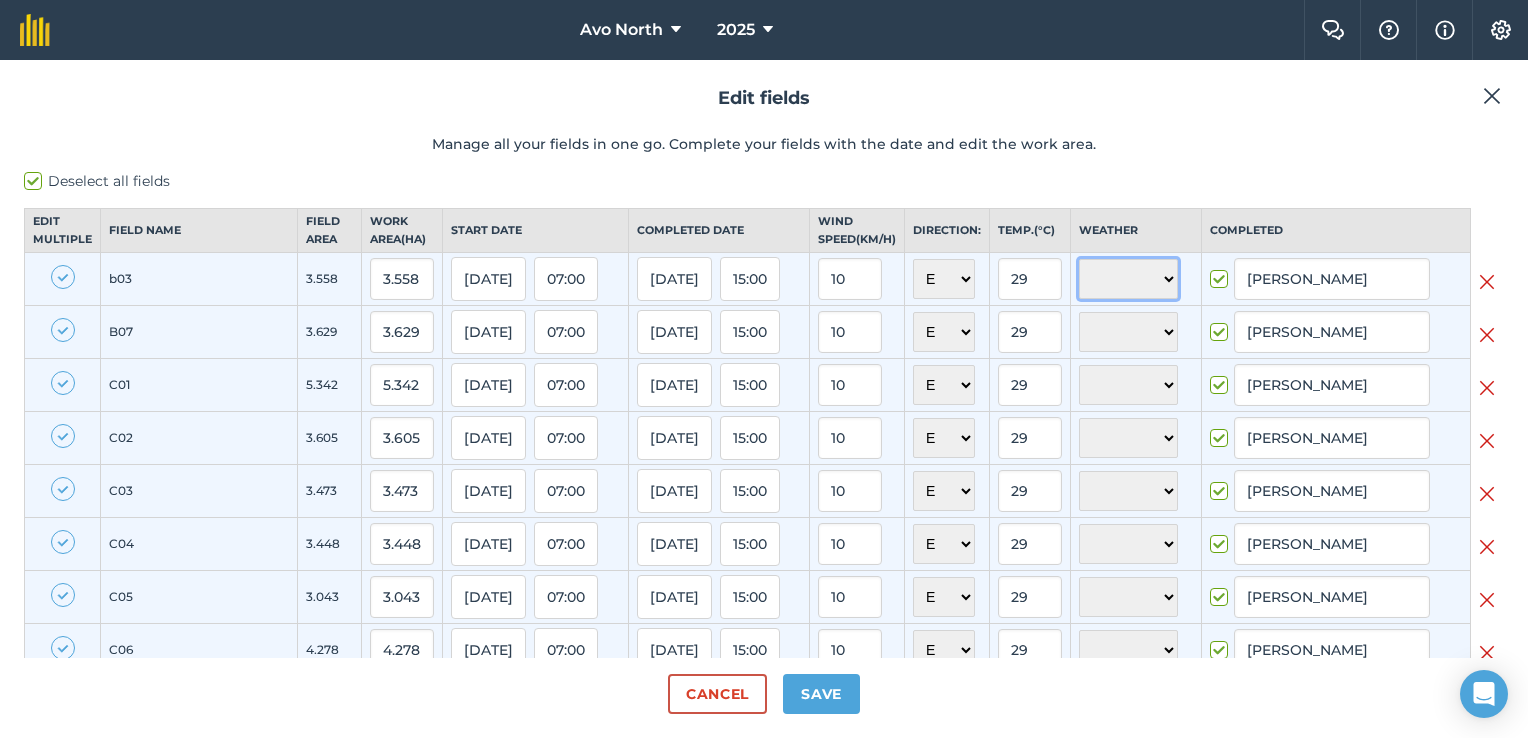 click on "☀️  Sunny 🌧  Rainy ⛅️  Cloudy 🌨  Snow ❄️  Icy" at bounding box center [1128, 279] 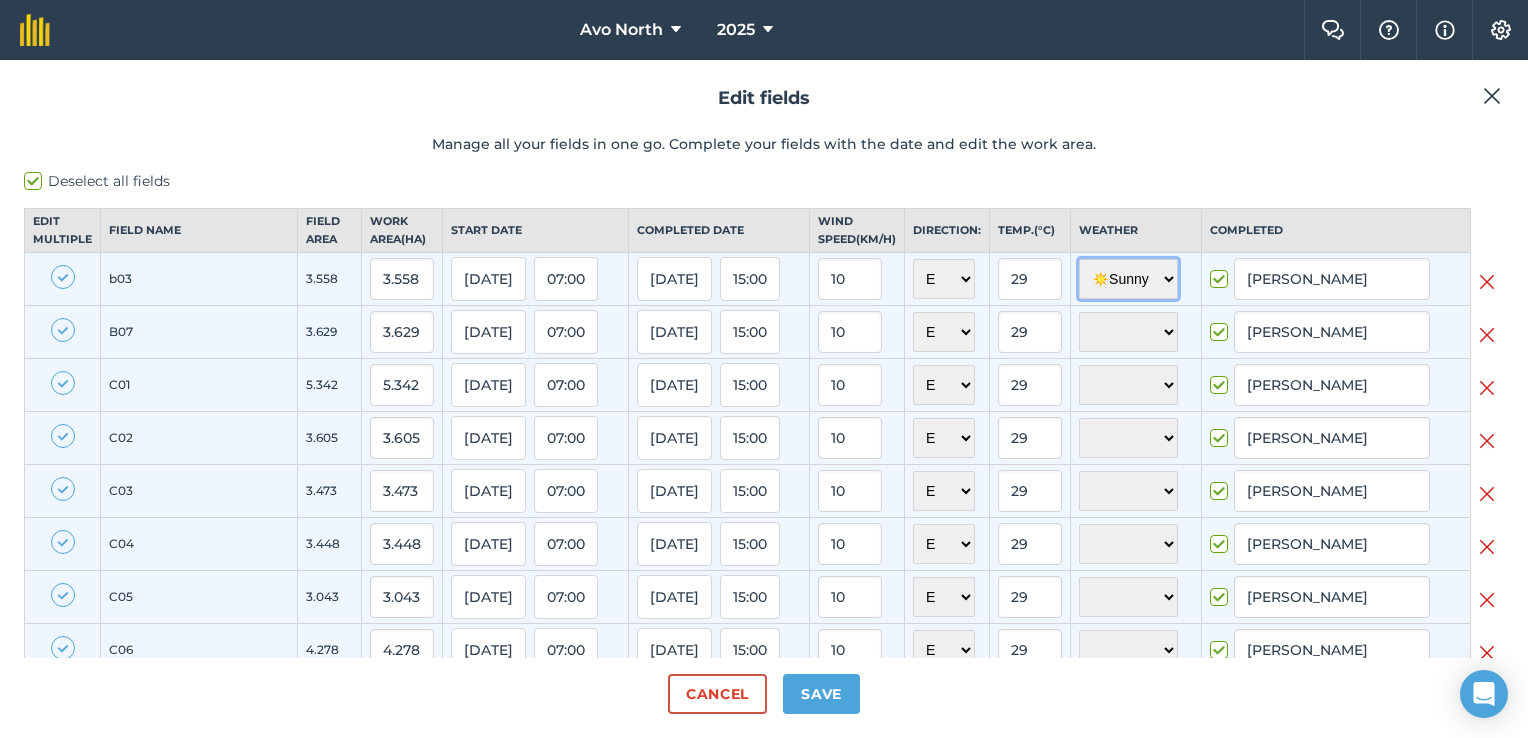 click on "☀️  Sunny 🌧  Rainy ⛅️  Cloudy 🌨  Snow ❄️  Icy" at bounding box center [1128, 279] 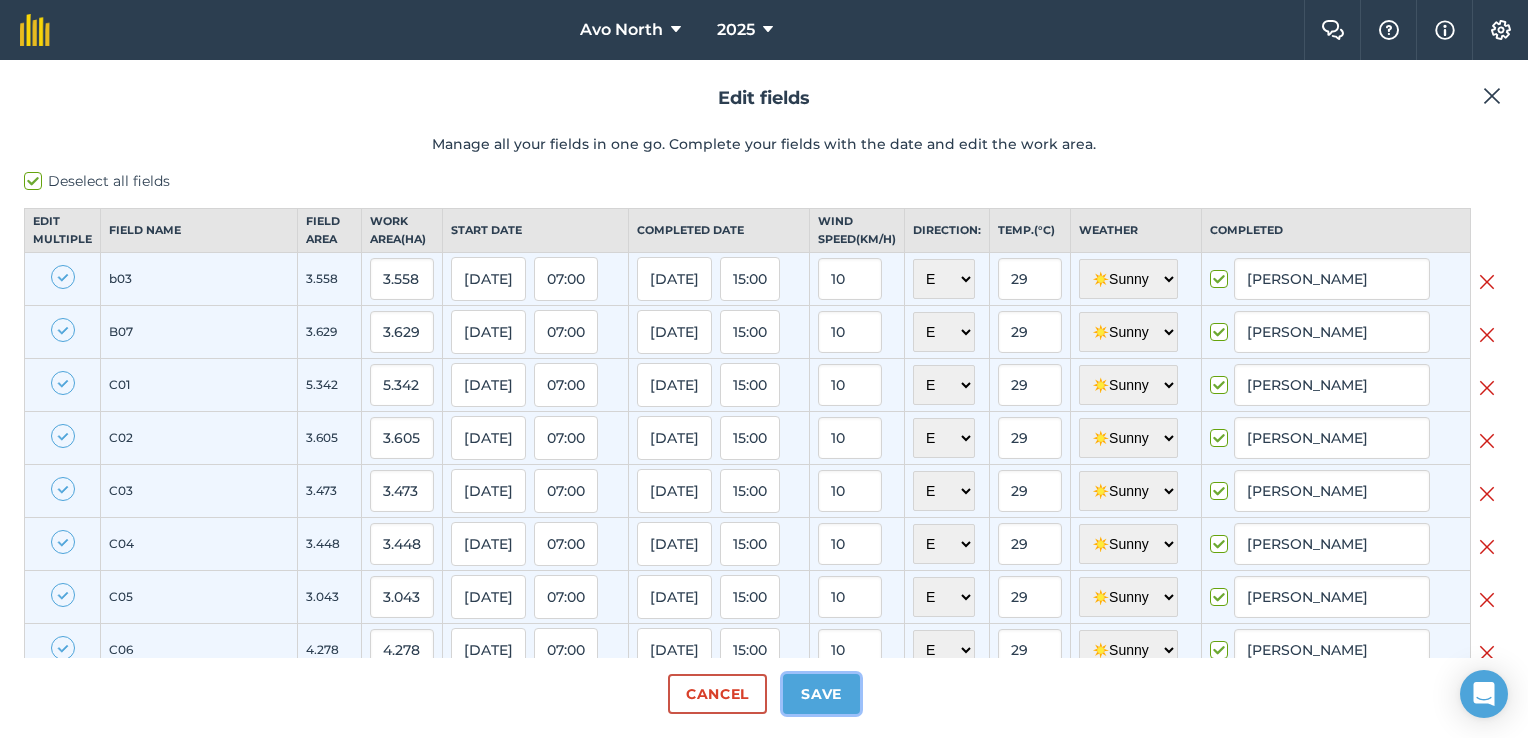 click on "Save" at bounding box center [821, 694] 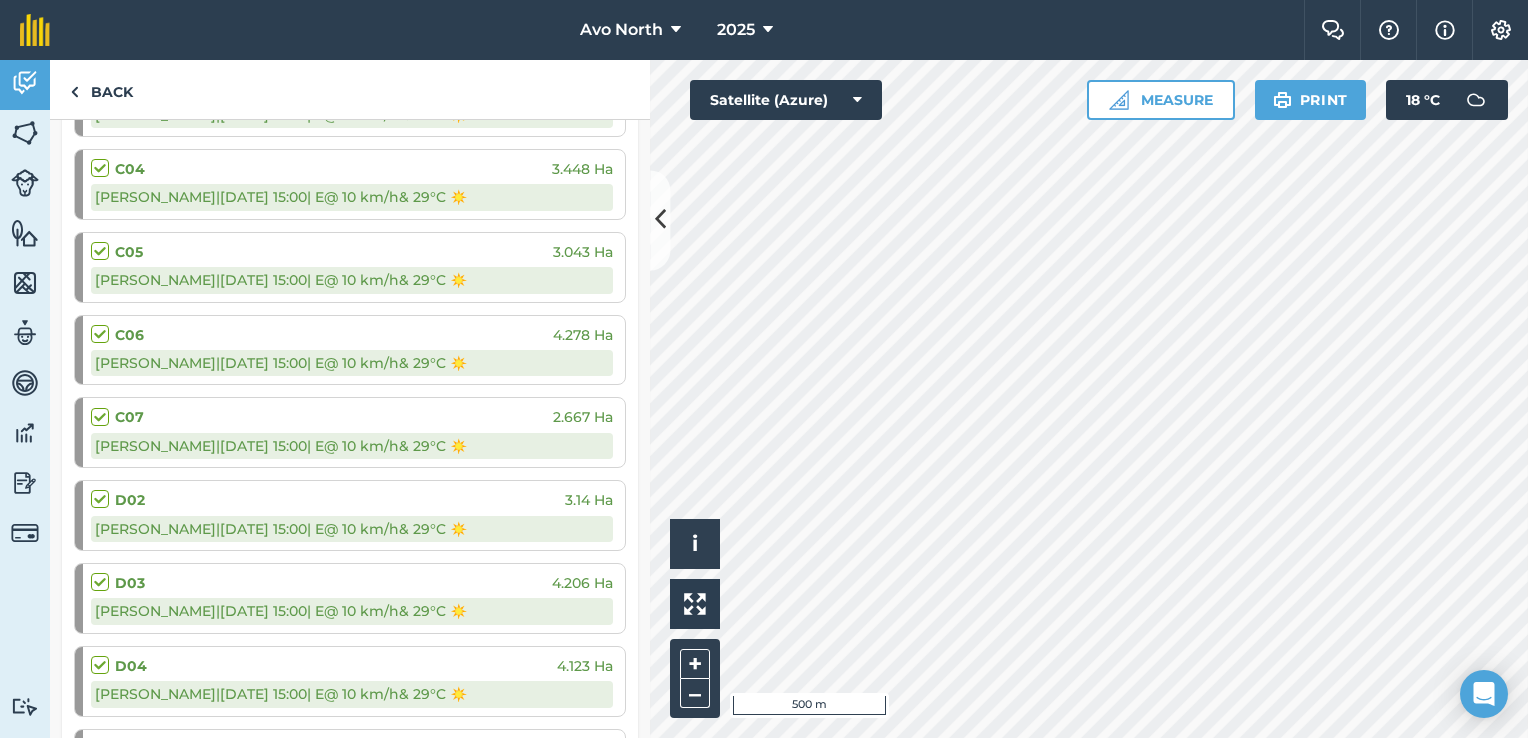 scroll, scrollTop: 600, scrollLeft: 0, axis: vertical 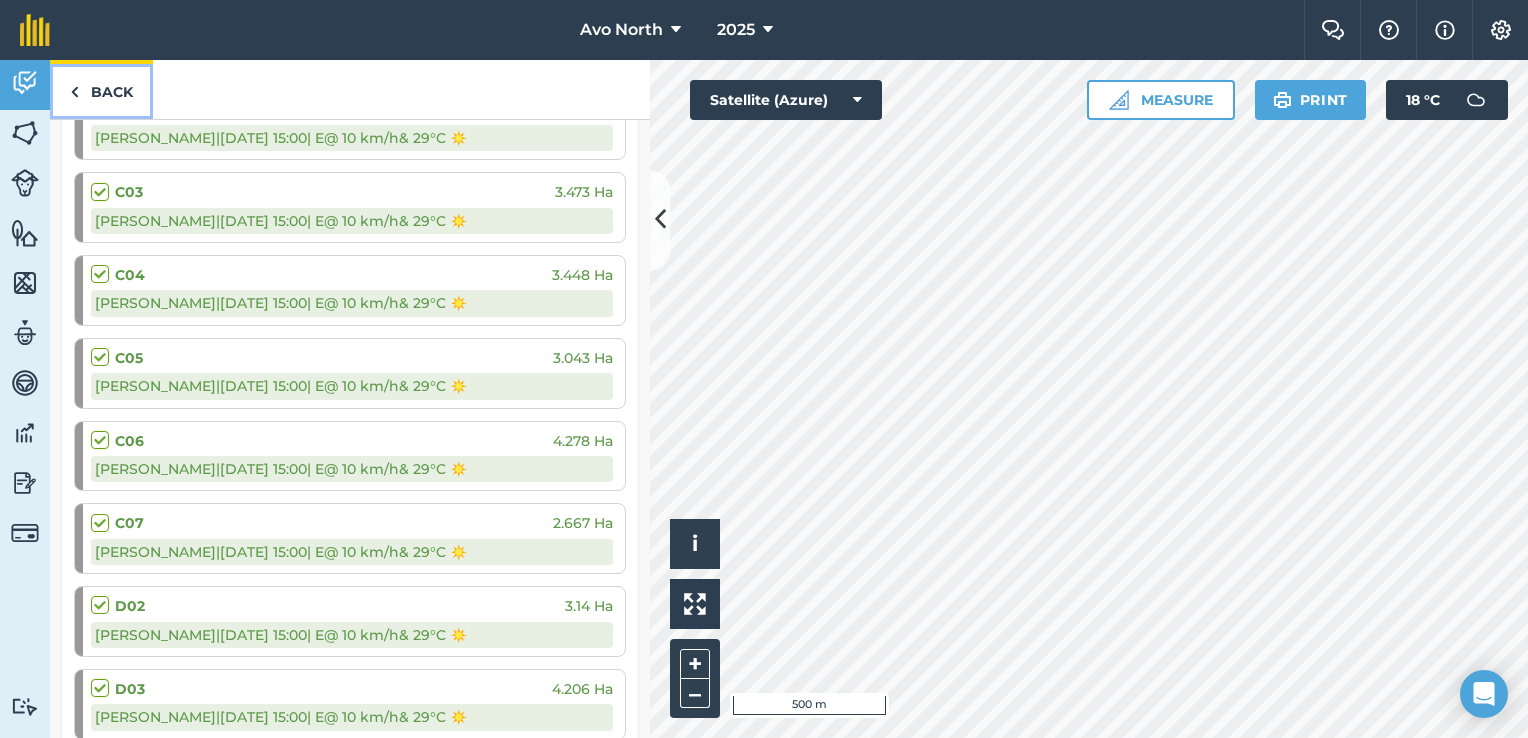 click on "Back" at bounding box center [101, 89] 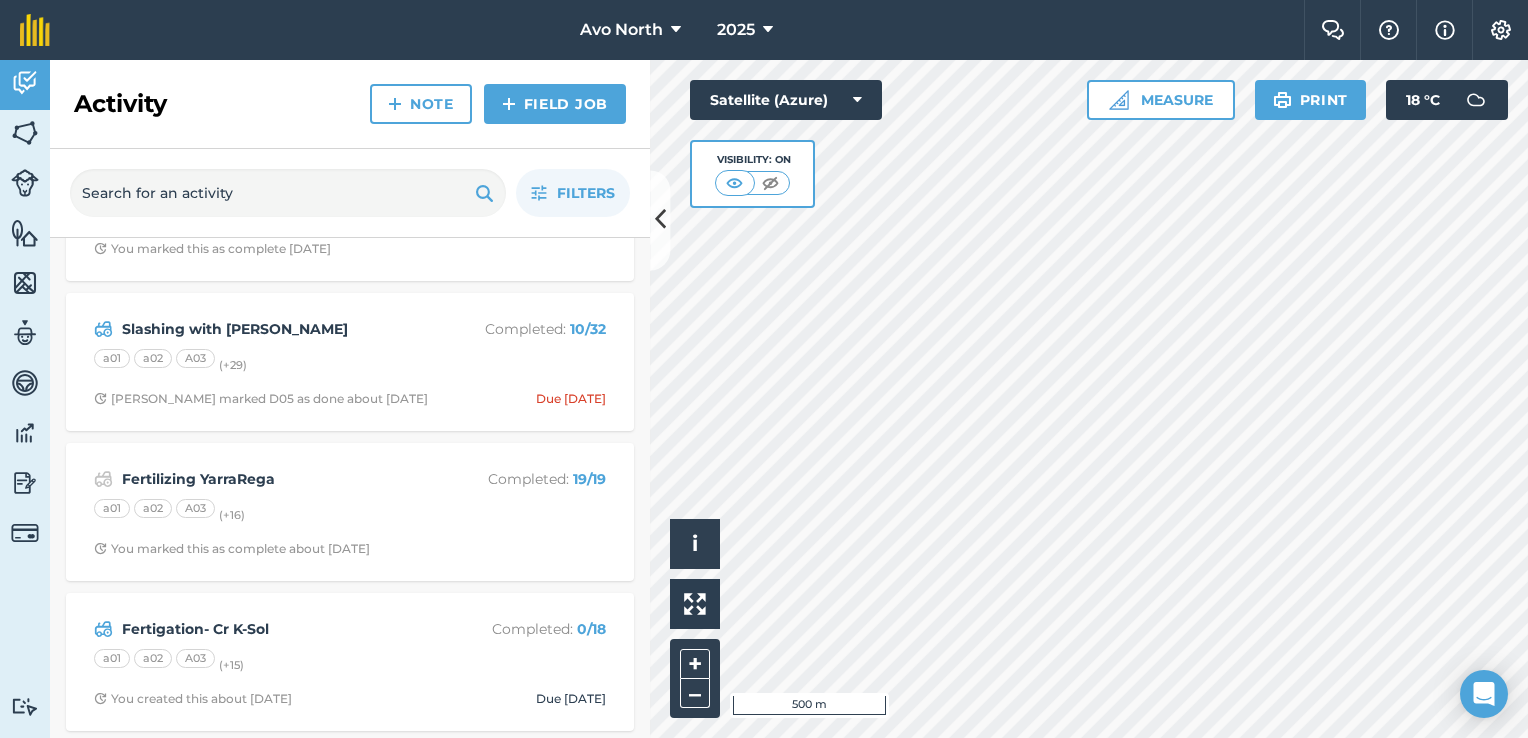 scroll, scrollTop: 1400, scrollLeft: 0, axis: vertical 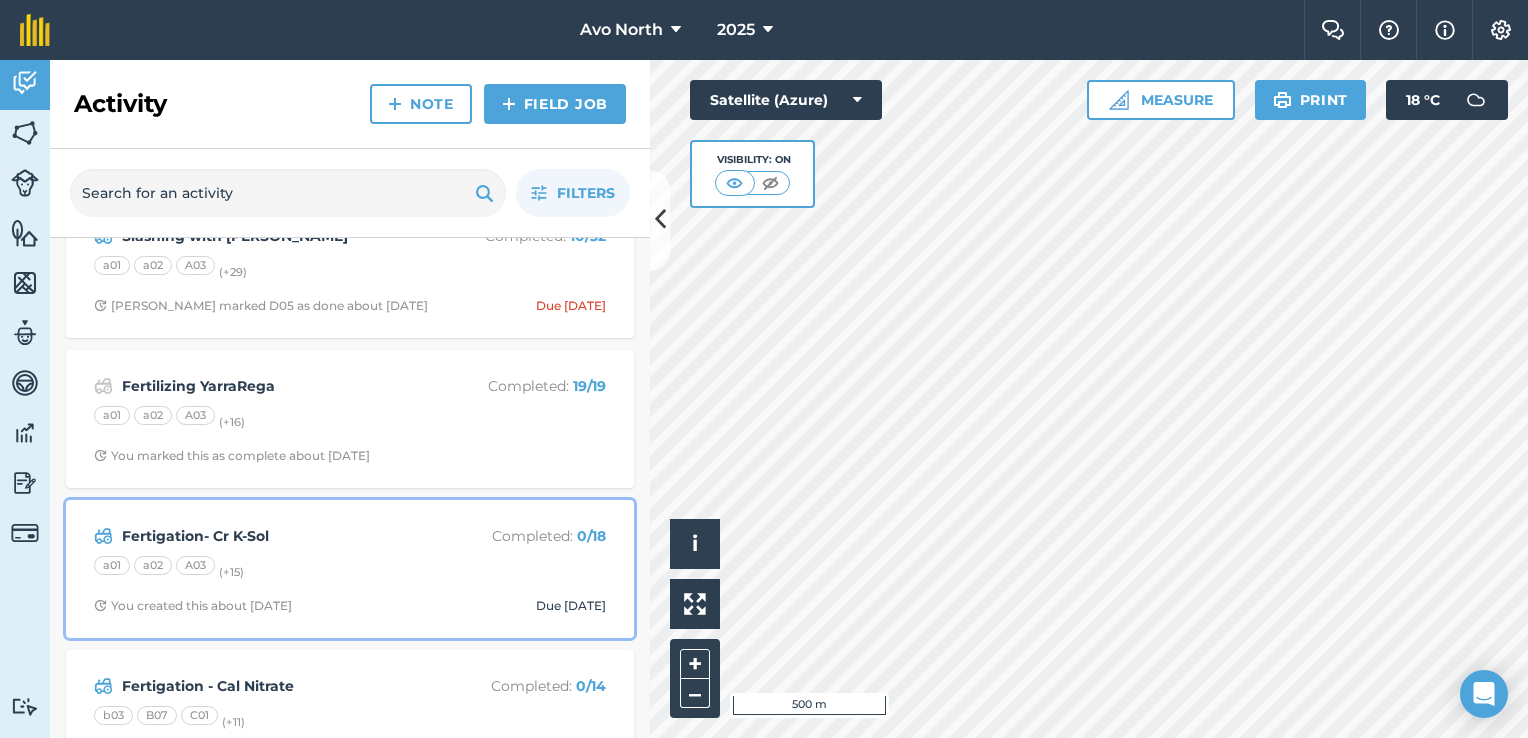 click on "Fertigation- Cr K-Sol" at bounding box center (280, 536) 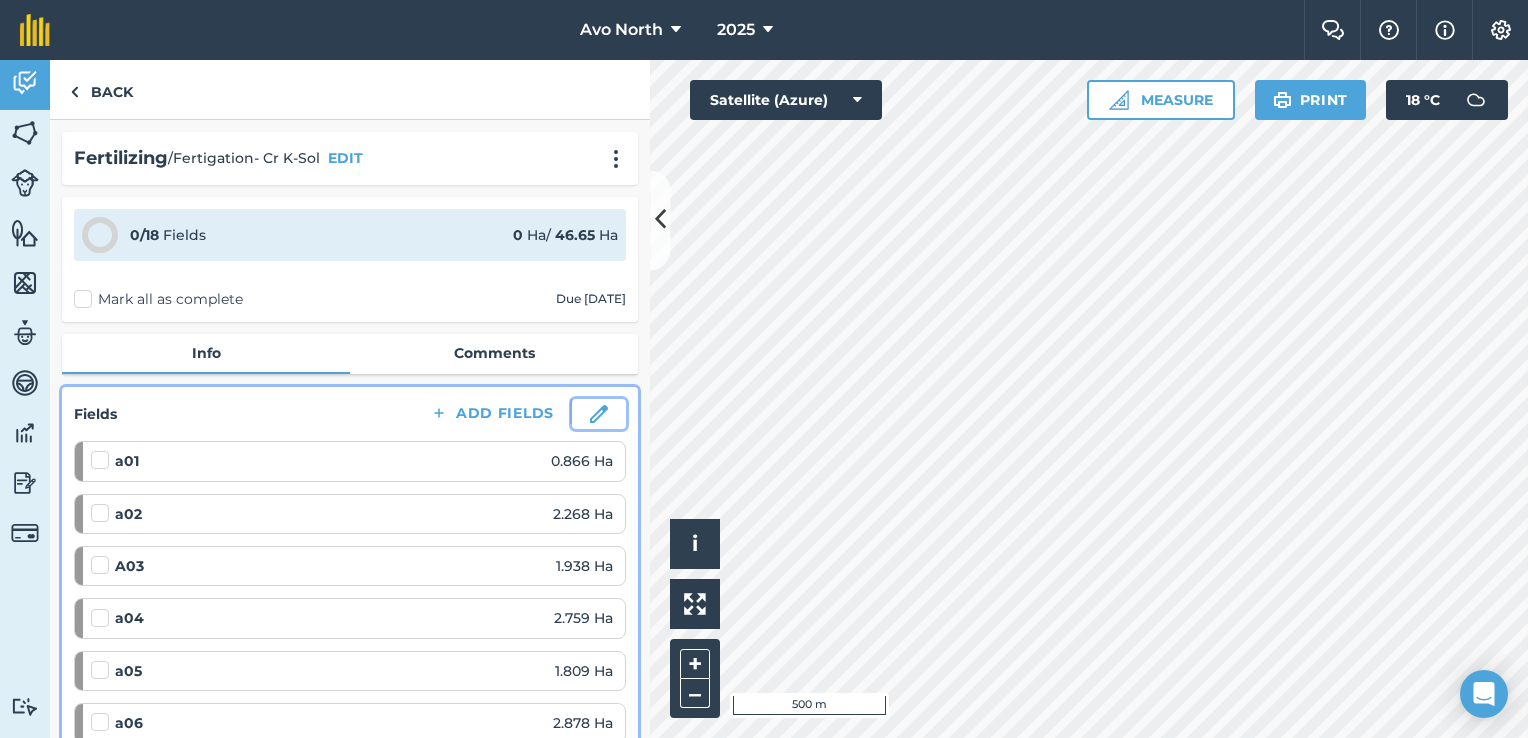 click at bounding box center (599, 414) 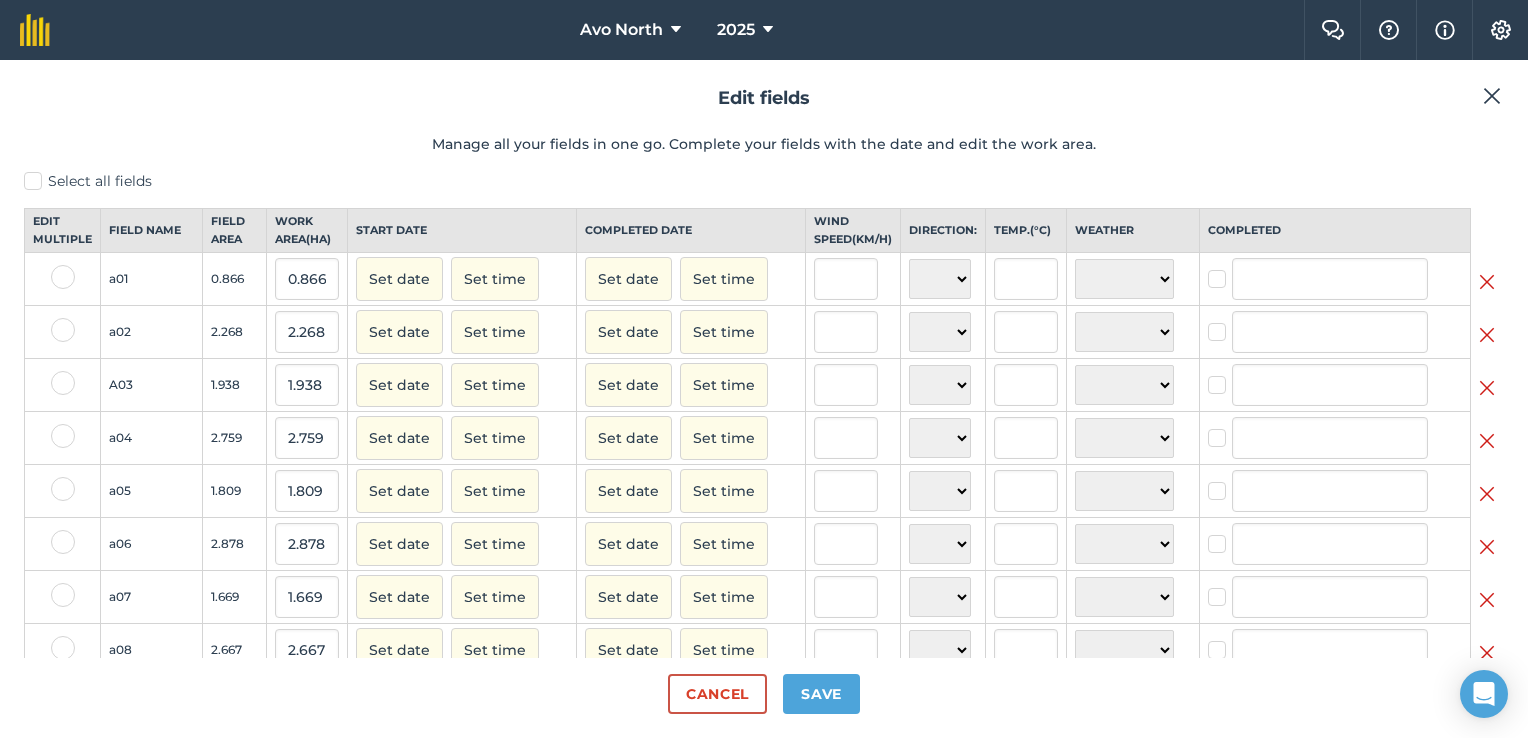 click on "Select all fields" at bounding box center (764, 181) 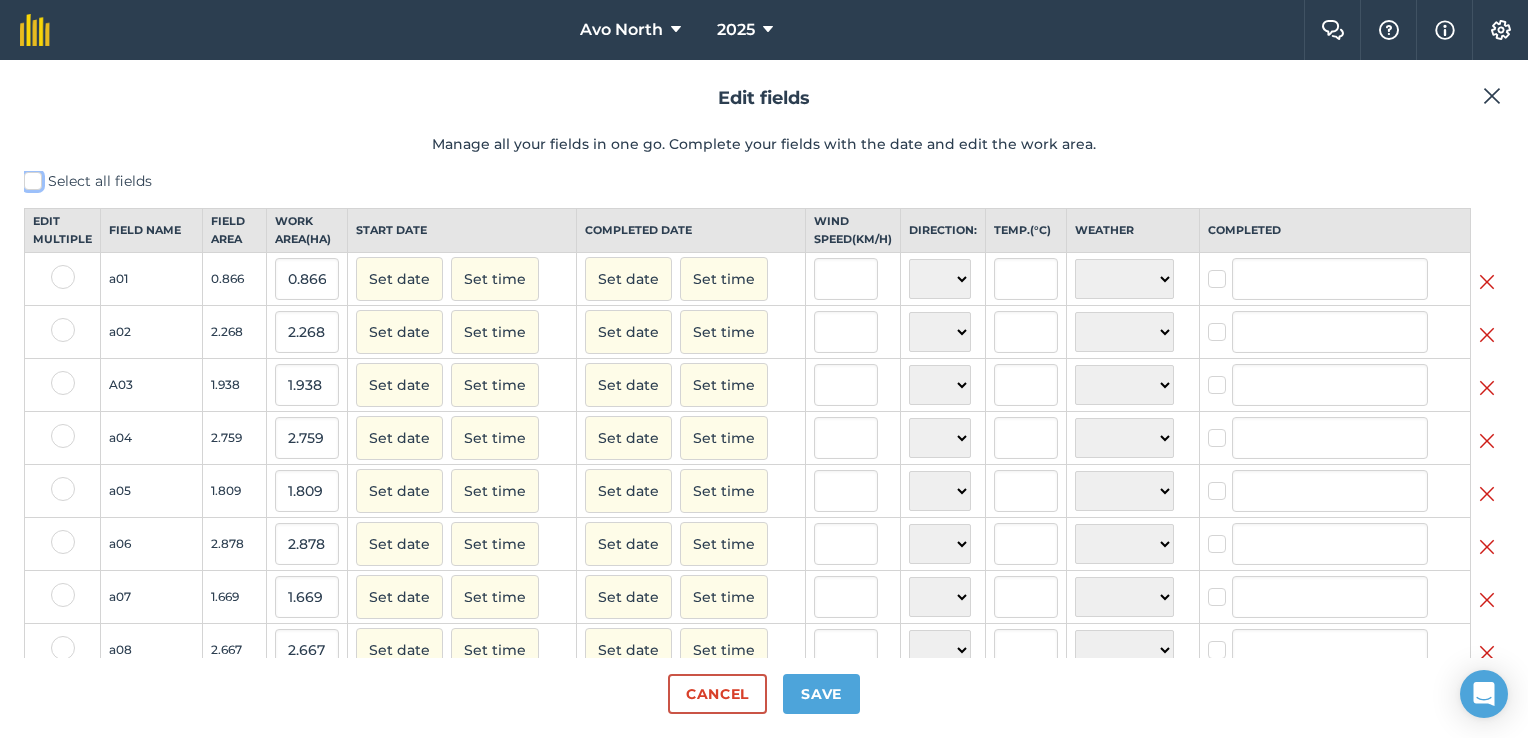 click on "Select all fields" at bounding box center (30, 177) 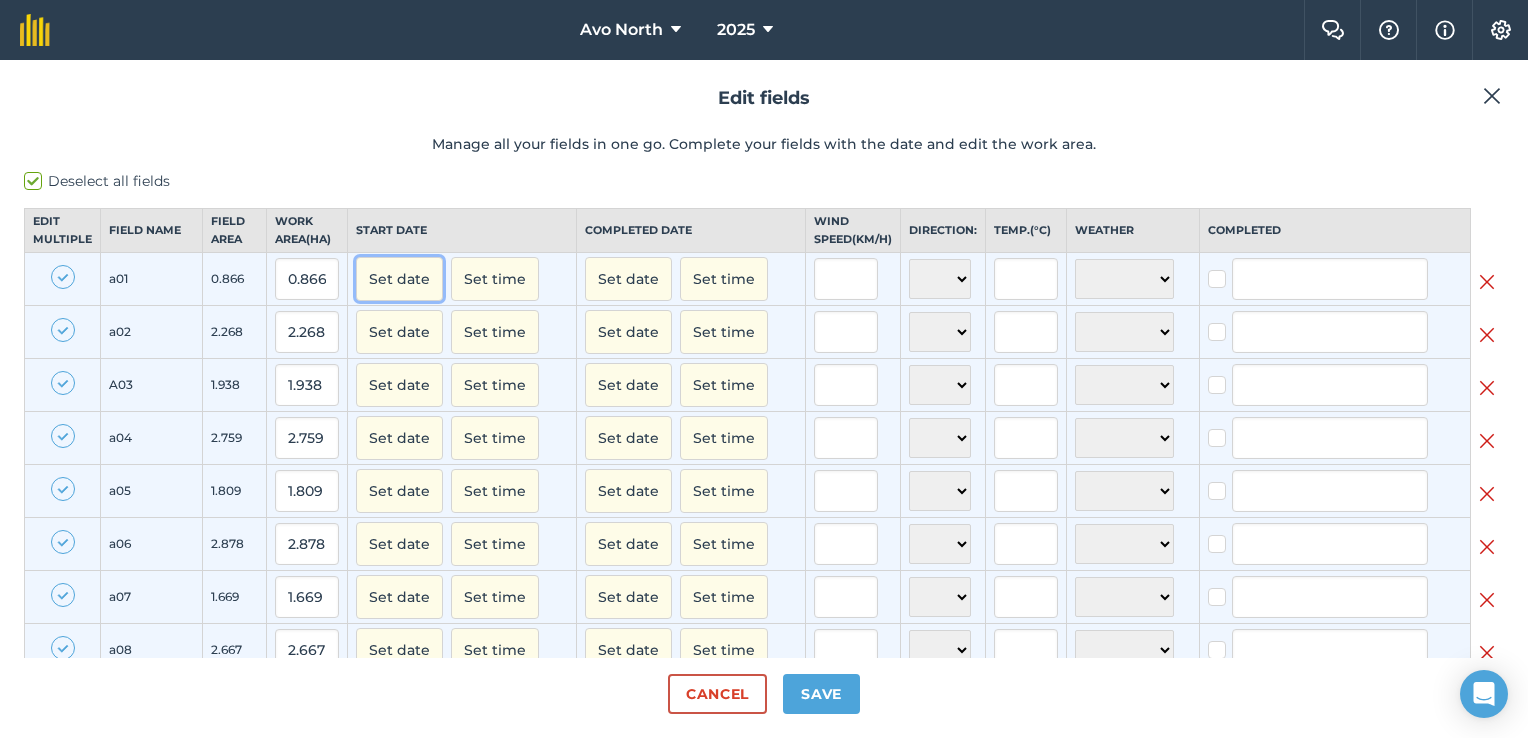 click on "Set date" at bounding box center [399, 279] 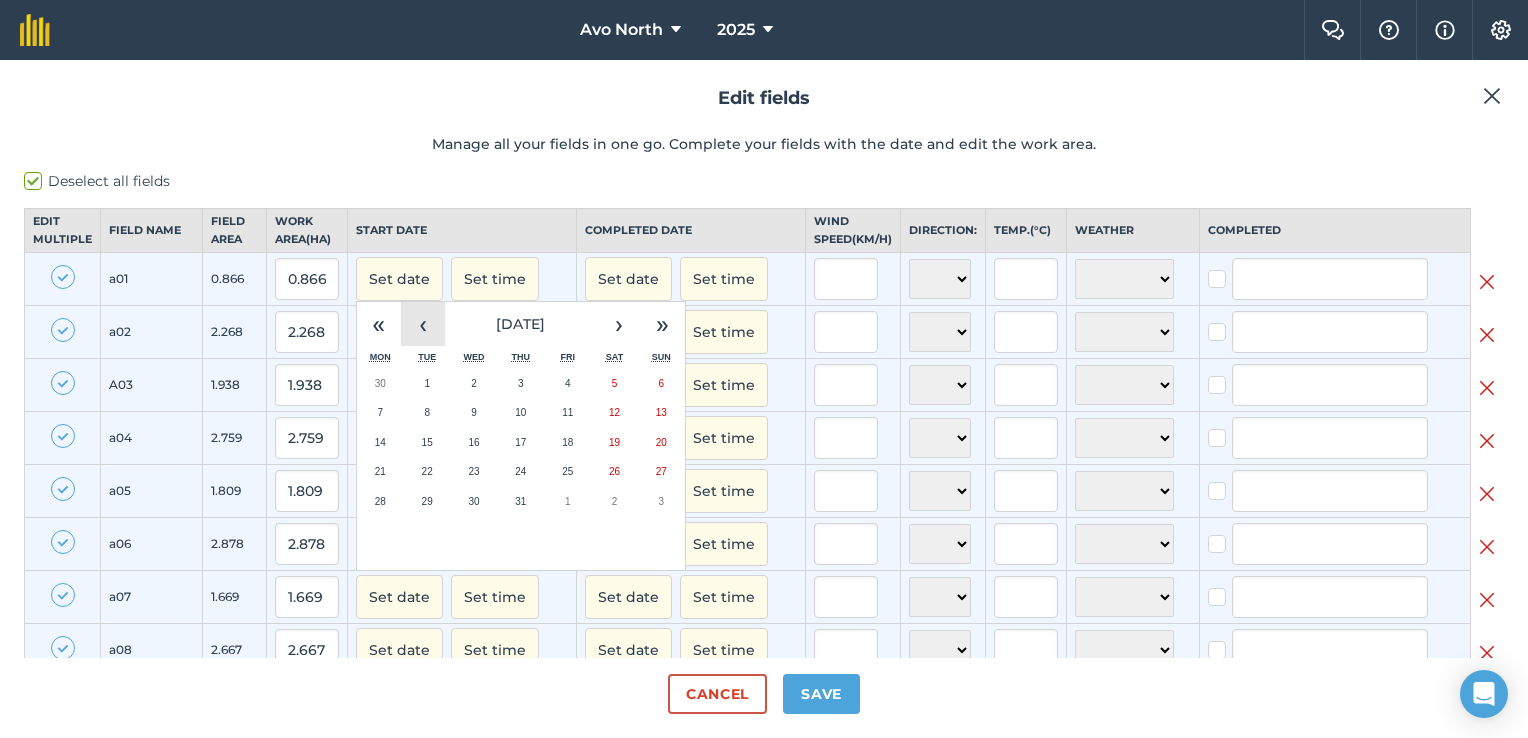 click on "‹" at bounding box center (423, 324) 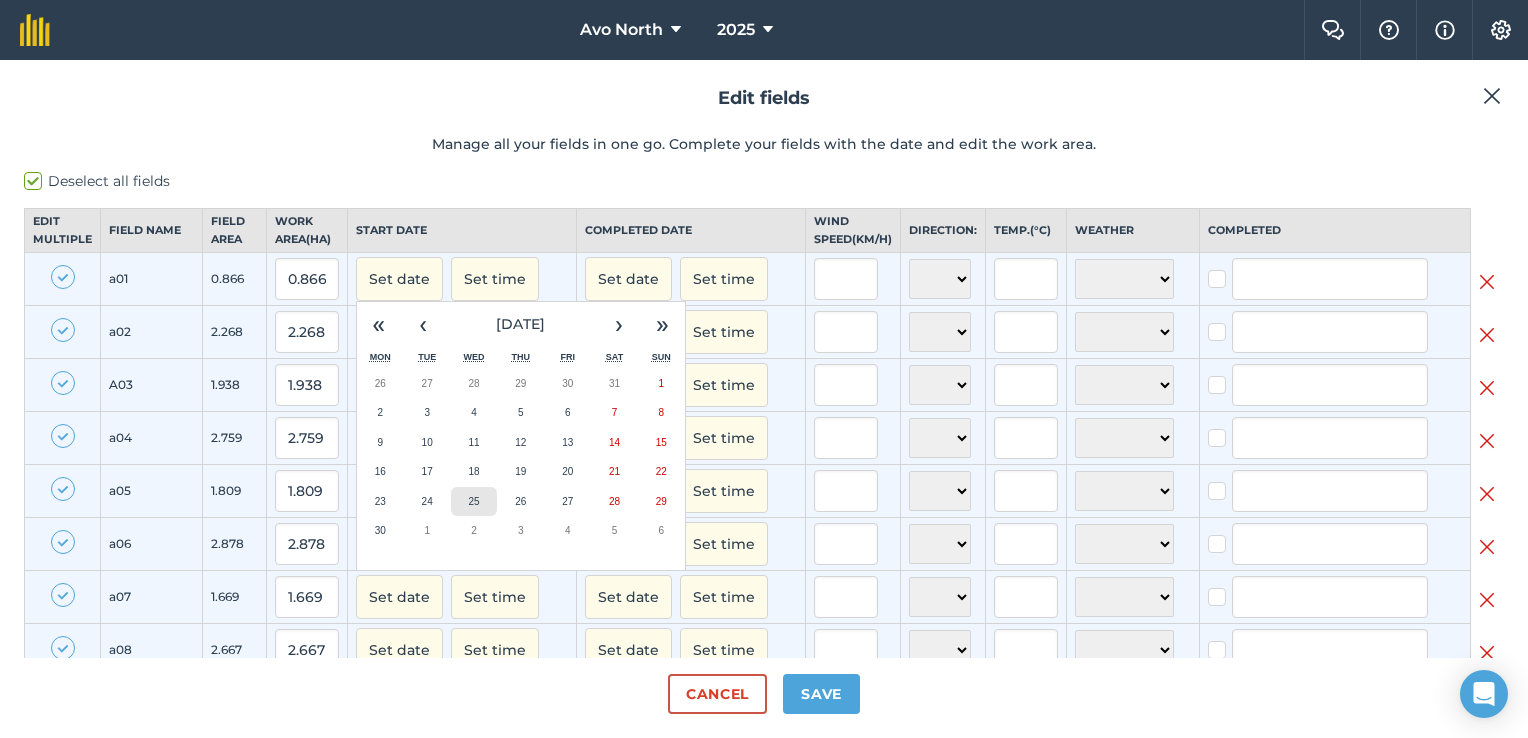 click on "25" at bounding box center (474, 502) 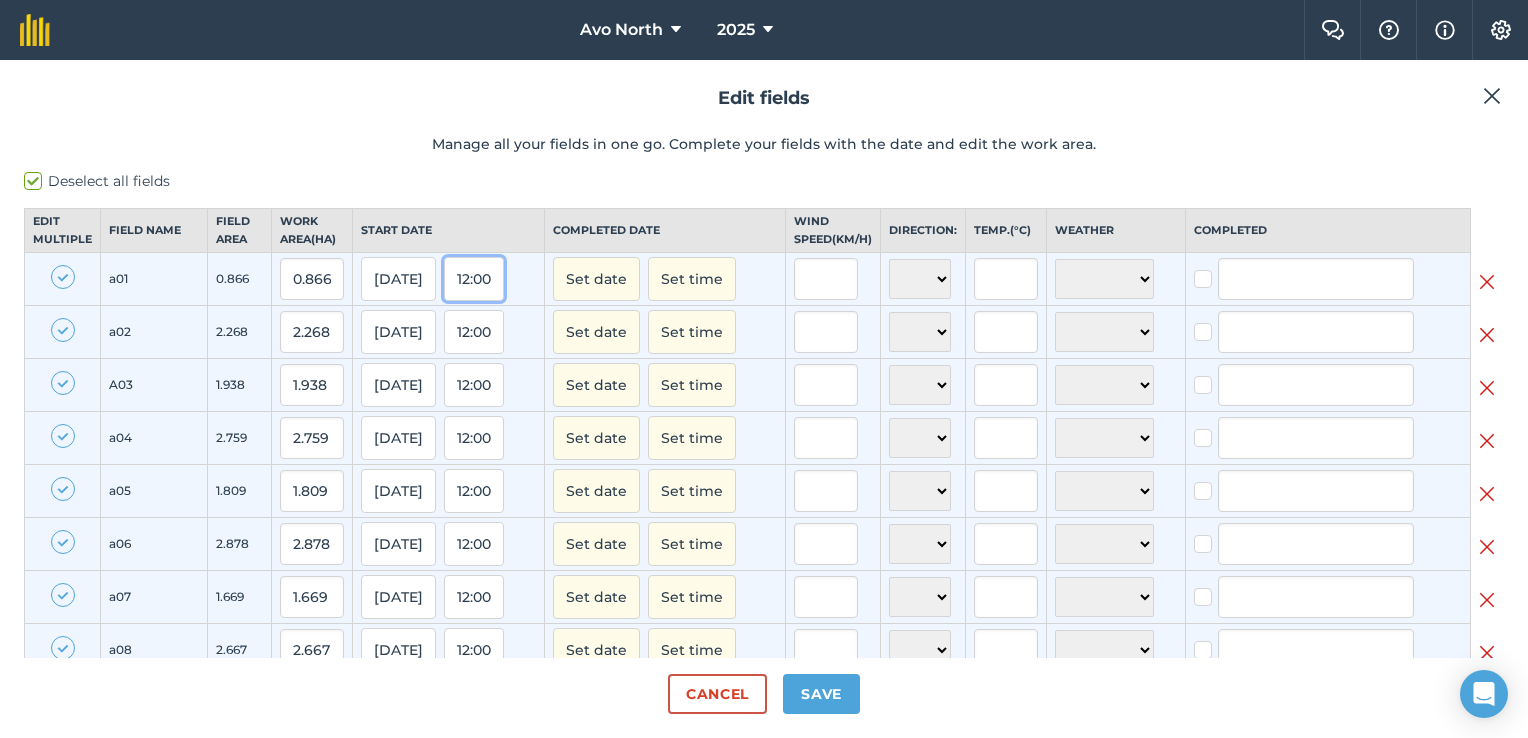 click on "12:00" at bounding box center [474, 279] 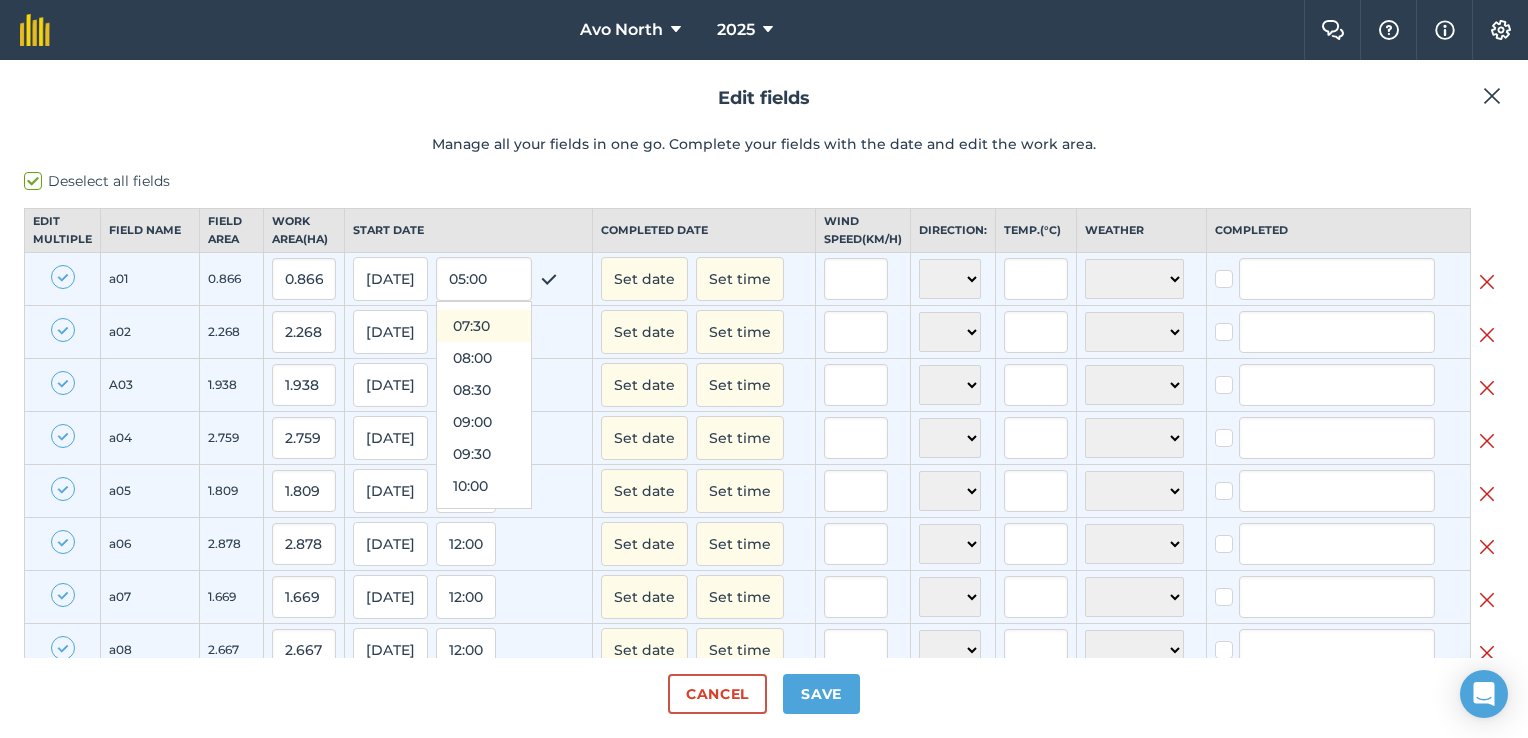 scroll, scrollTop: 372, scrollLeft: 0, axis: vertical 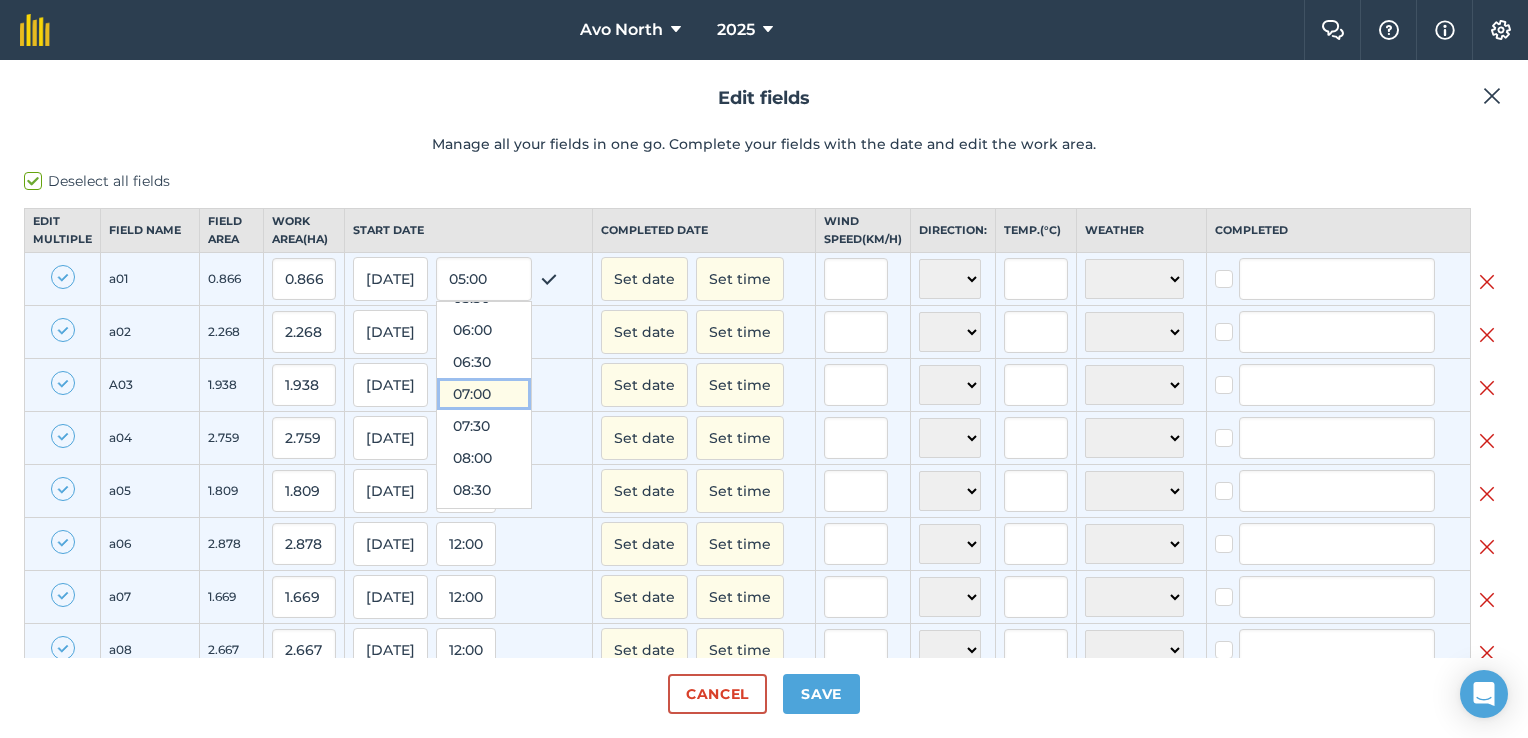 click on "07:00" at bounding box center (484, 394) 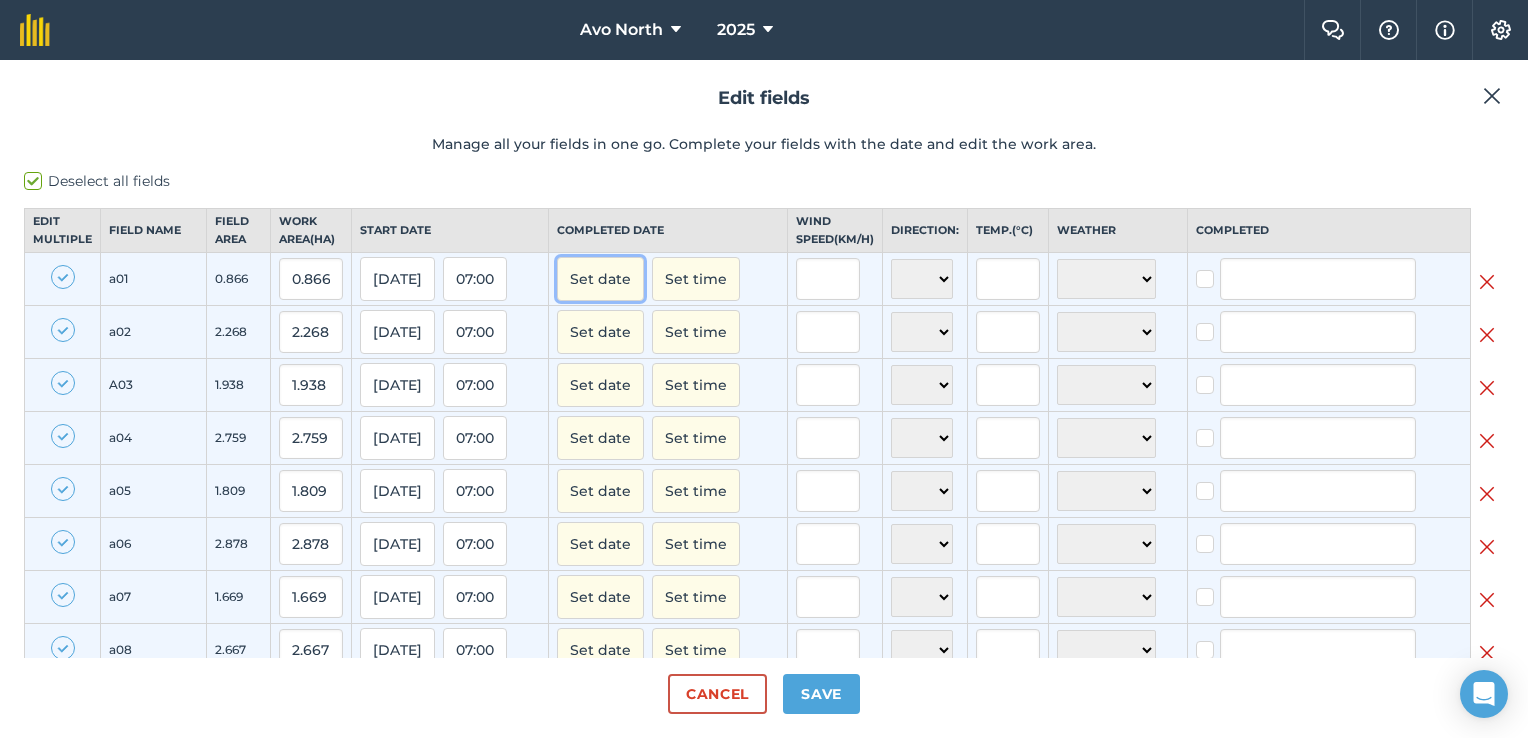 click on "Set date" at bounding box center [600, 279] 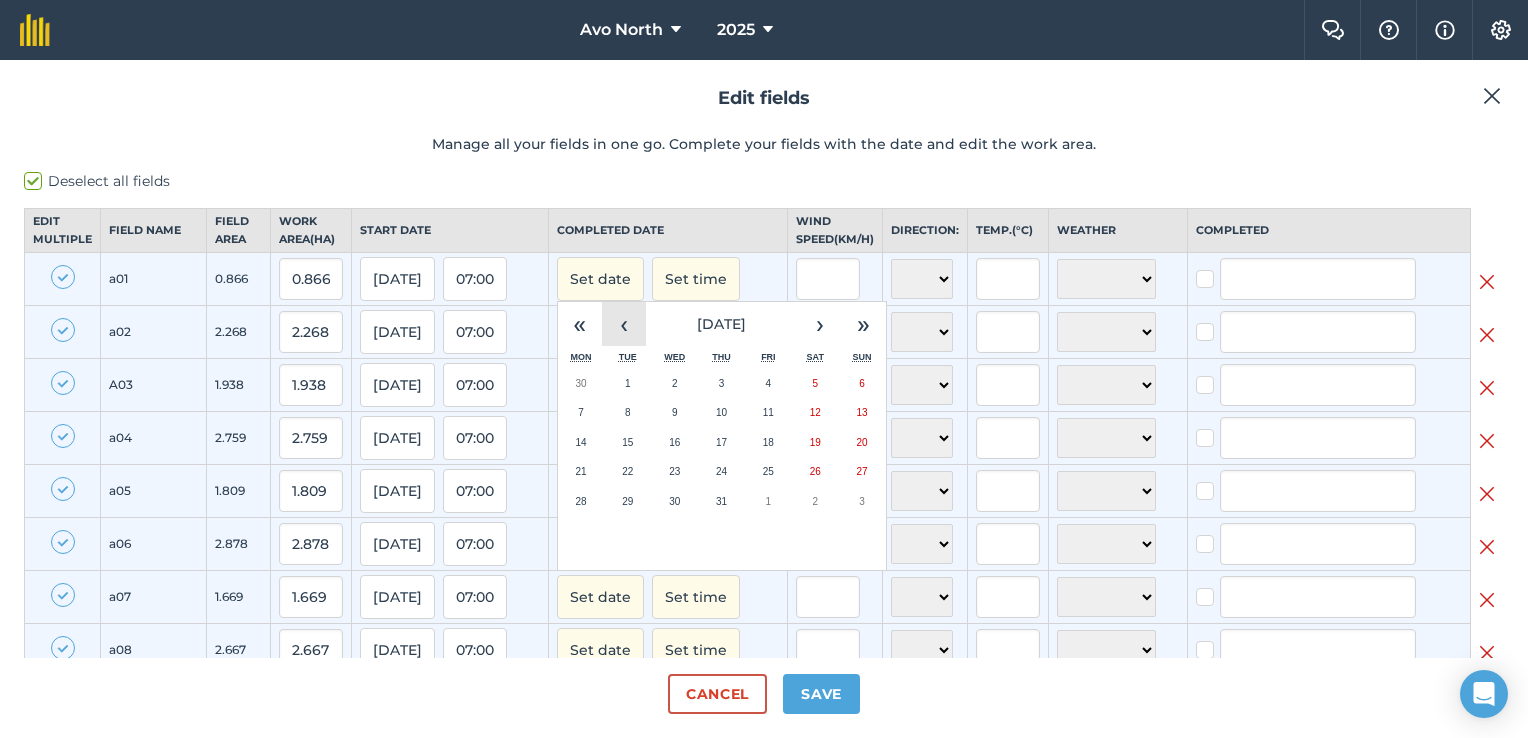 click on "‹" at bounding box center (624, 324) 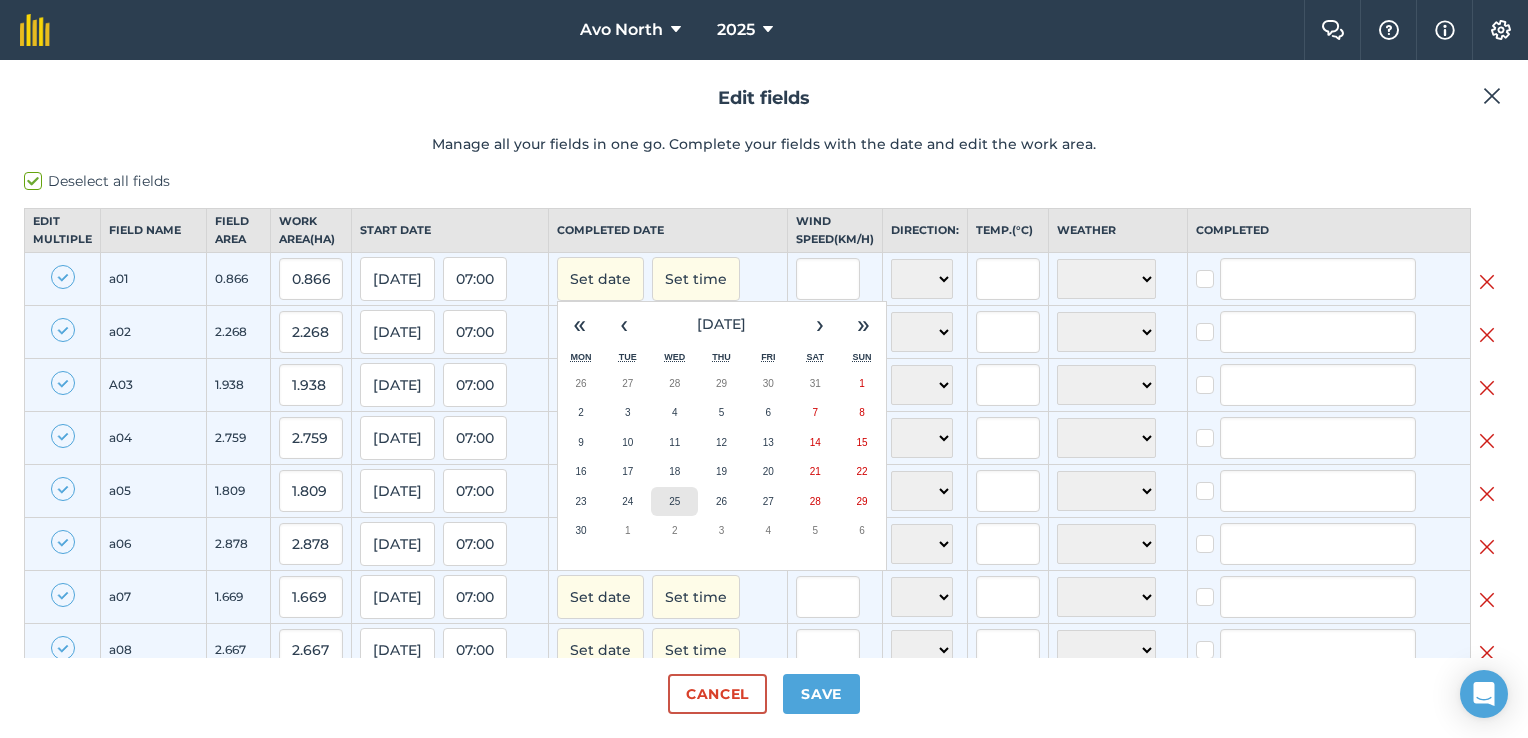 click on "25" at bounding box center (674, 502) 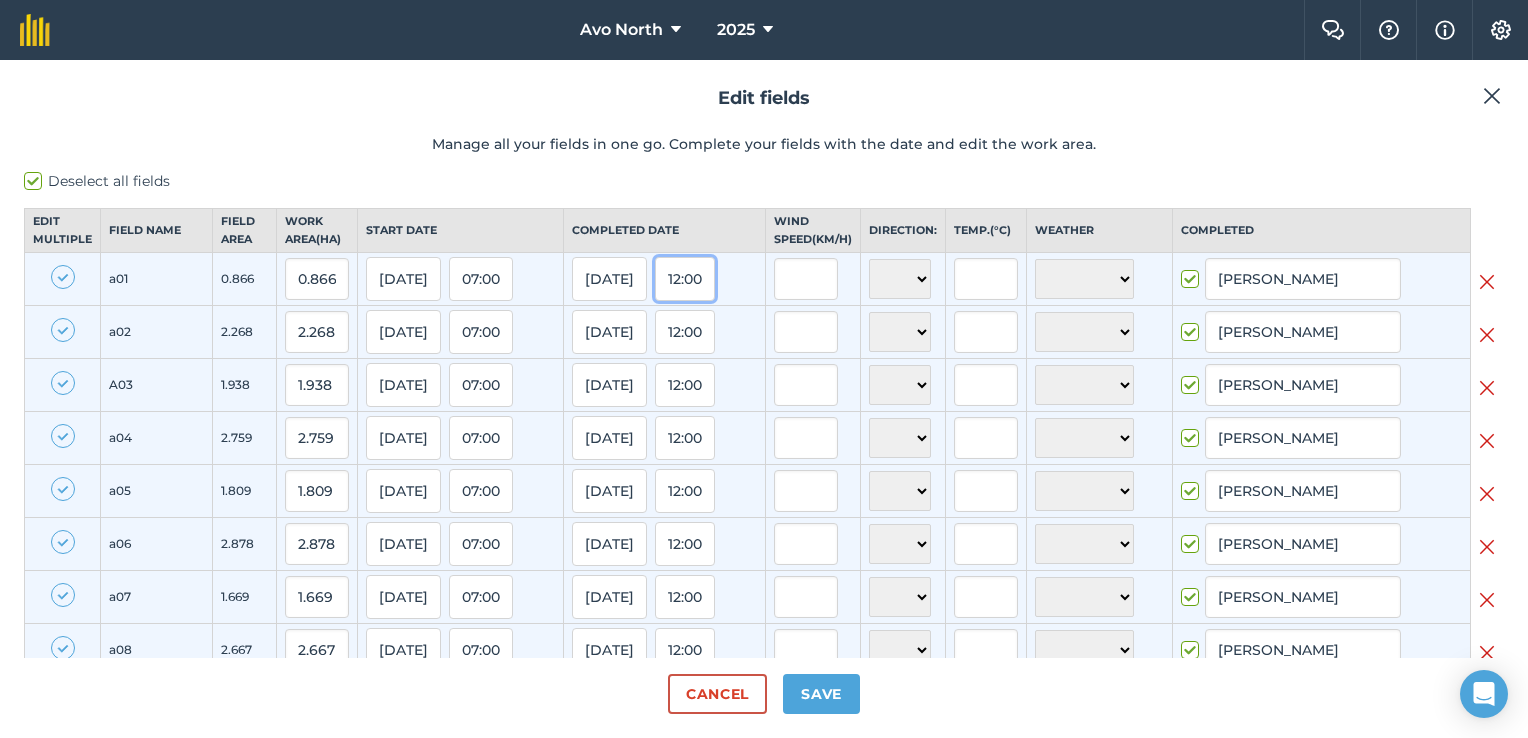 click on "12:00" at bounding box center (685, 279) 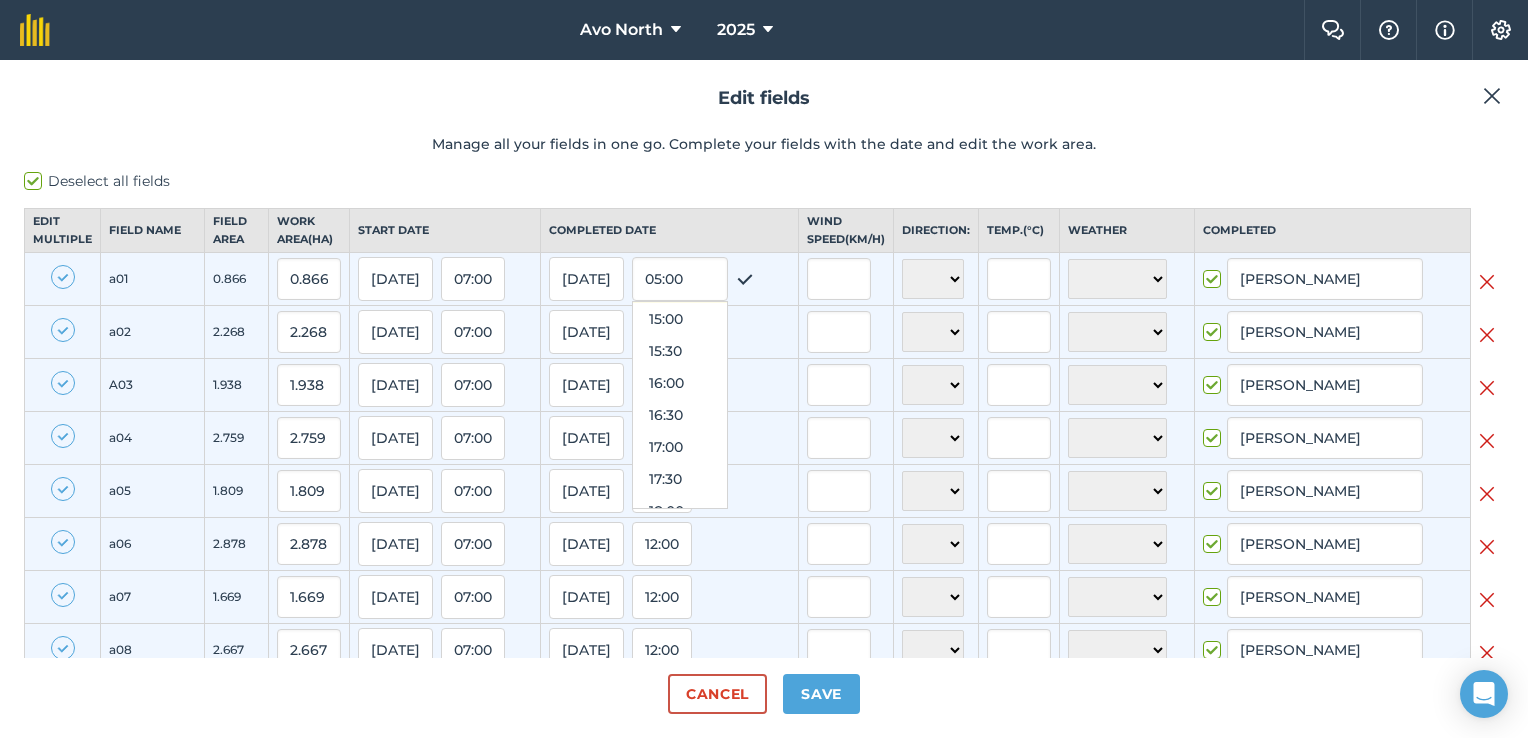 scroll, scrollTop: 972, scrollLeft: 0, axis: vertical 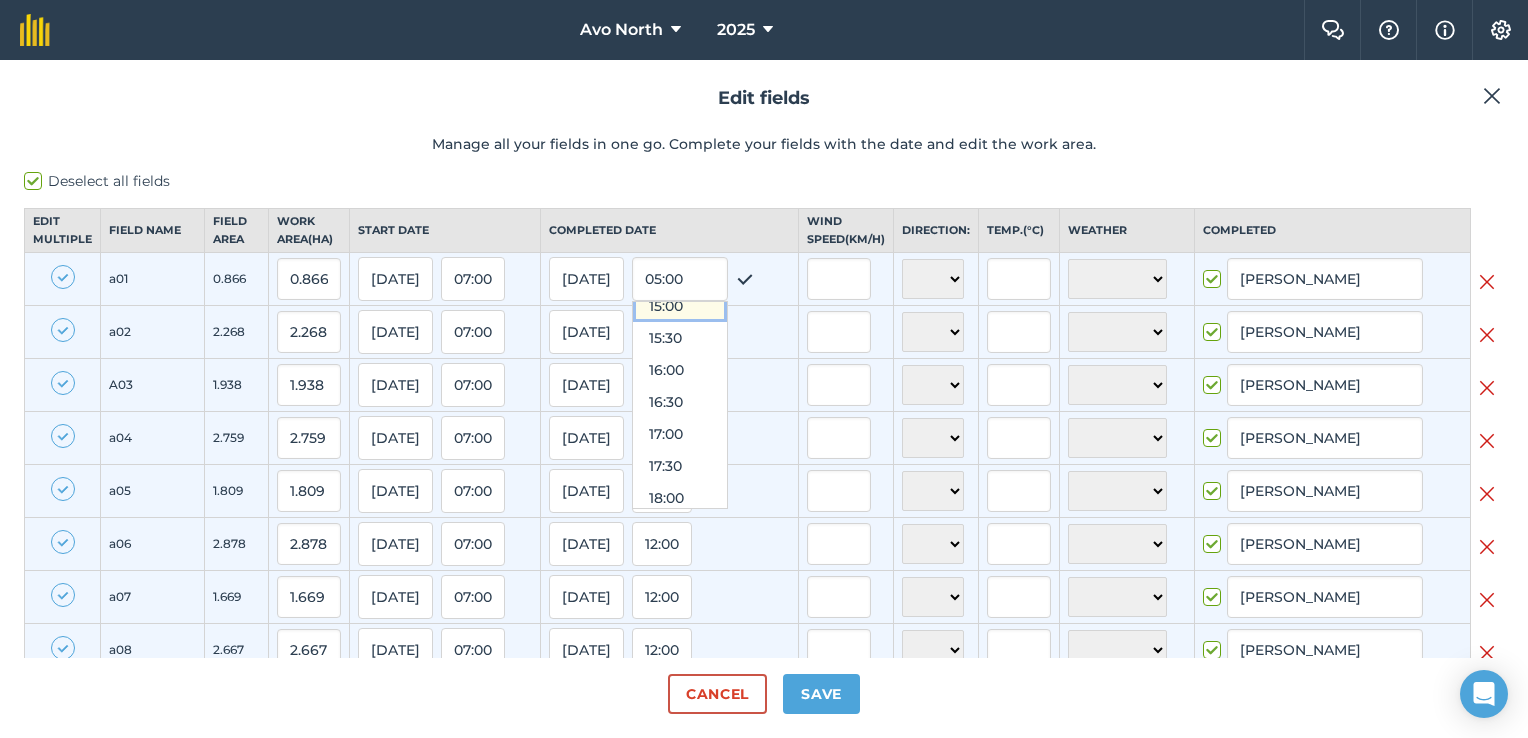 click on "15:00" at bounding box center [680, 306] 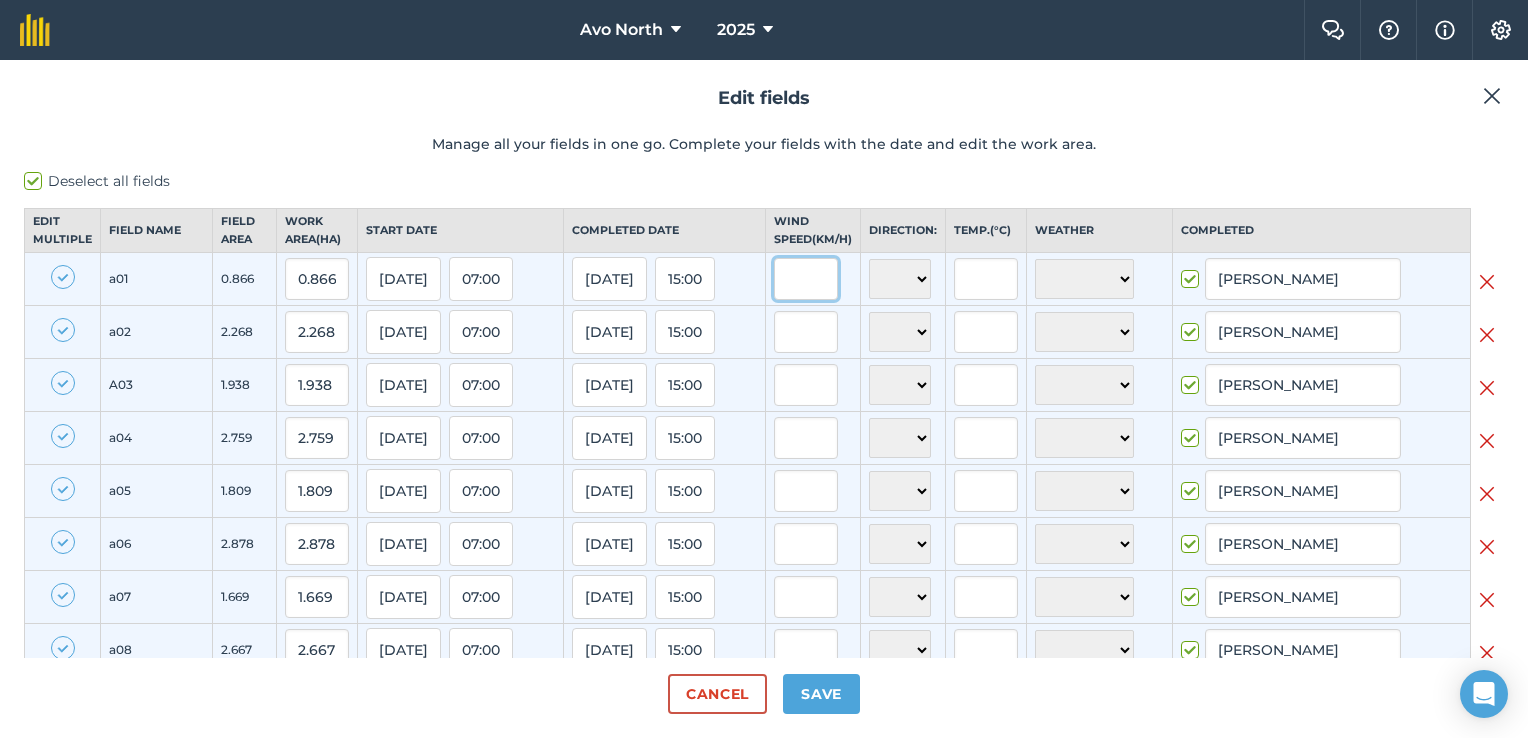 click at bounding box center [806, 279] 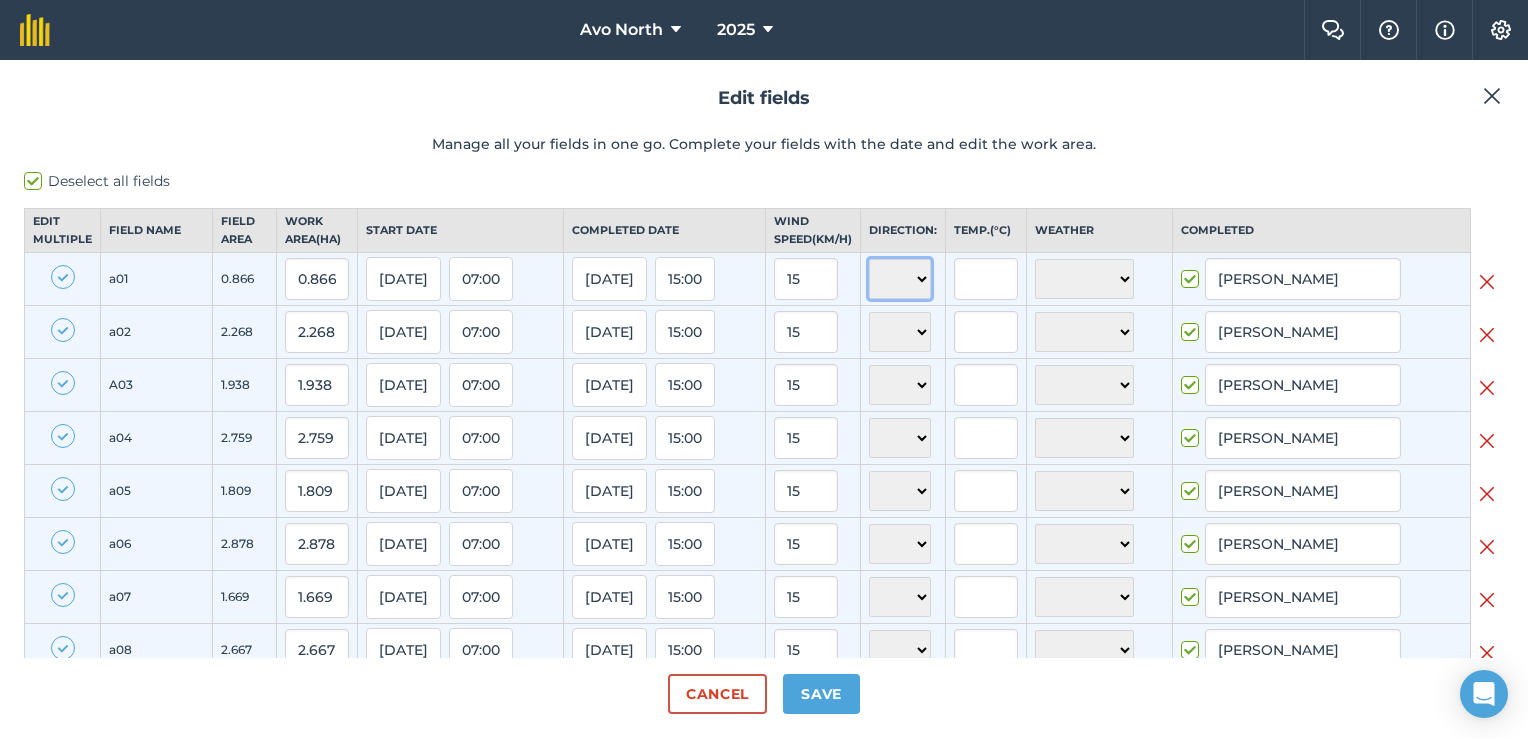 click on "N NE E SE S SW W NW" at bounding box center [900, 279] 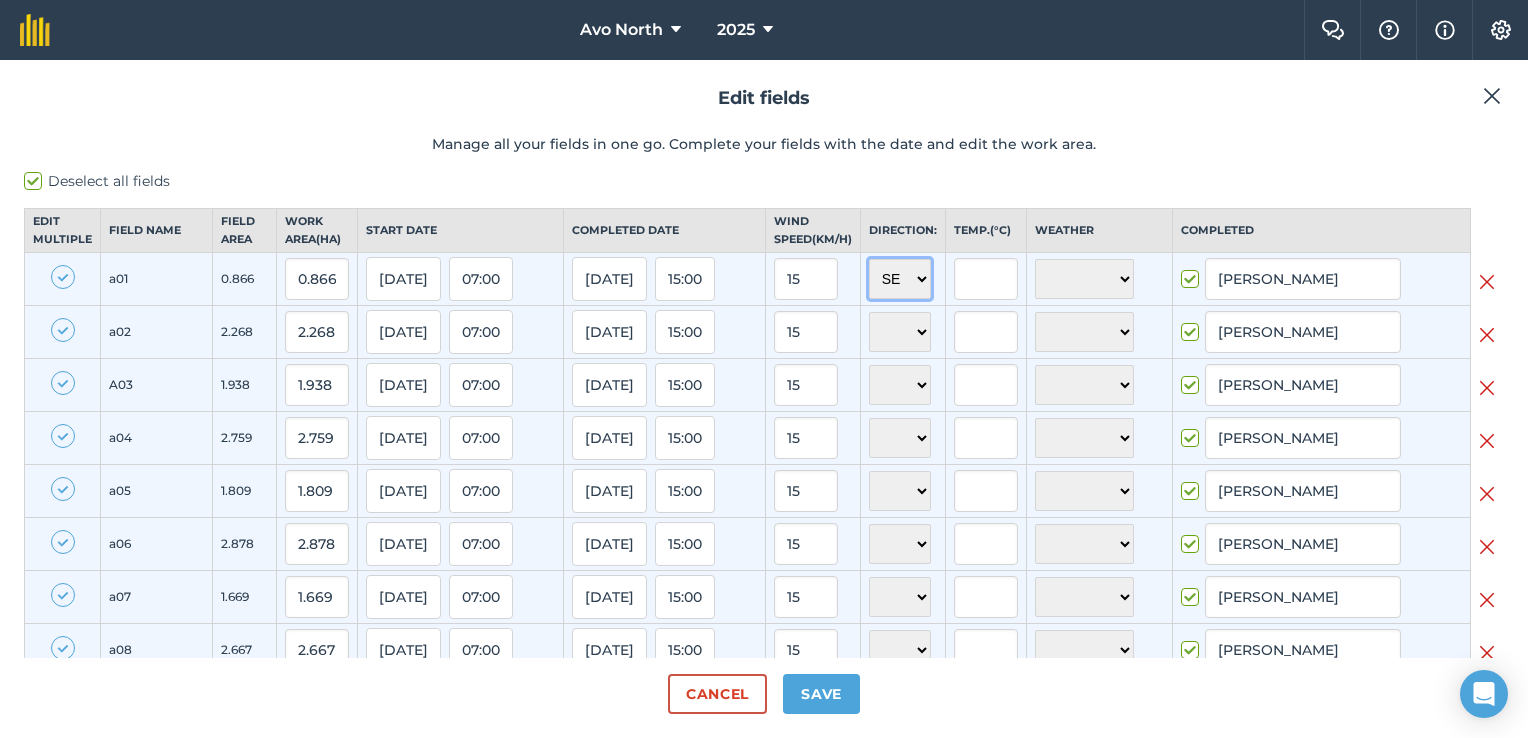 click on "N NE E SE S SW W NW" at bounding box center (900, 279) 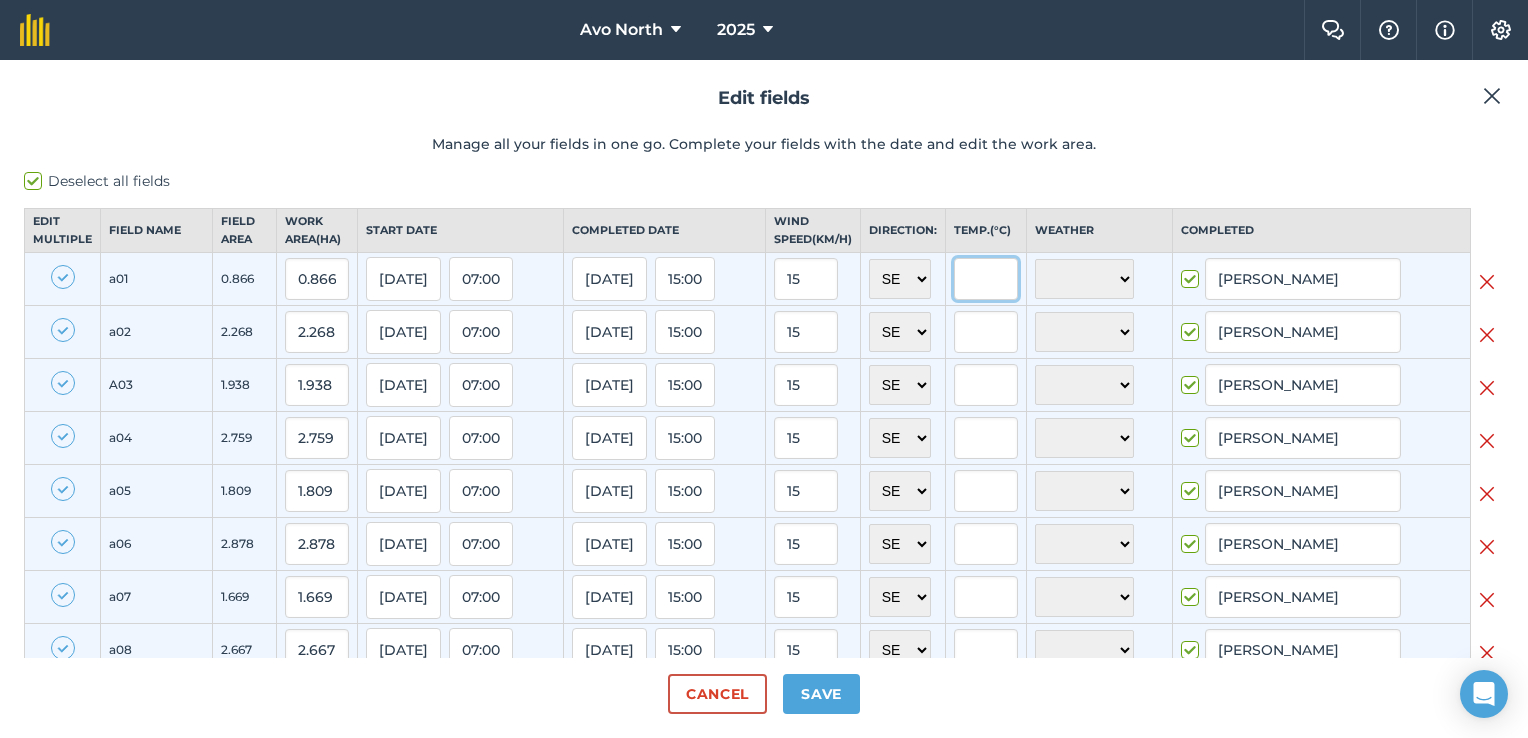 click at bounding box center [986, 279] 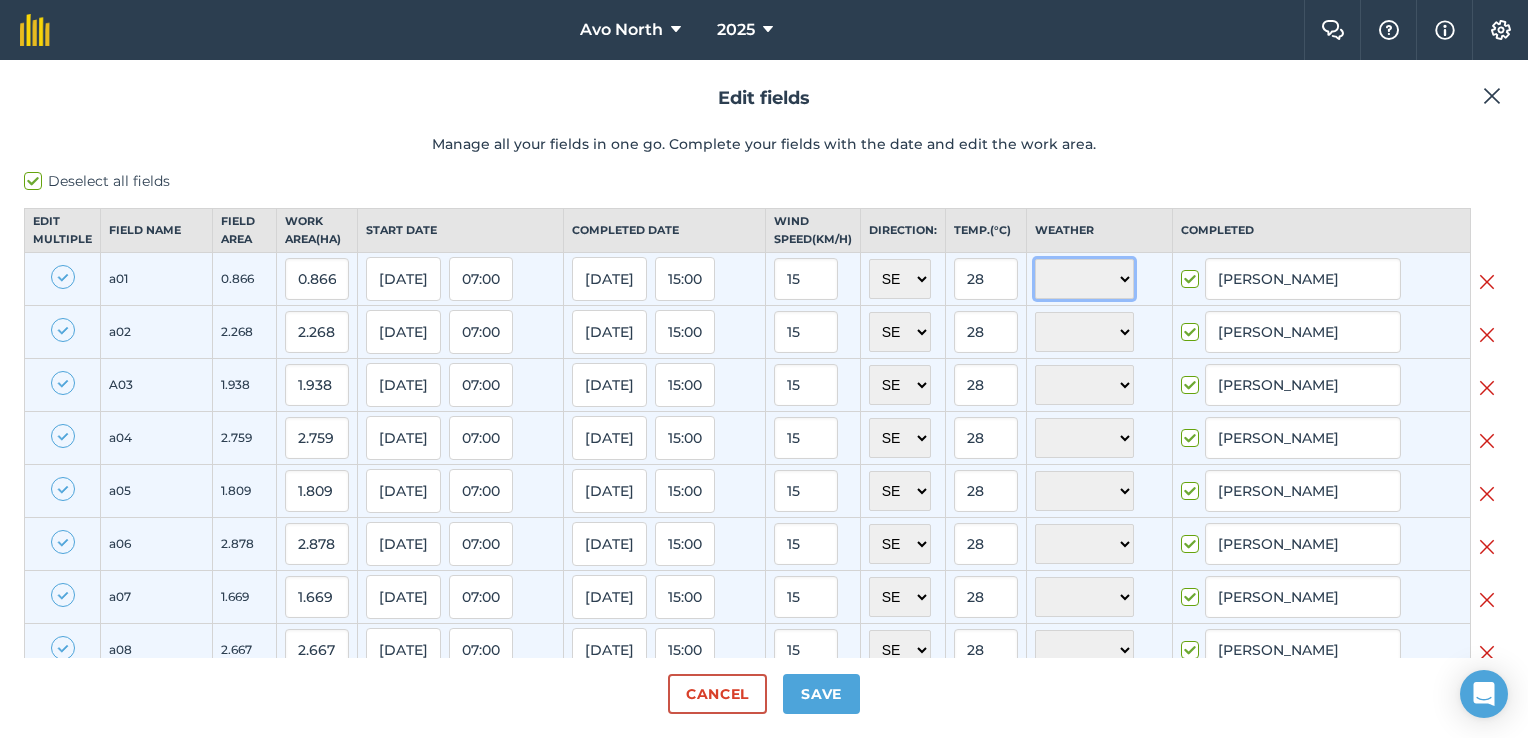 click on "☀️  Sunny 🌧  Rainy ⛅️  Cloudy 🌨  Snow ❄️  Icy" at bounding box center (1084, 279) 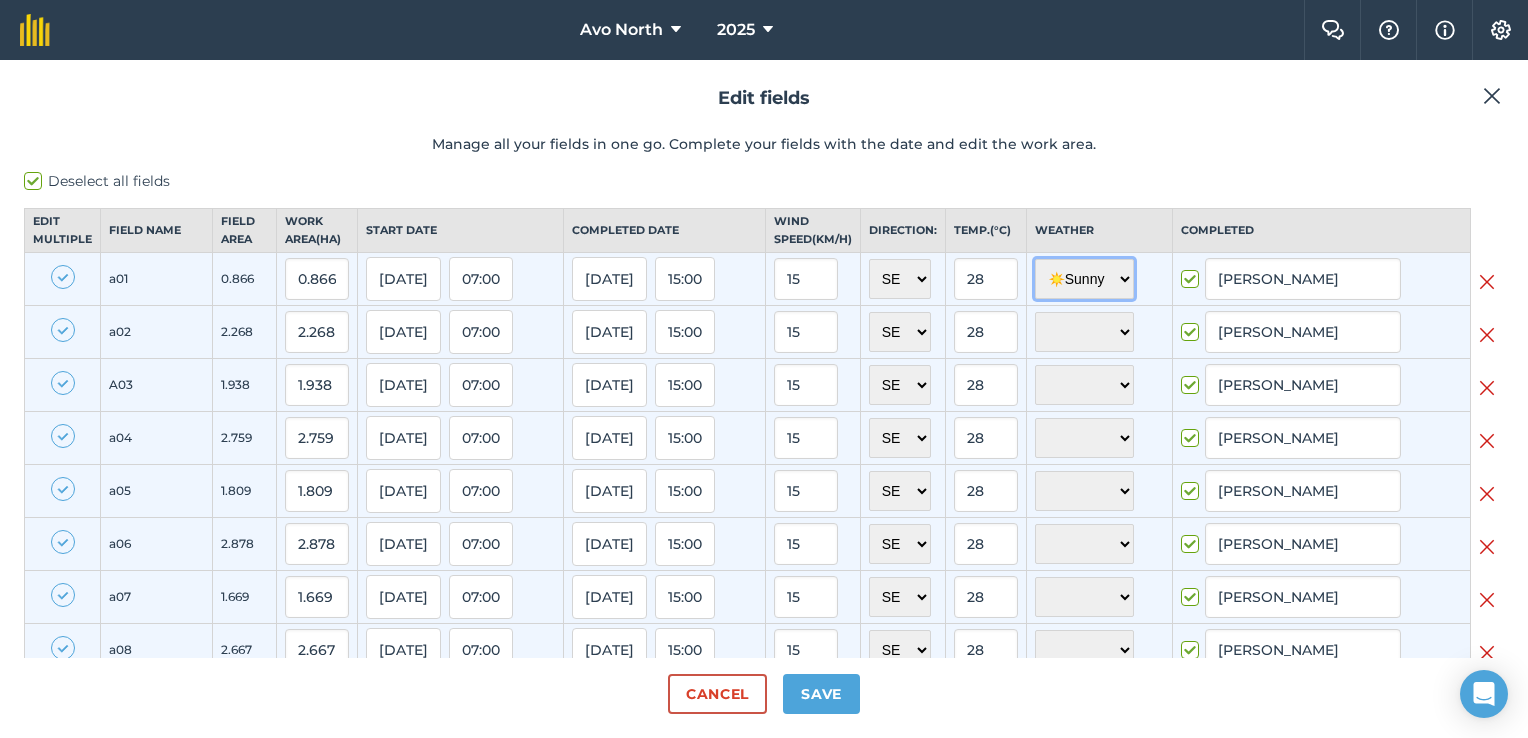 click on "☀️  Sunny 🌧  Rainy ⛅️  Cloudy 🌨  Snow ❄️  Icy" at bounding box center (1084, 279) 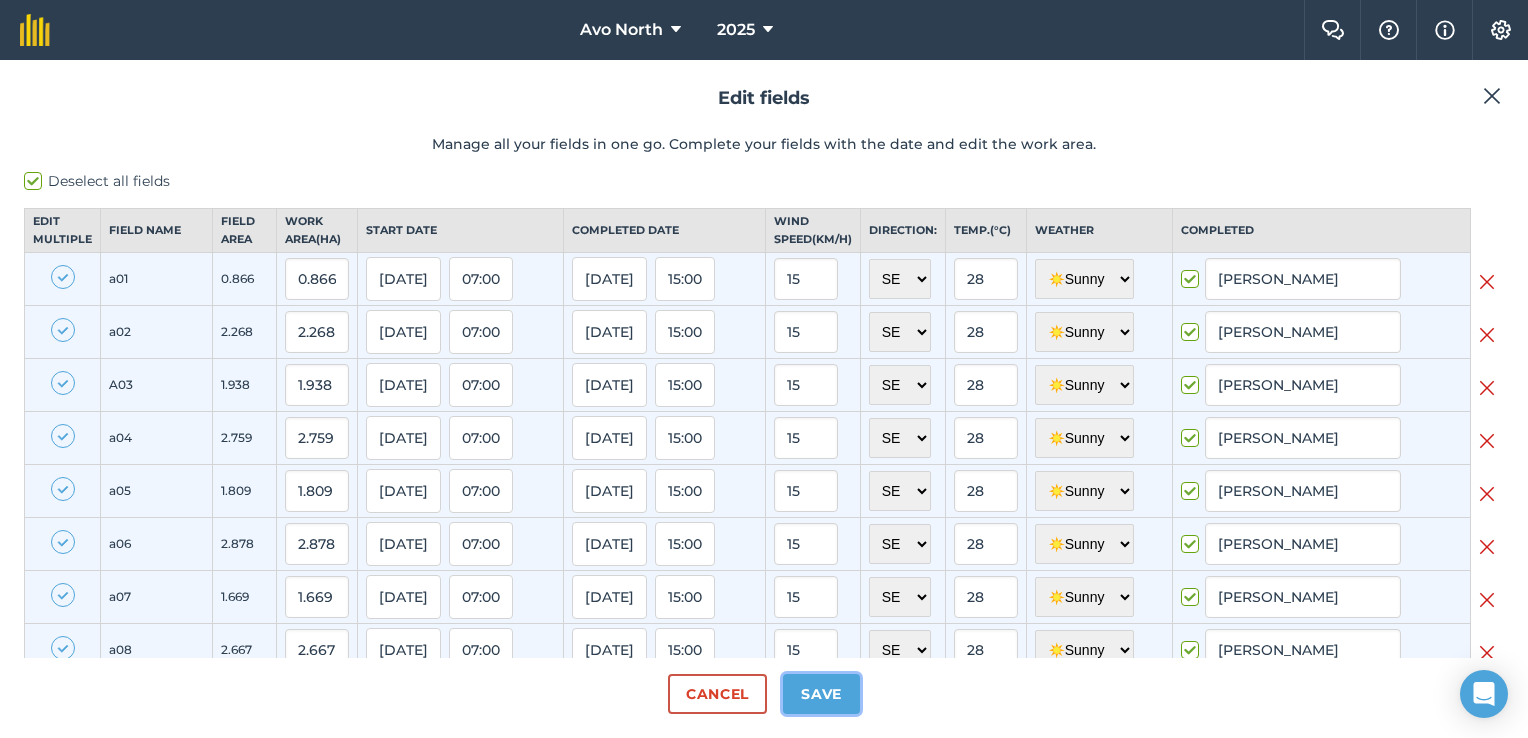 click on "Save" at bounding box center [821, 694] 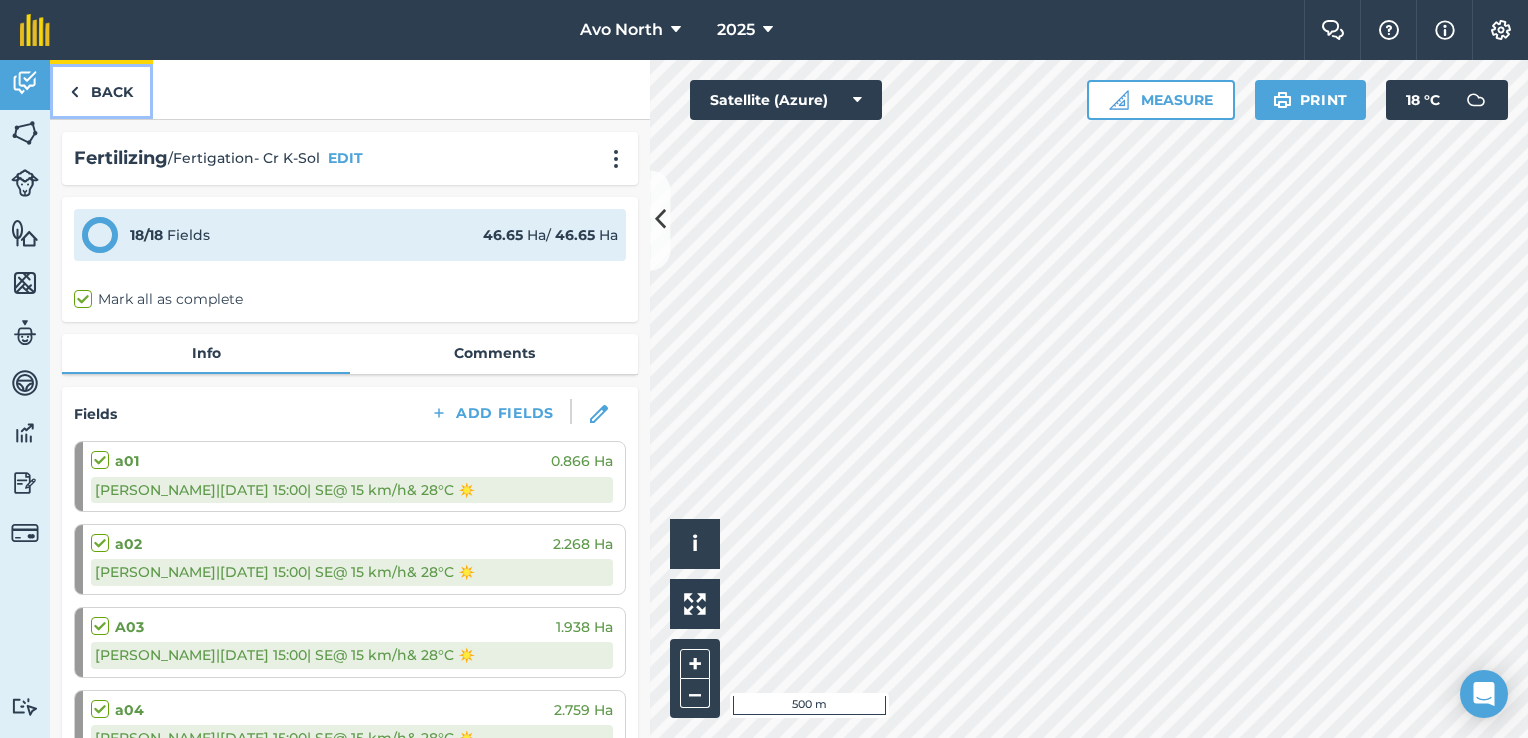 click at bounding box center [74, 92] 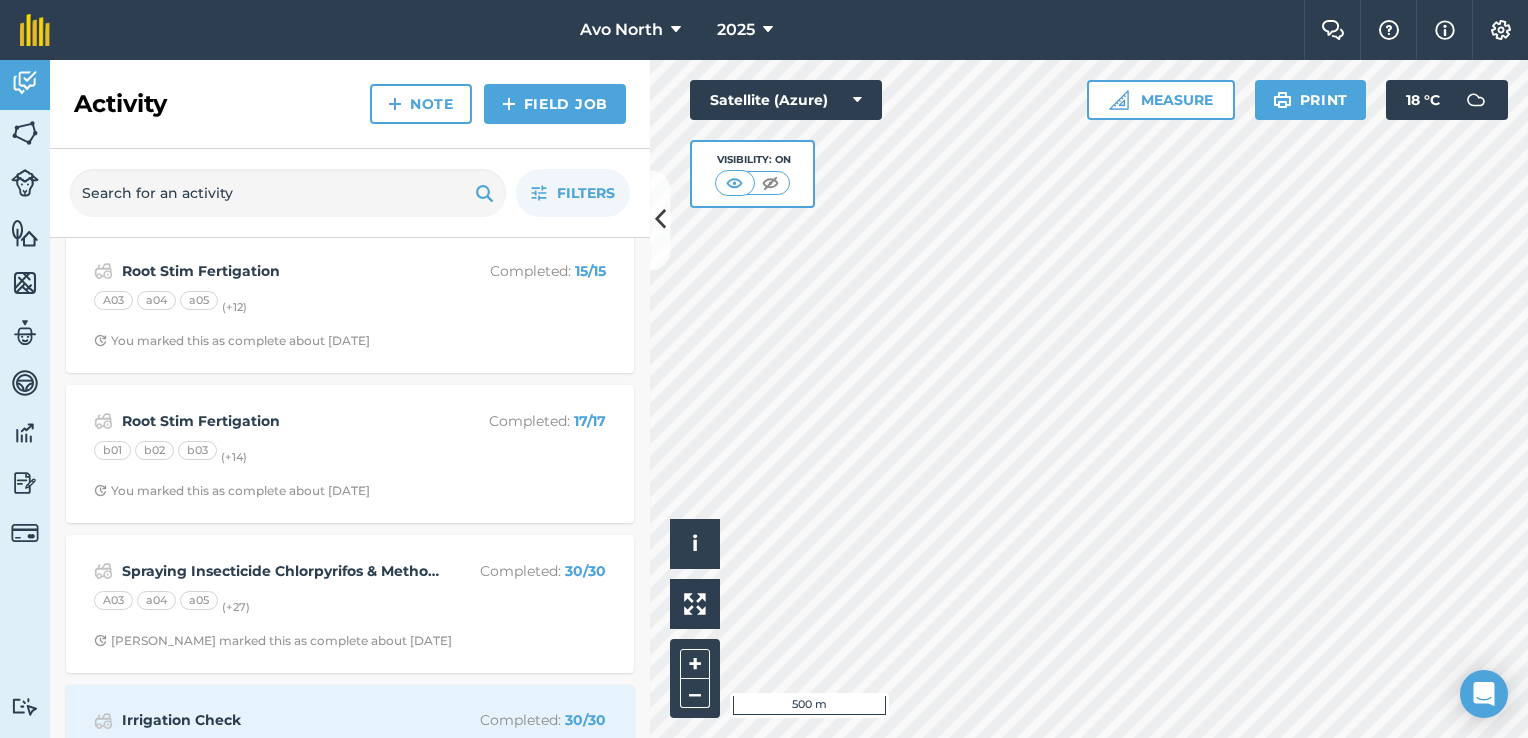 scroll, scrollTop: 2600, scrollLeft: 0, axis: vertical 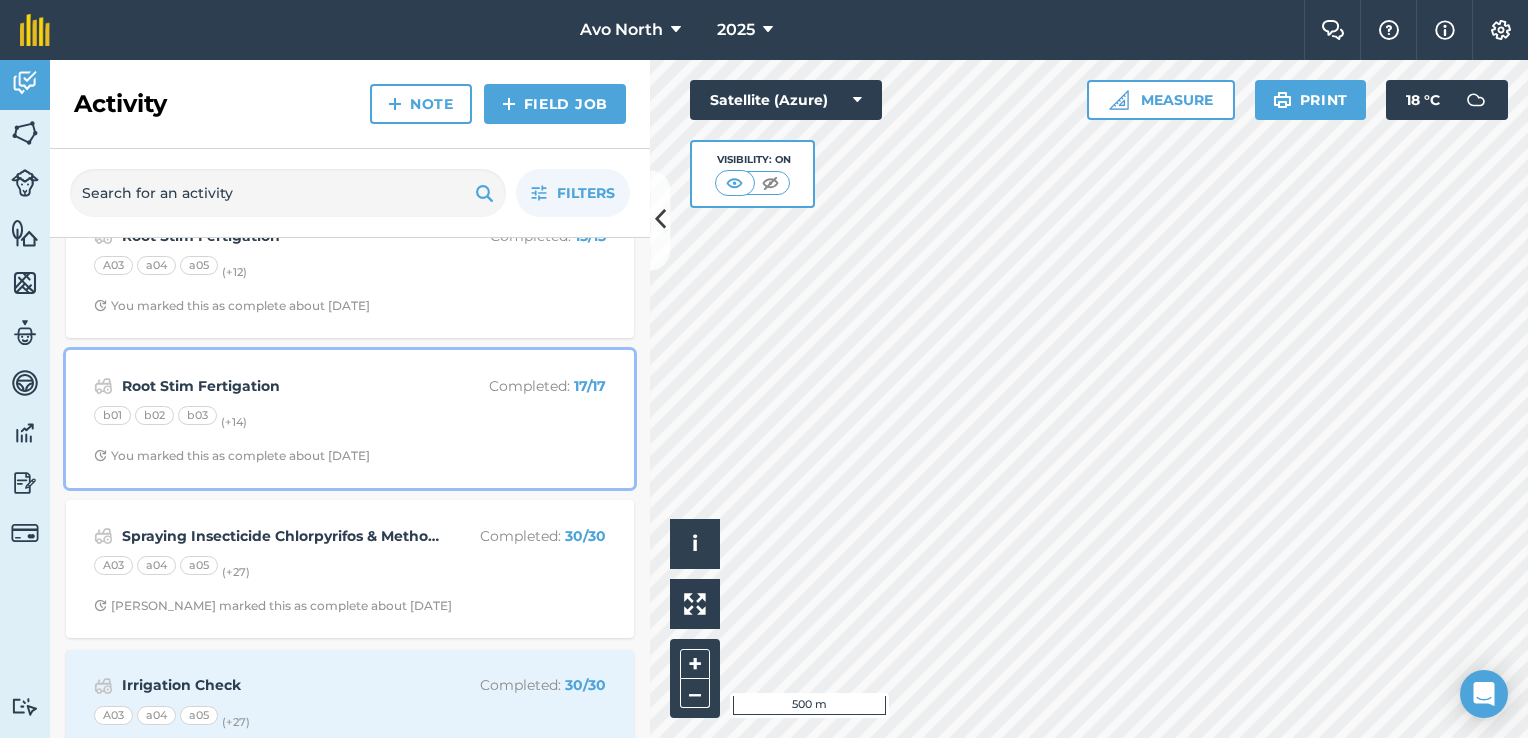 click on "b01 b02 b03 (+ 14 )" at bounding box center (350, 419) 